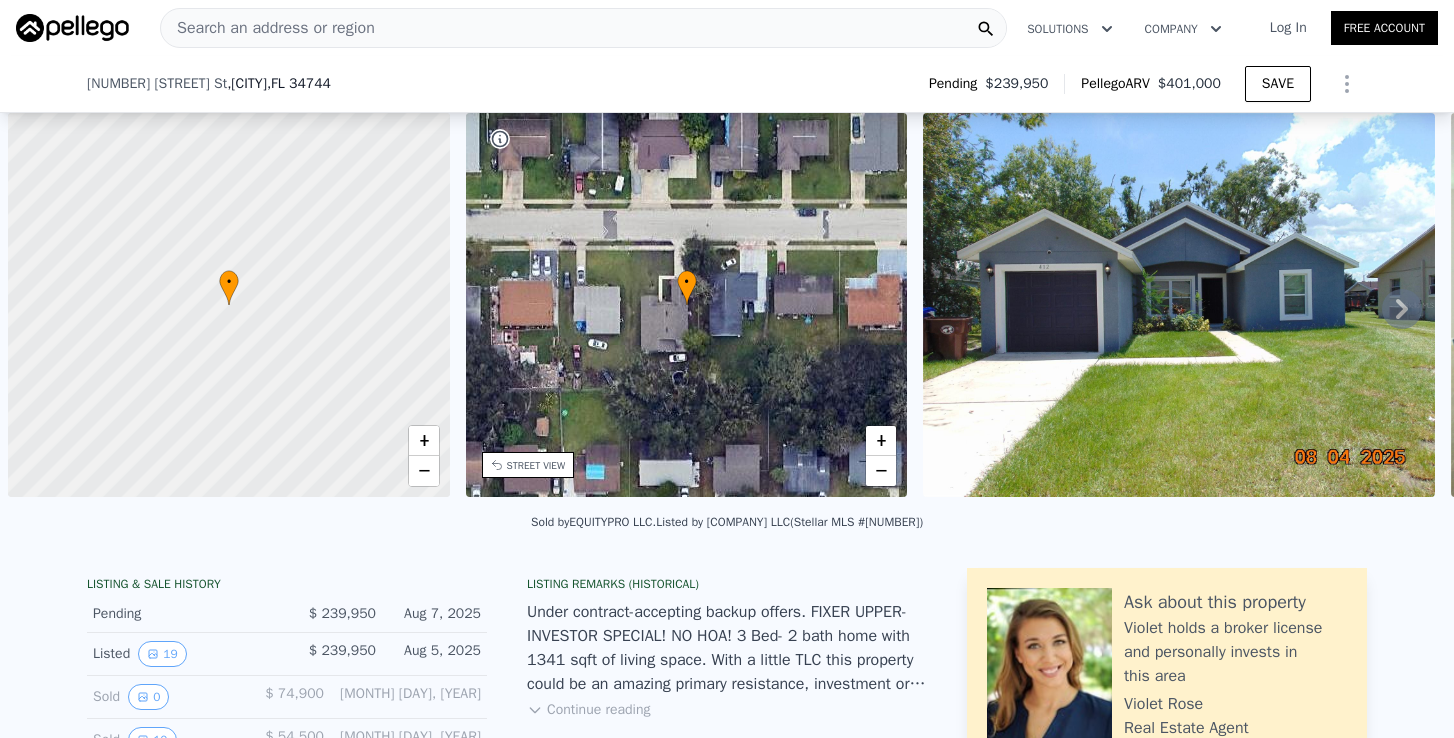 select on "30" 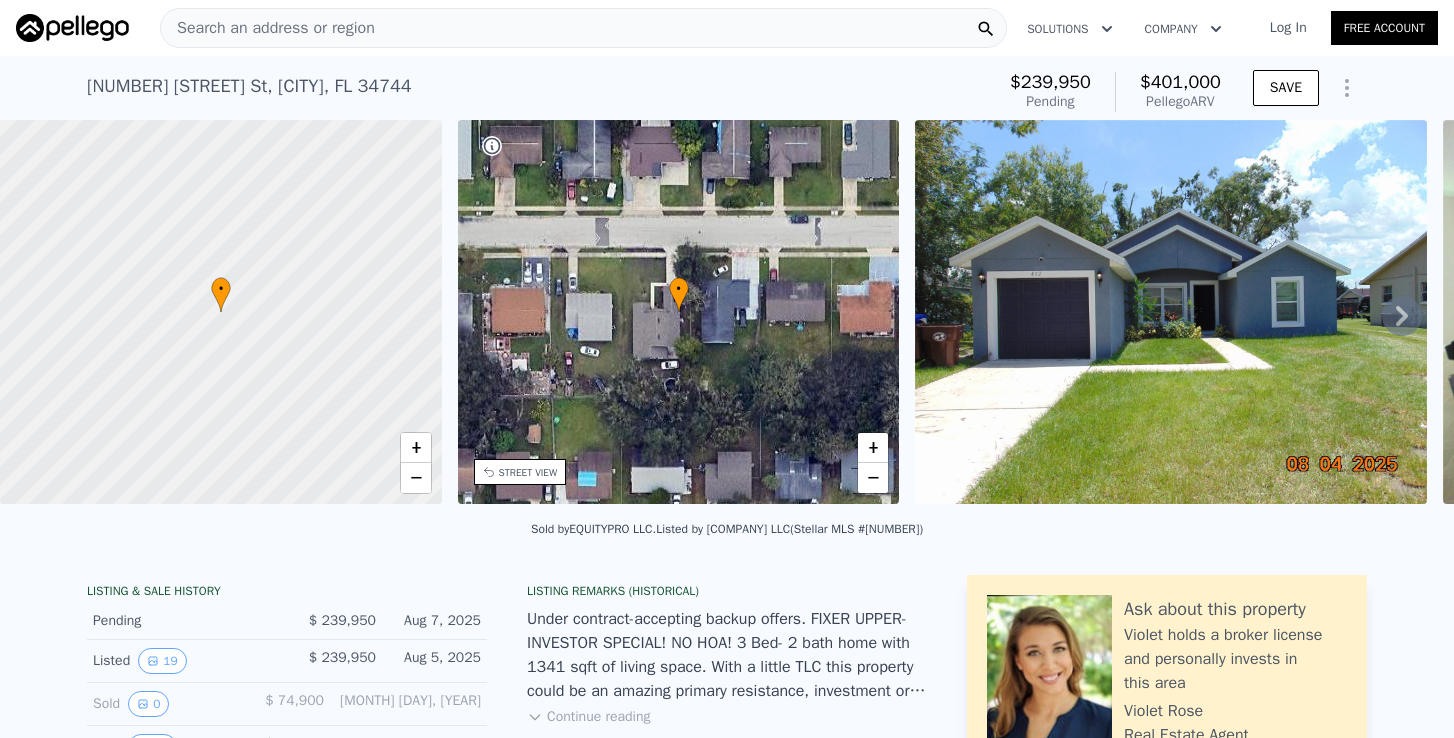 scroll, scrollTop: 0, scrollLeft: 0, axis: both 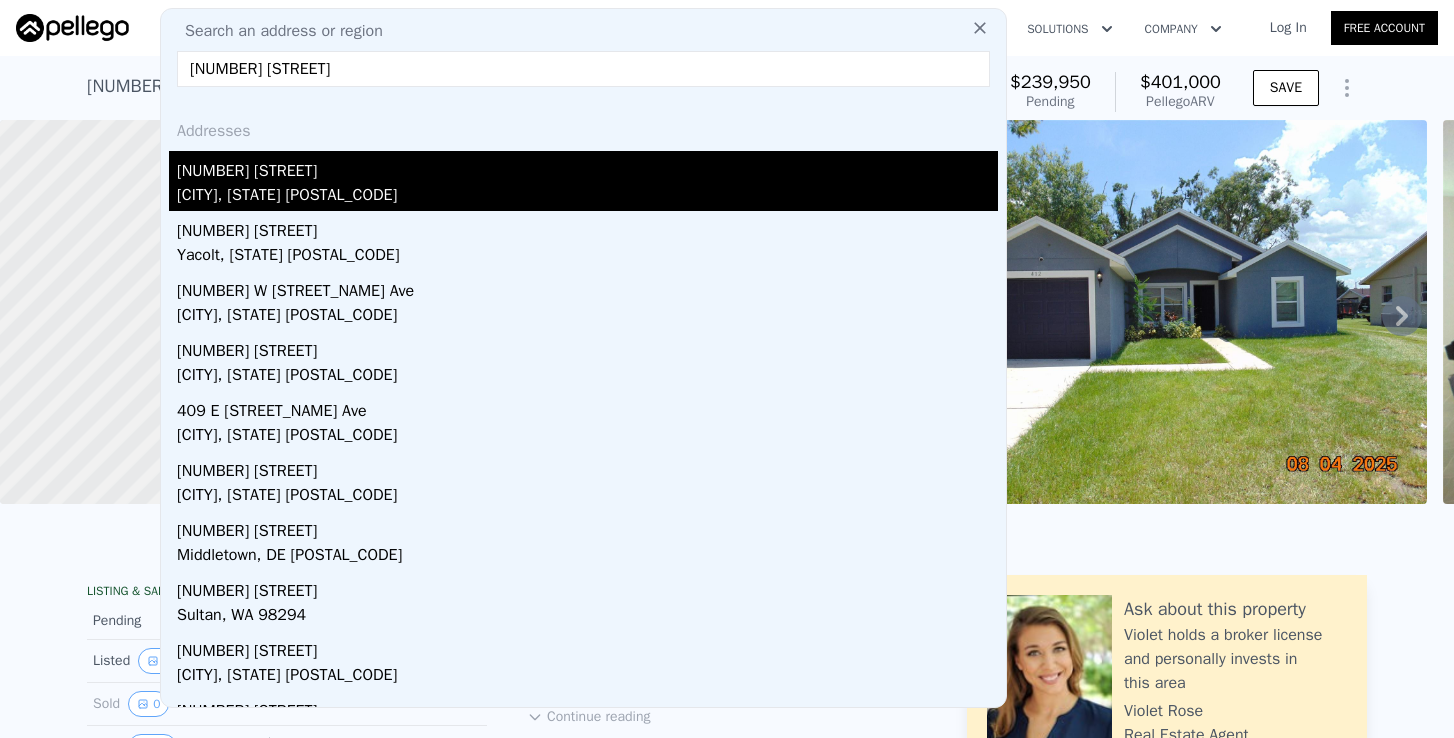 type on "[NUMBER] [STREET]" 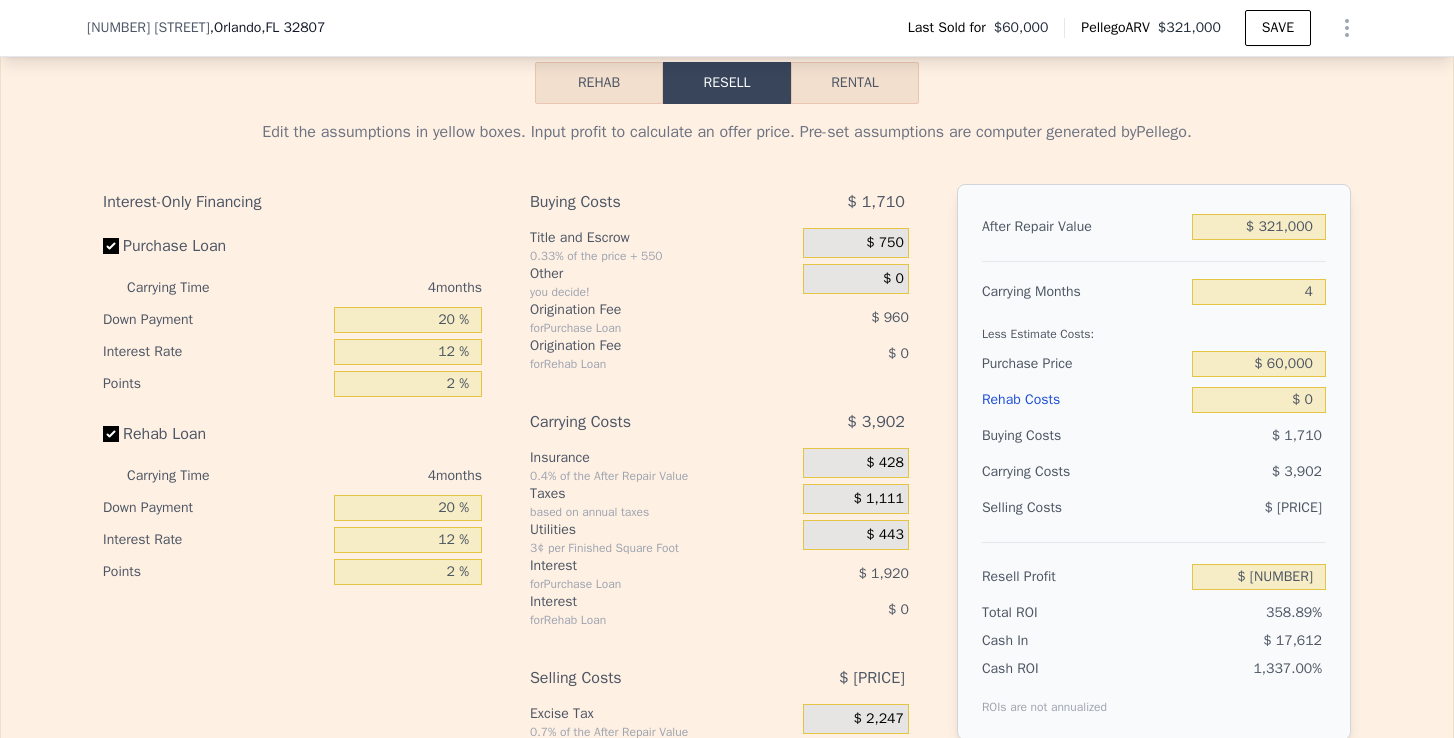 scroll, scrollTop: 2927, scrollLeft: 0, axis: vertical 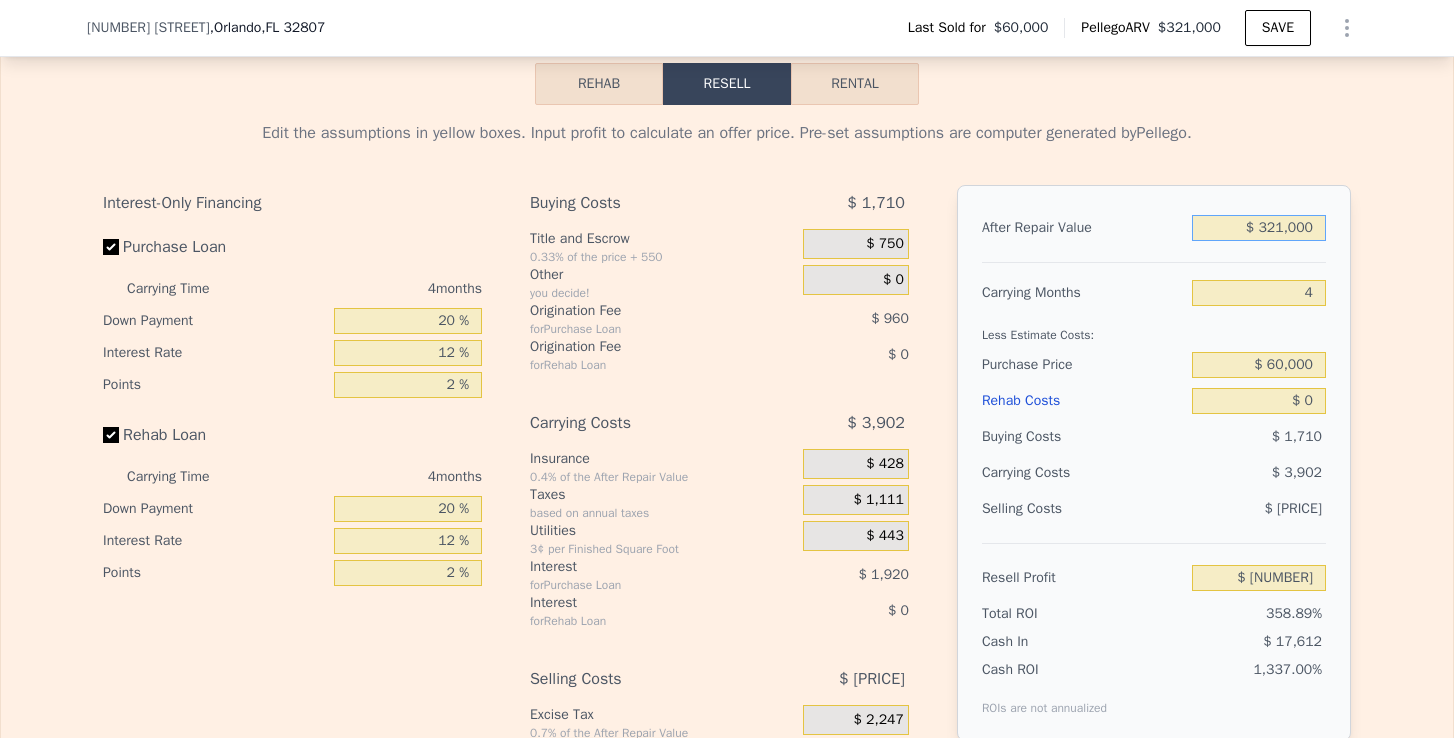 click on "$ 321,000" at bounding box center [1259, 228] 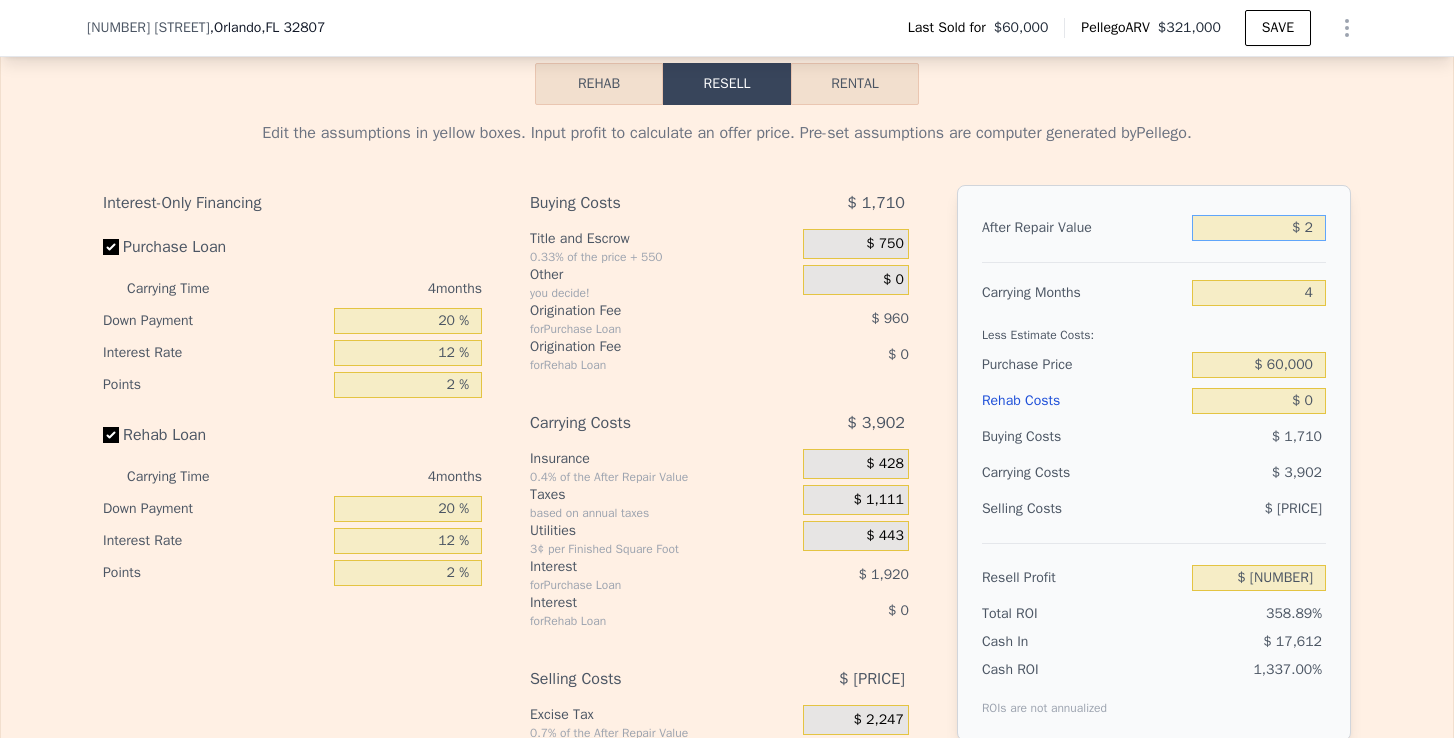 type on "-$ 65,732" 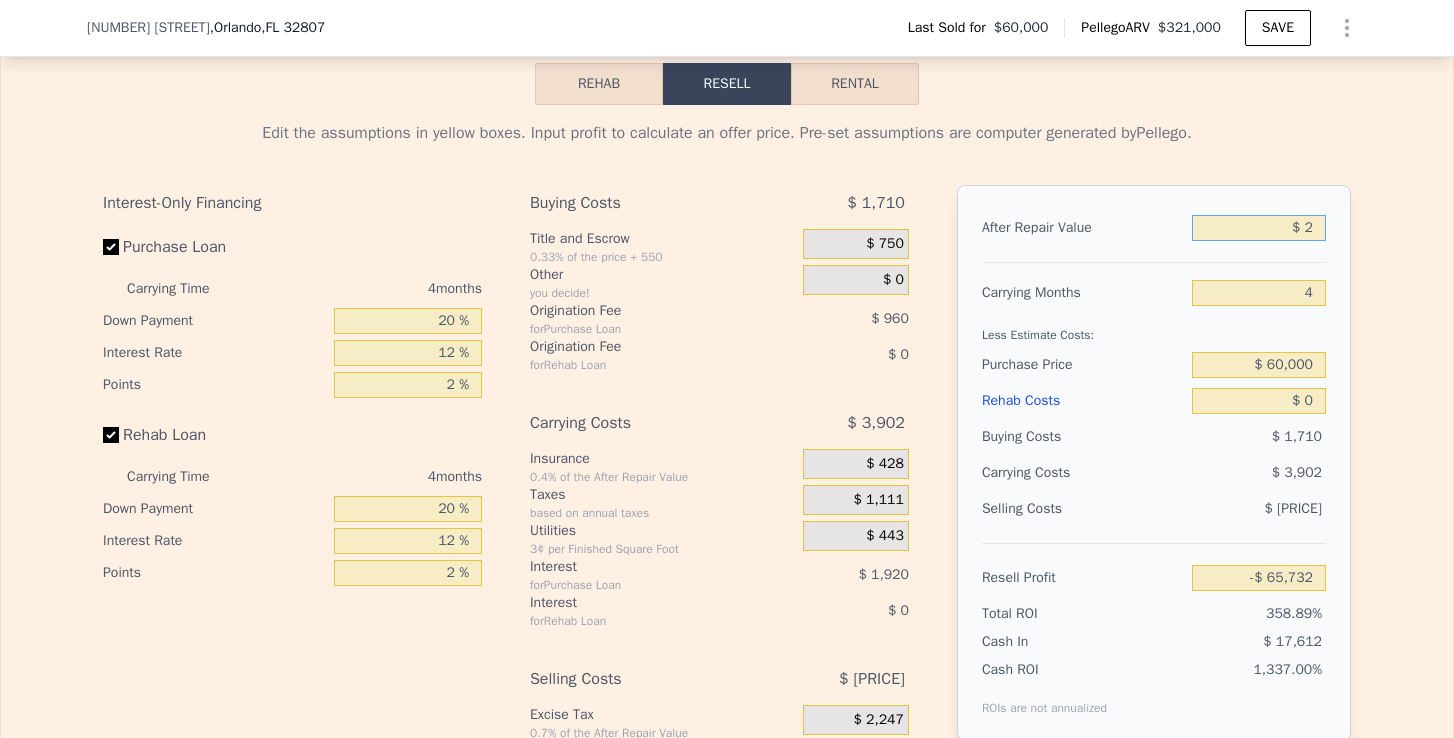type on "$ 29" 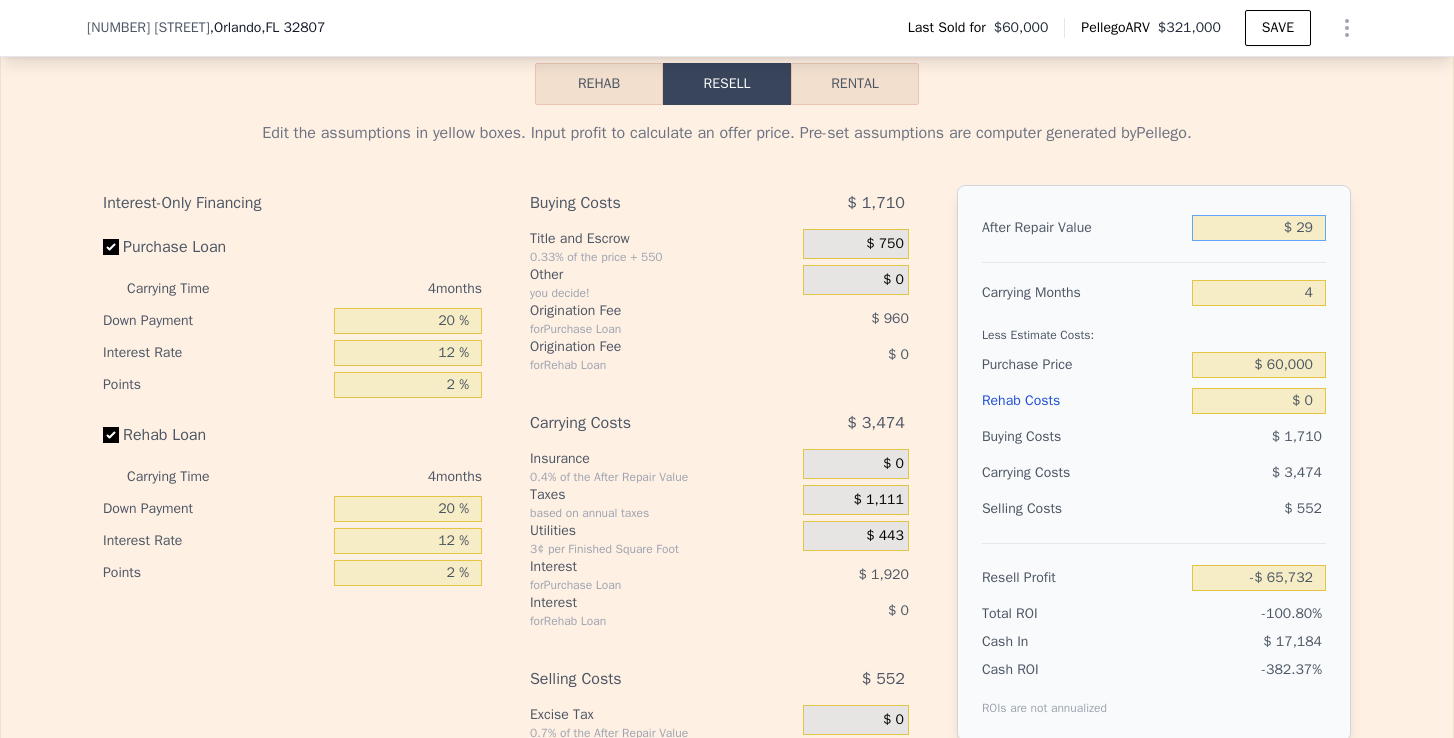 type on "-$ 65,707" 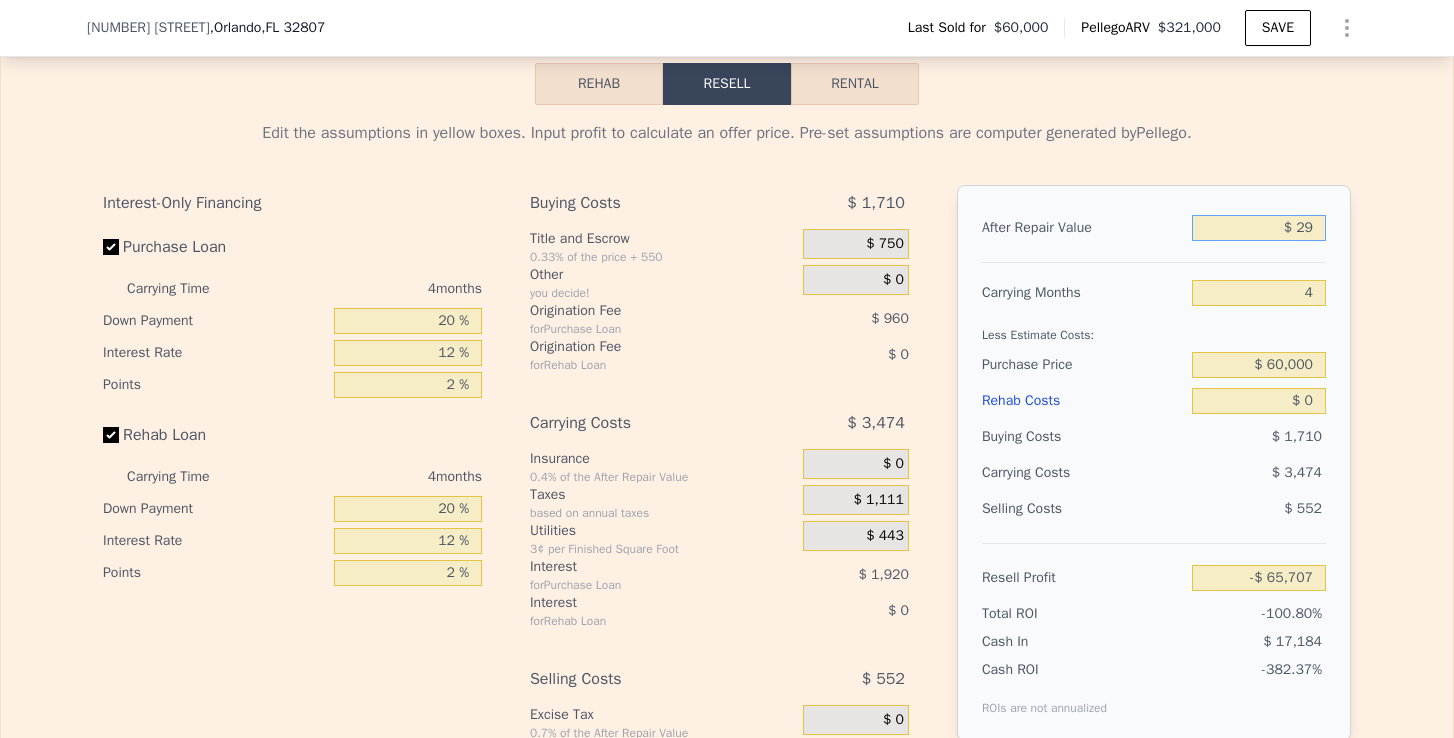 type on "$ 290" 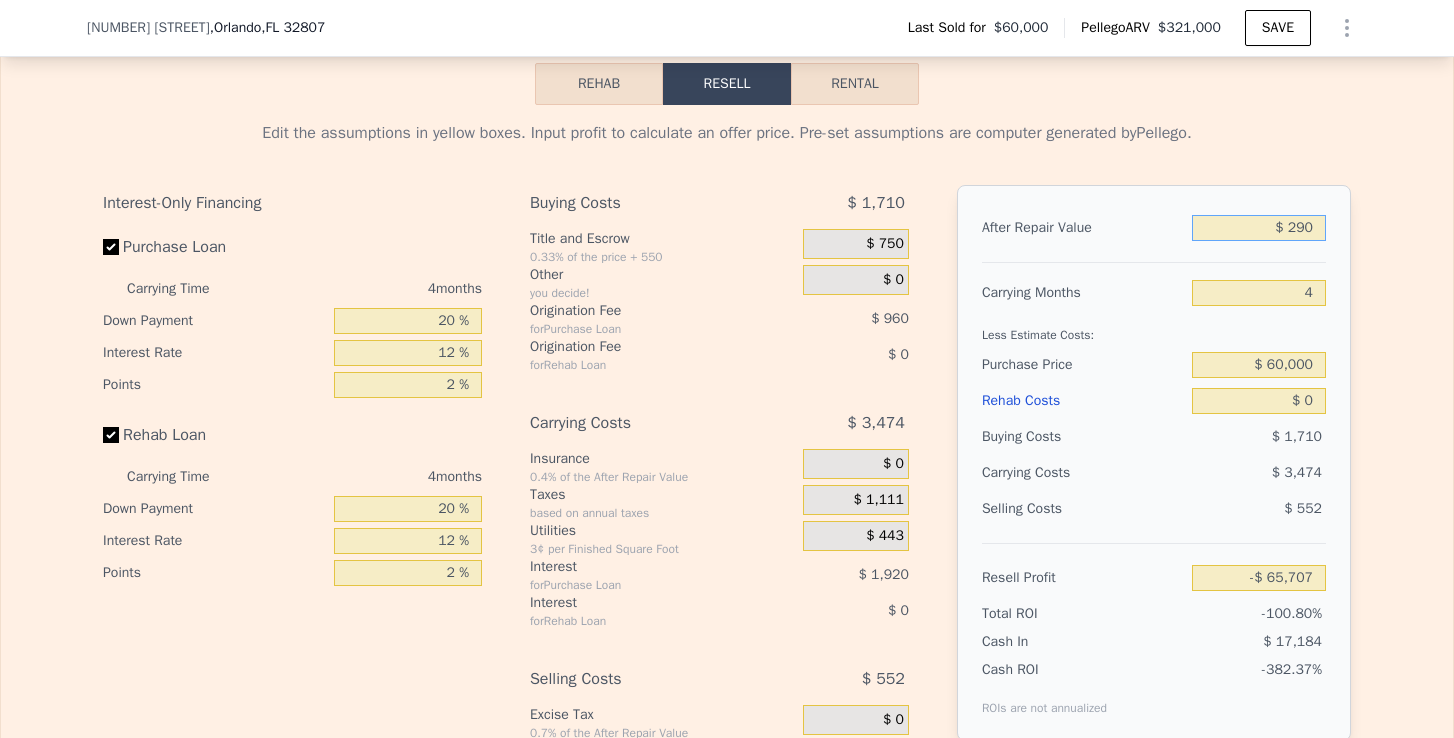 type on "-$ 65,461" 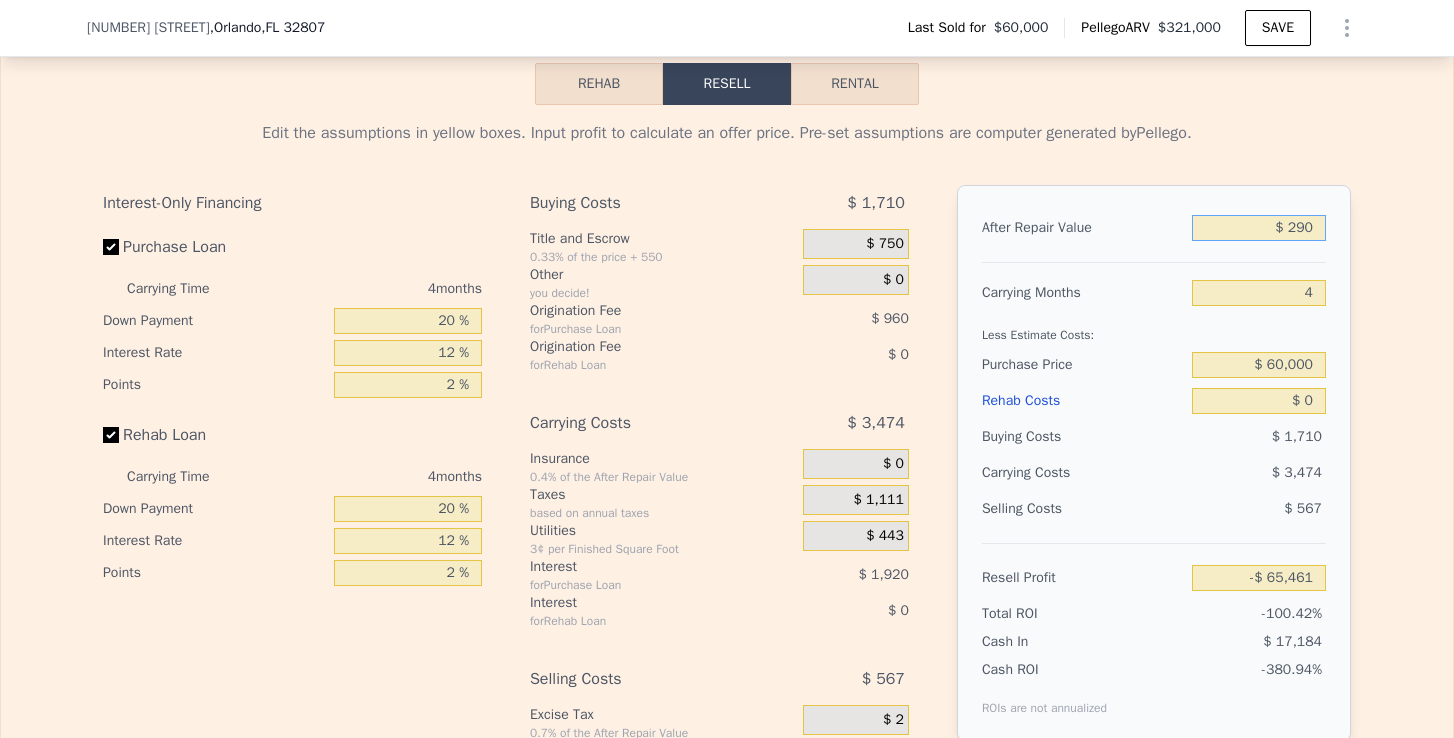 type on "$ 2,900" 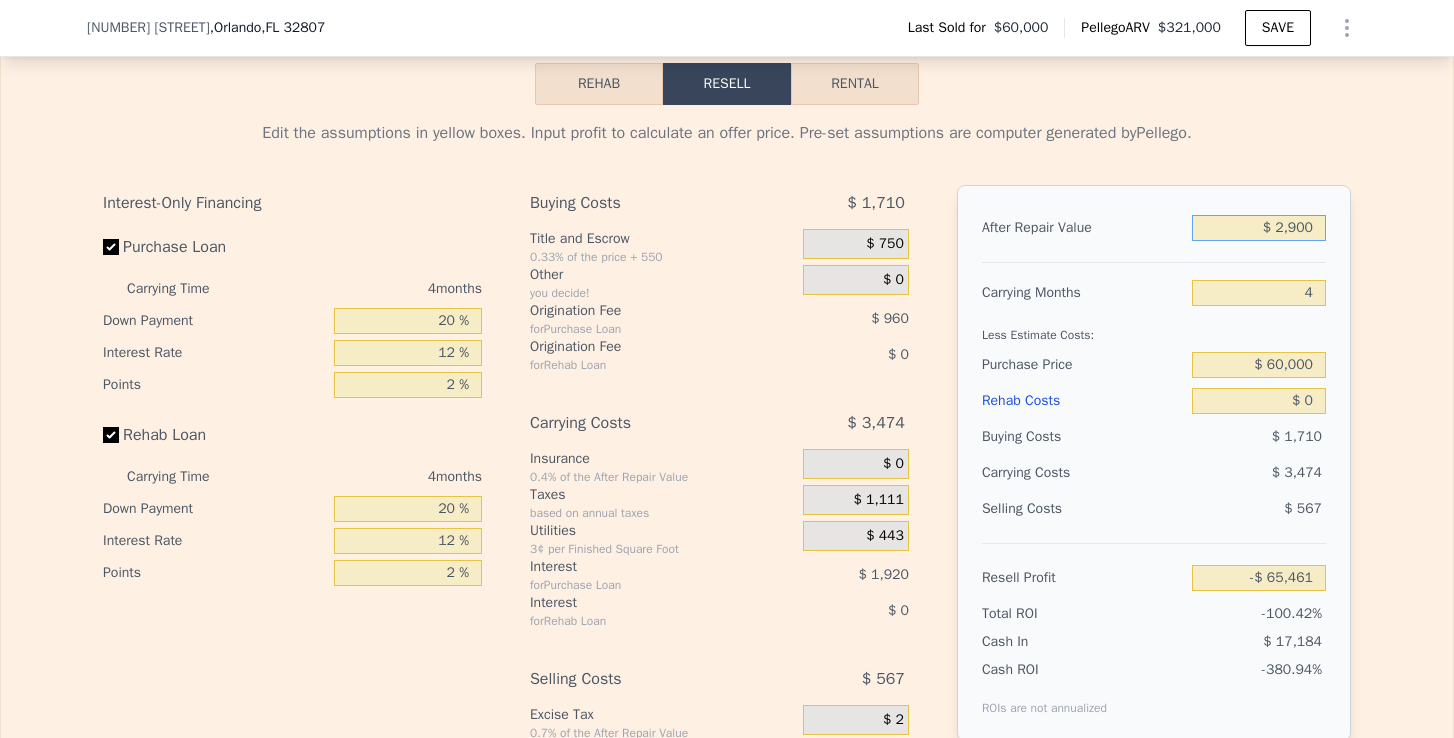 type on "$ [NUMBER]" 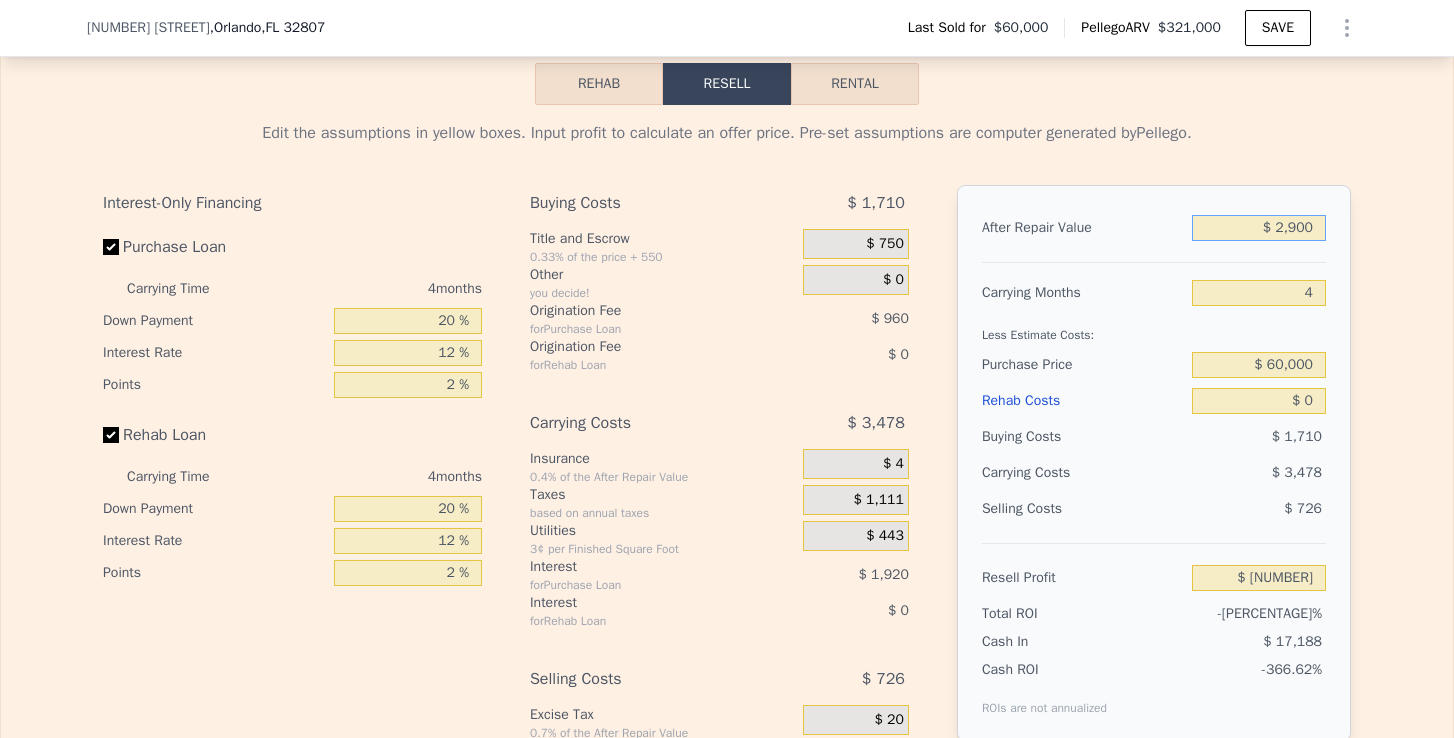 type on "$ 29,000" 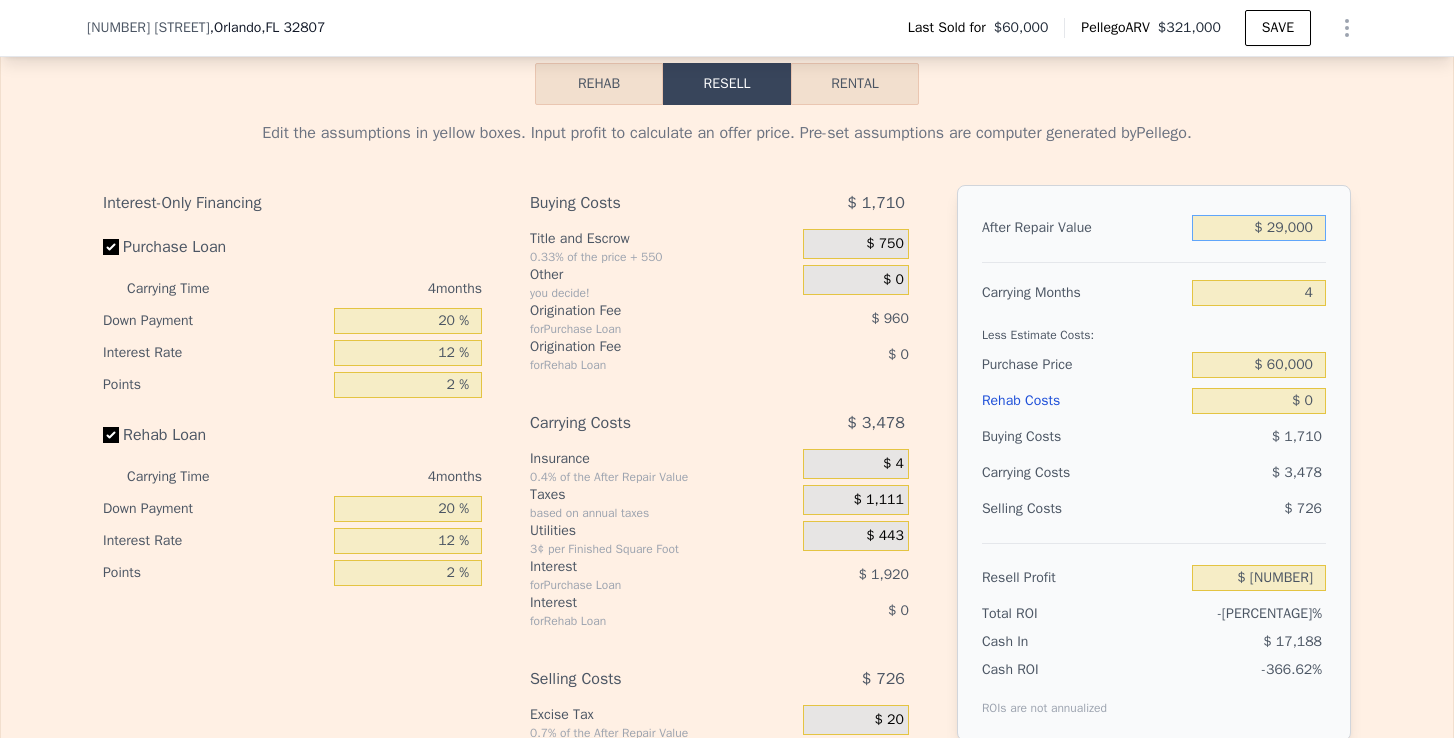 type on "-$ 38,523" 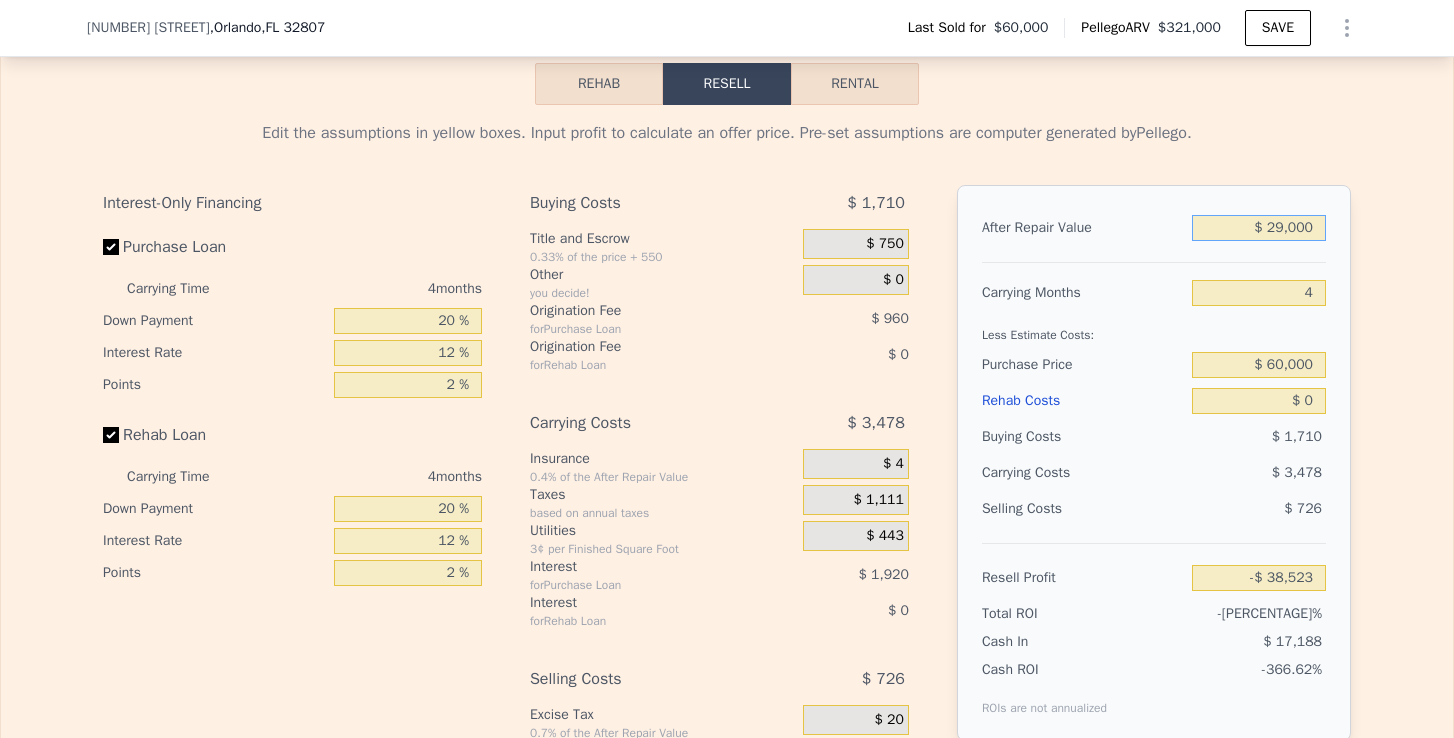 type on "$ 290,000" 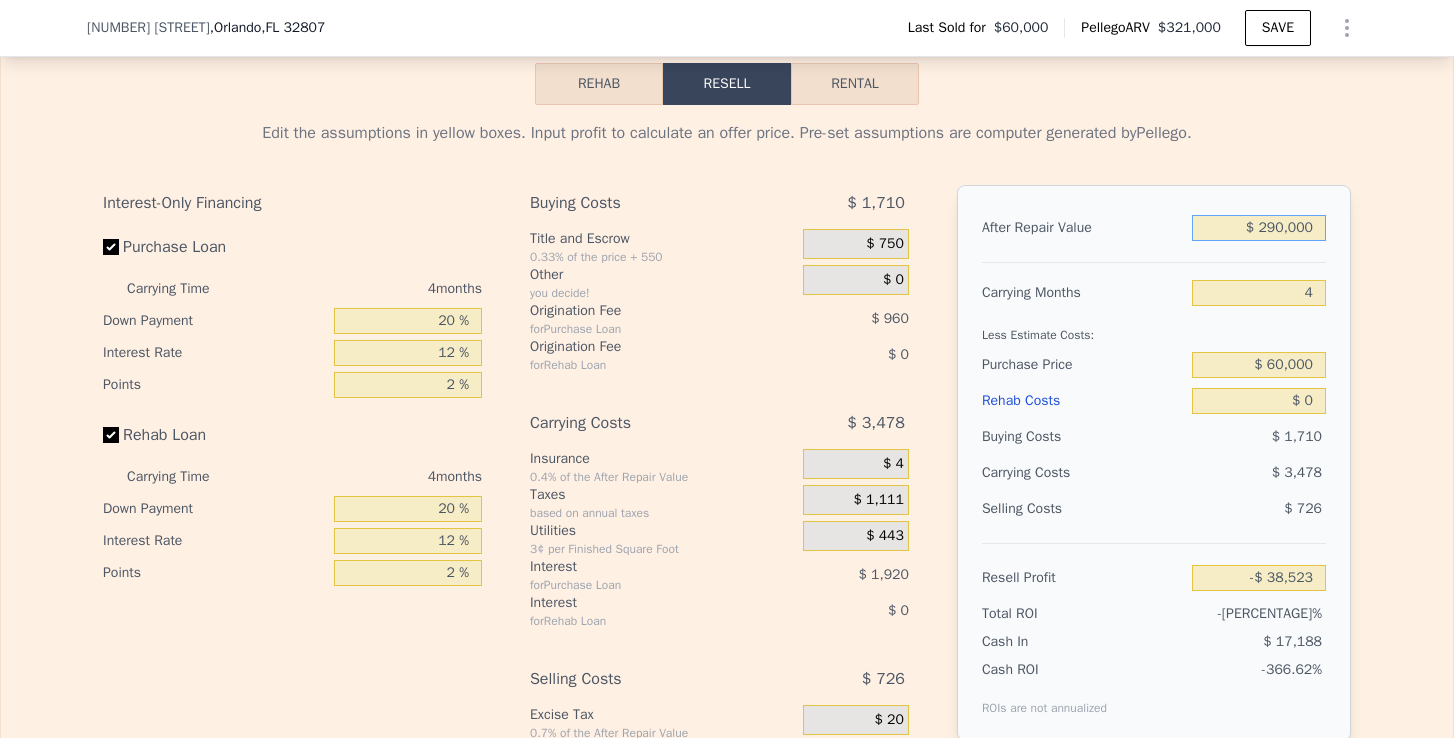 type on "$ 206,383" 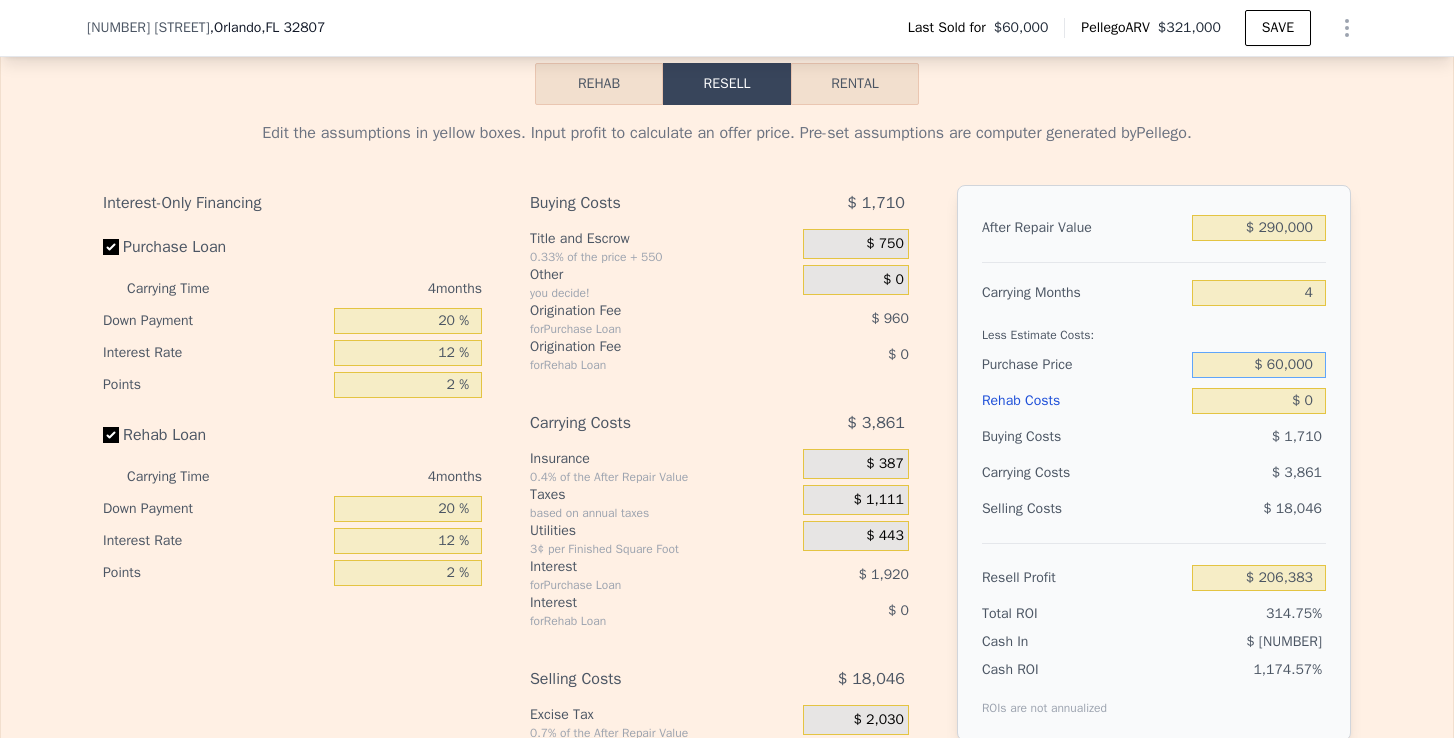 click on "$ 60,000" at bounding box center (1259, 365) 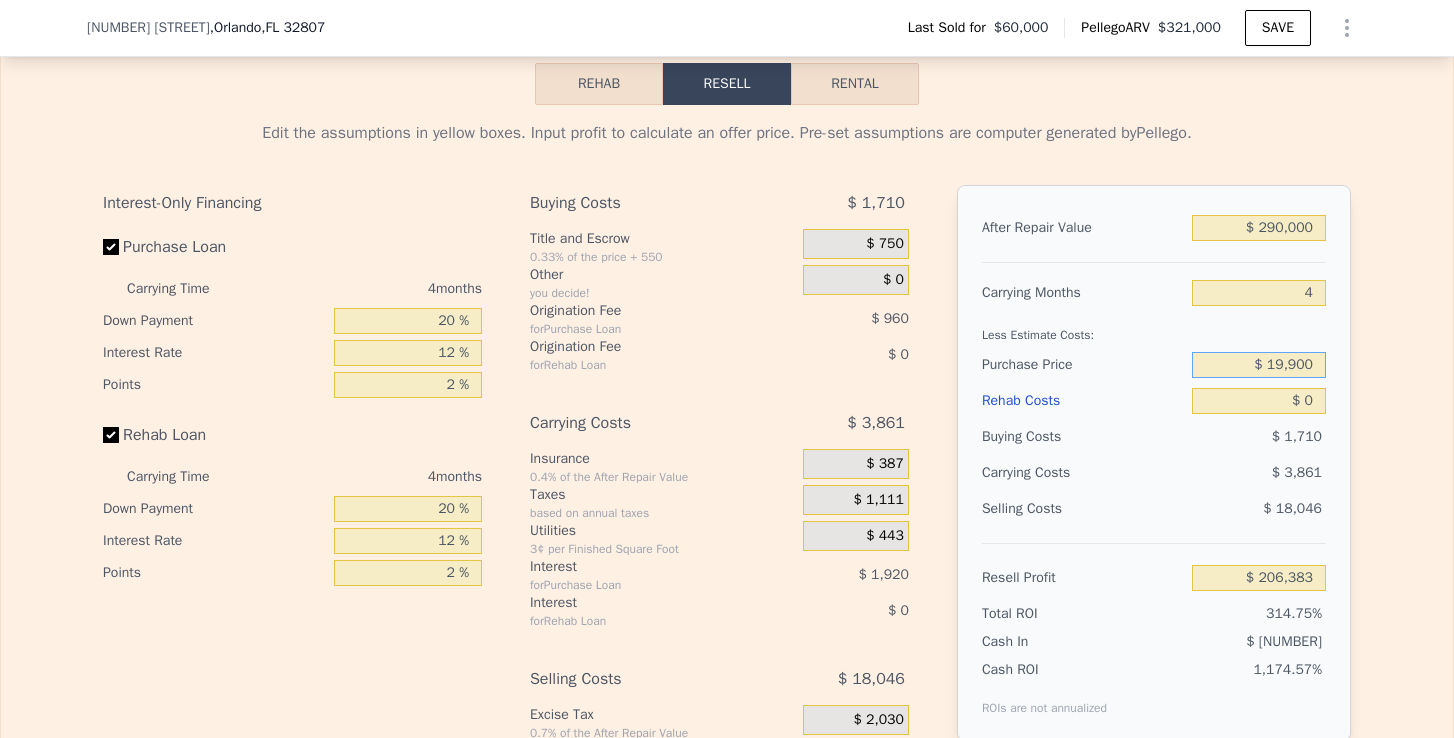type on "$ 199,000" 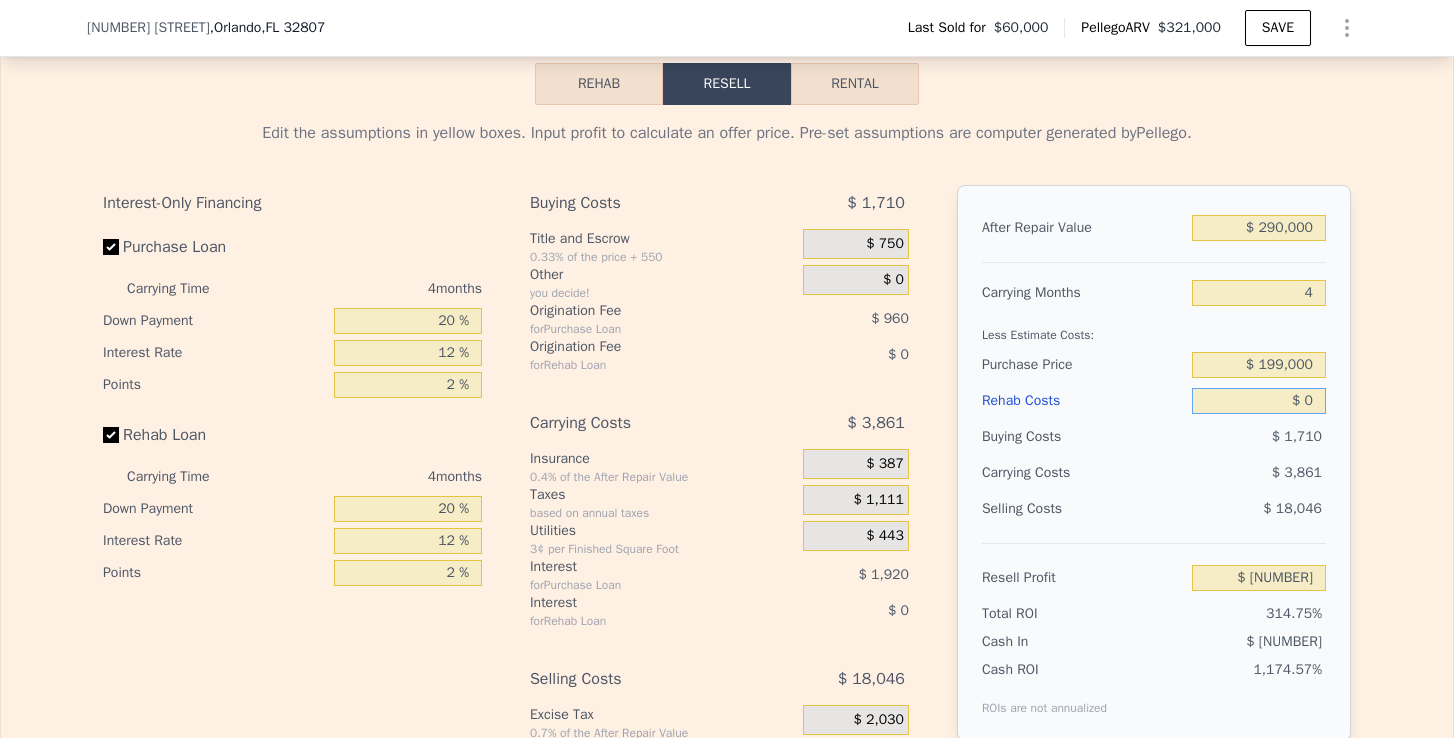 type on "$ 60,248" 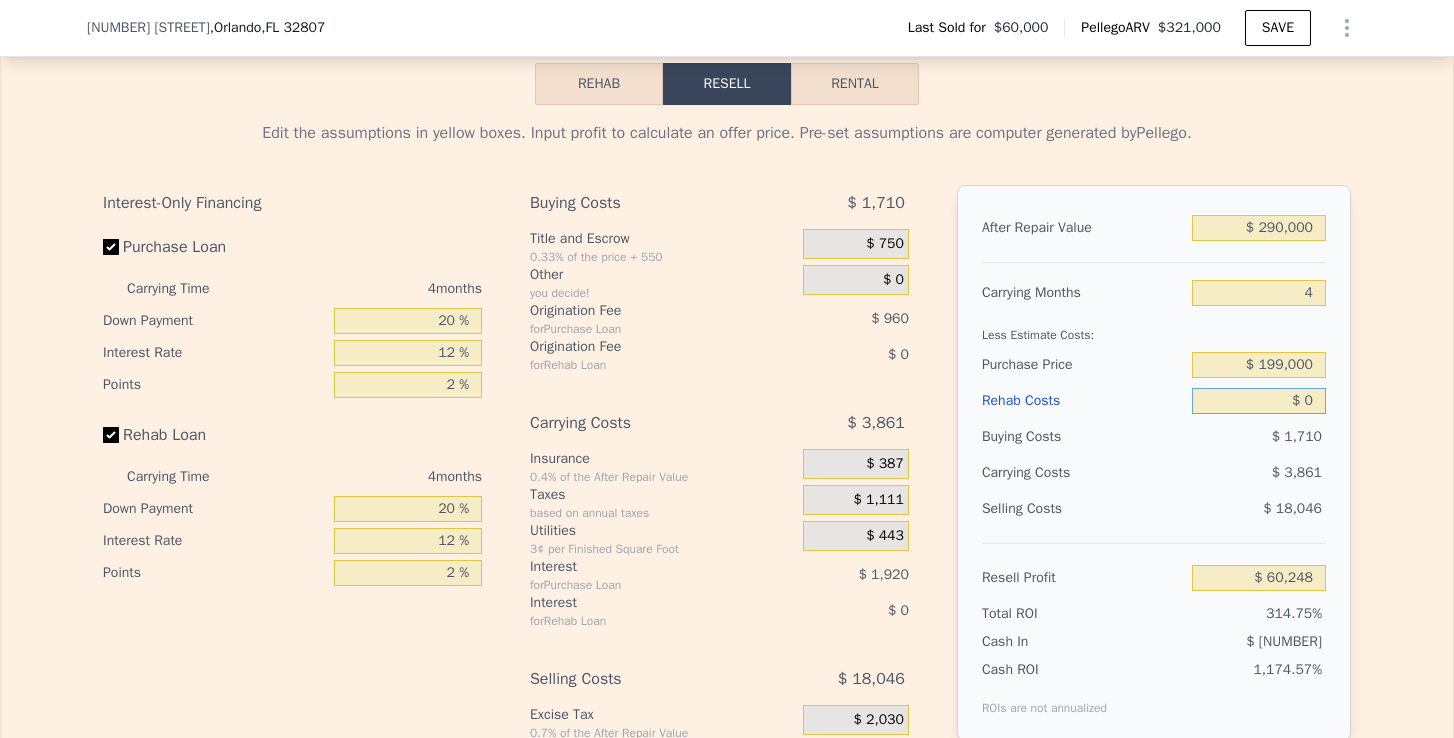 click on "$ 0" at bounding box center [1259, 401] 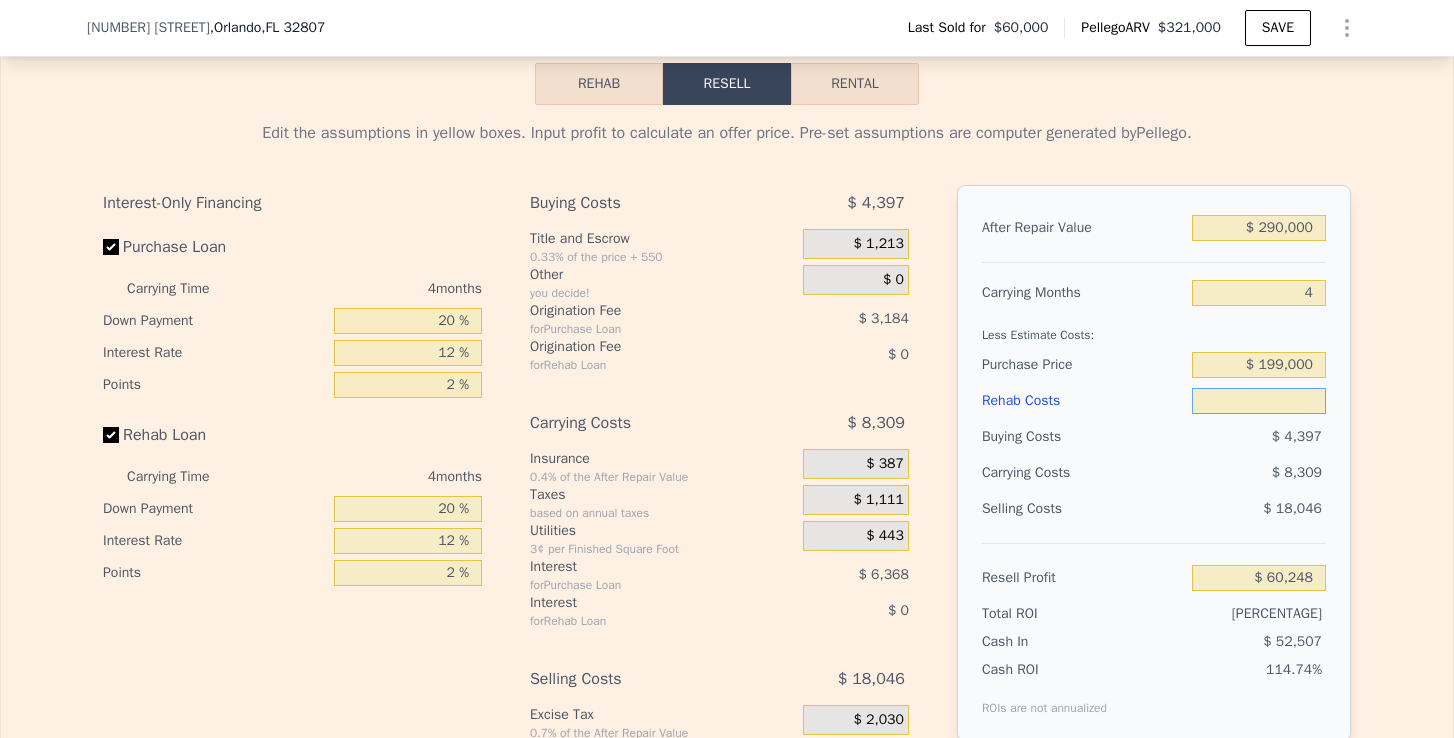 type on "$ 4" 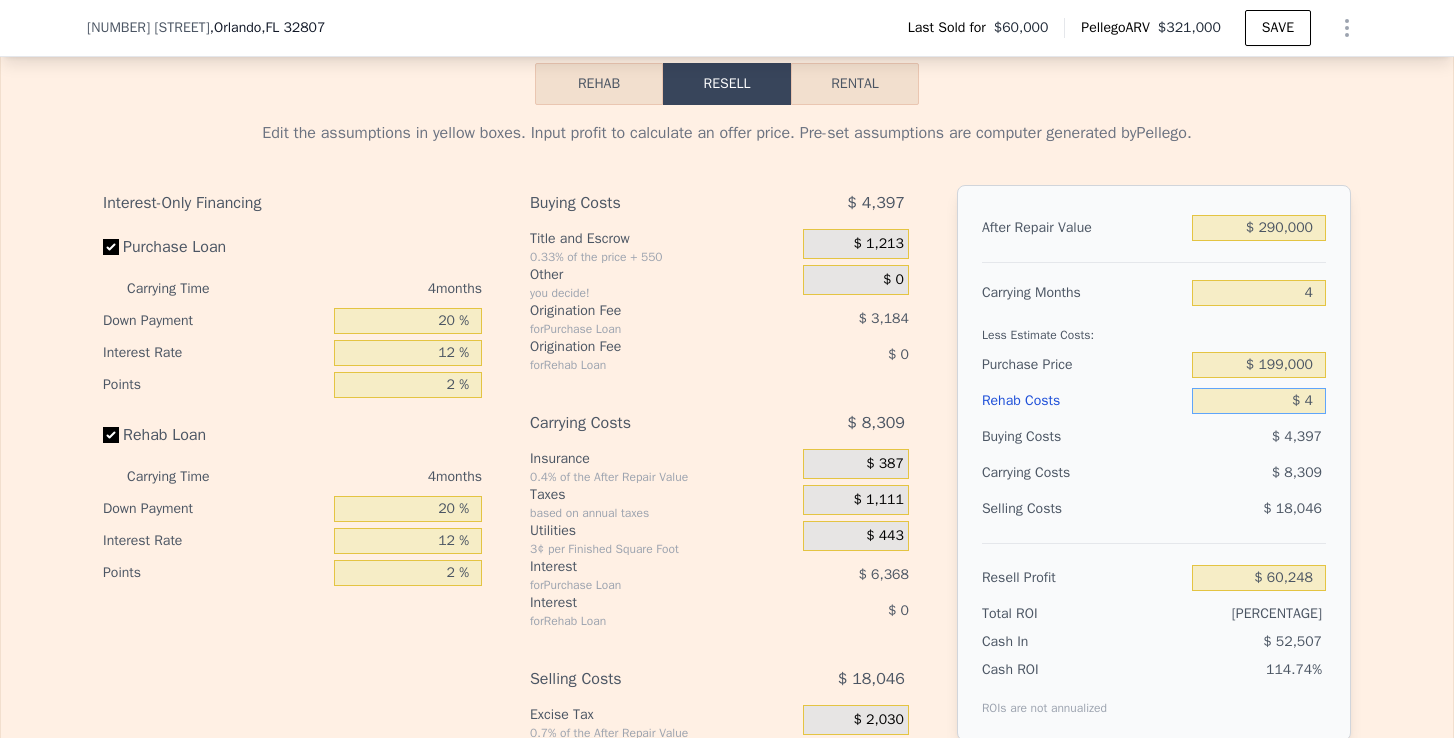 type on "$ 60,244" 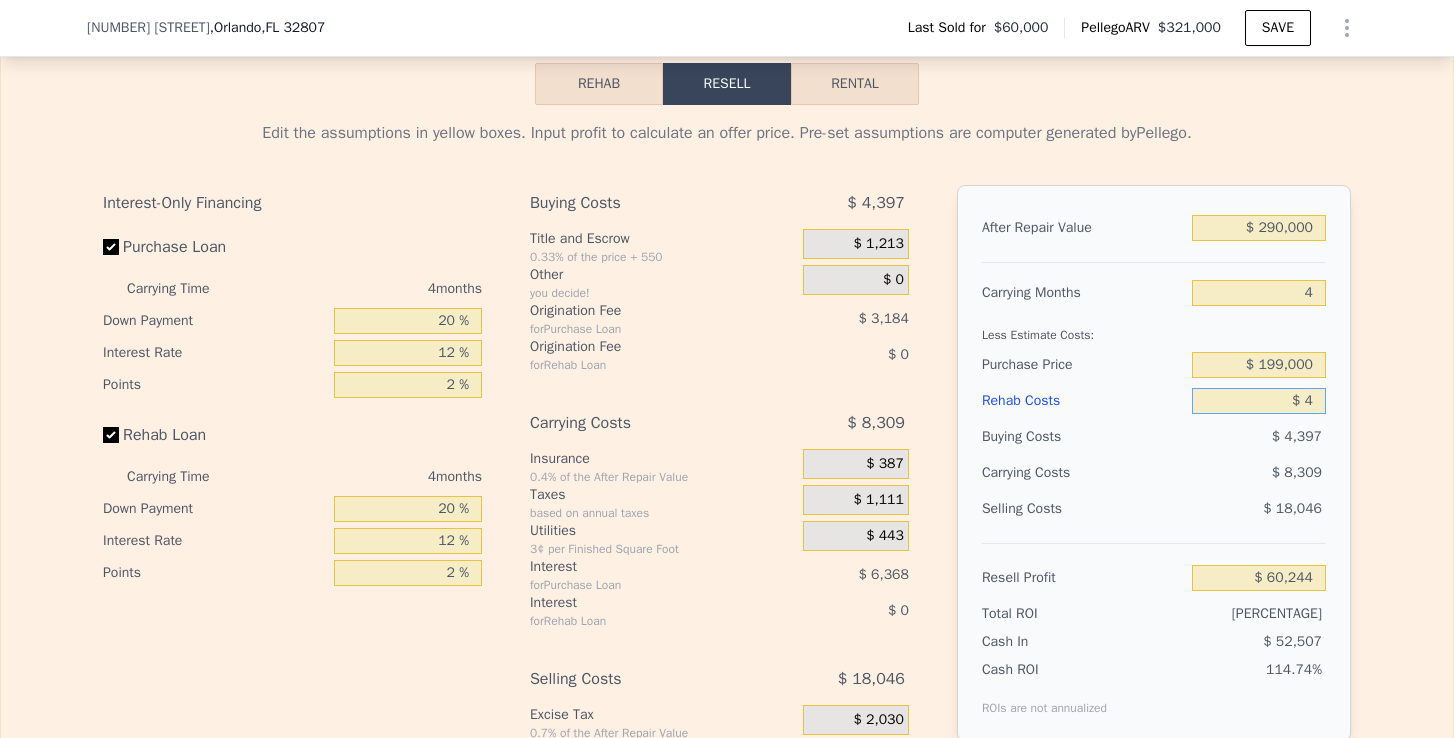 type on "$ 45" 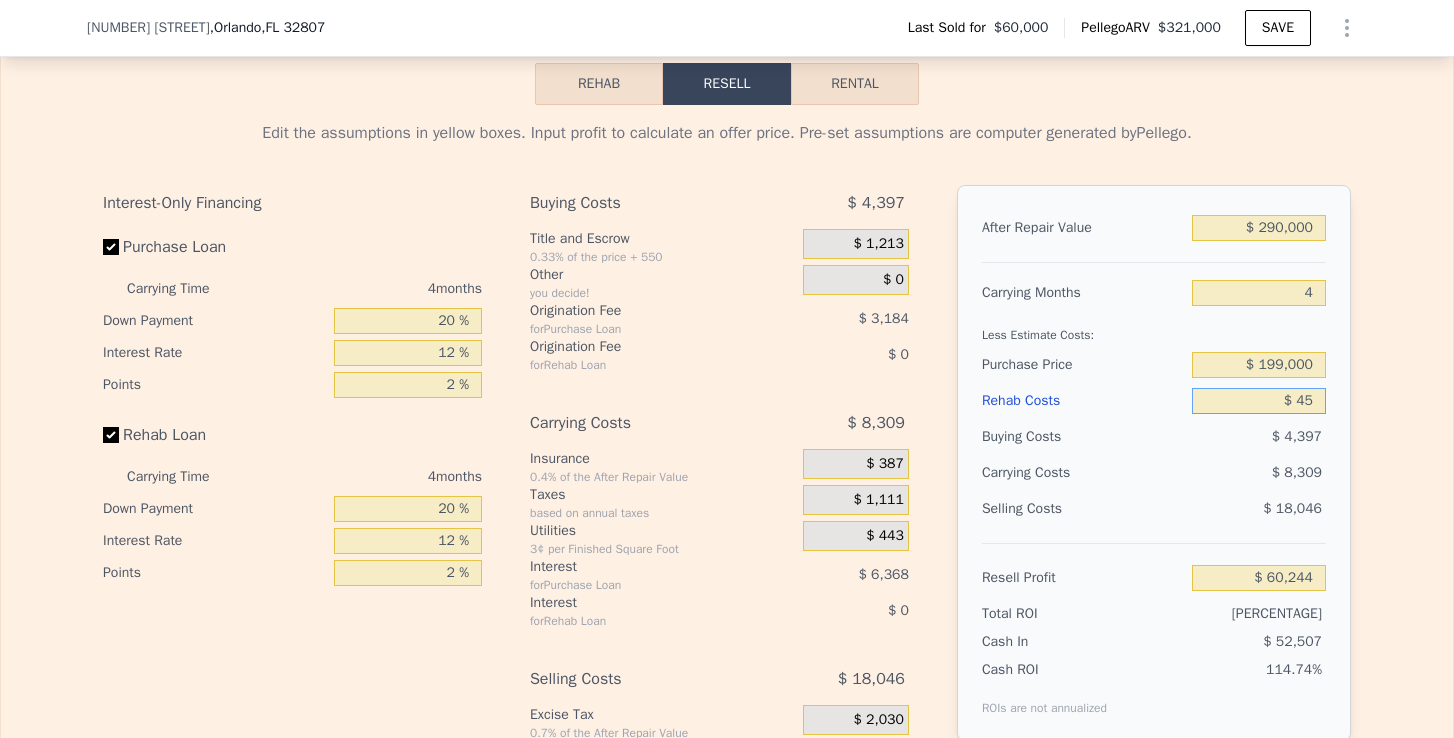 type on "$ 60,202" 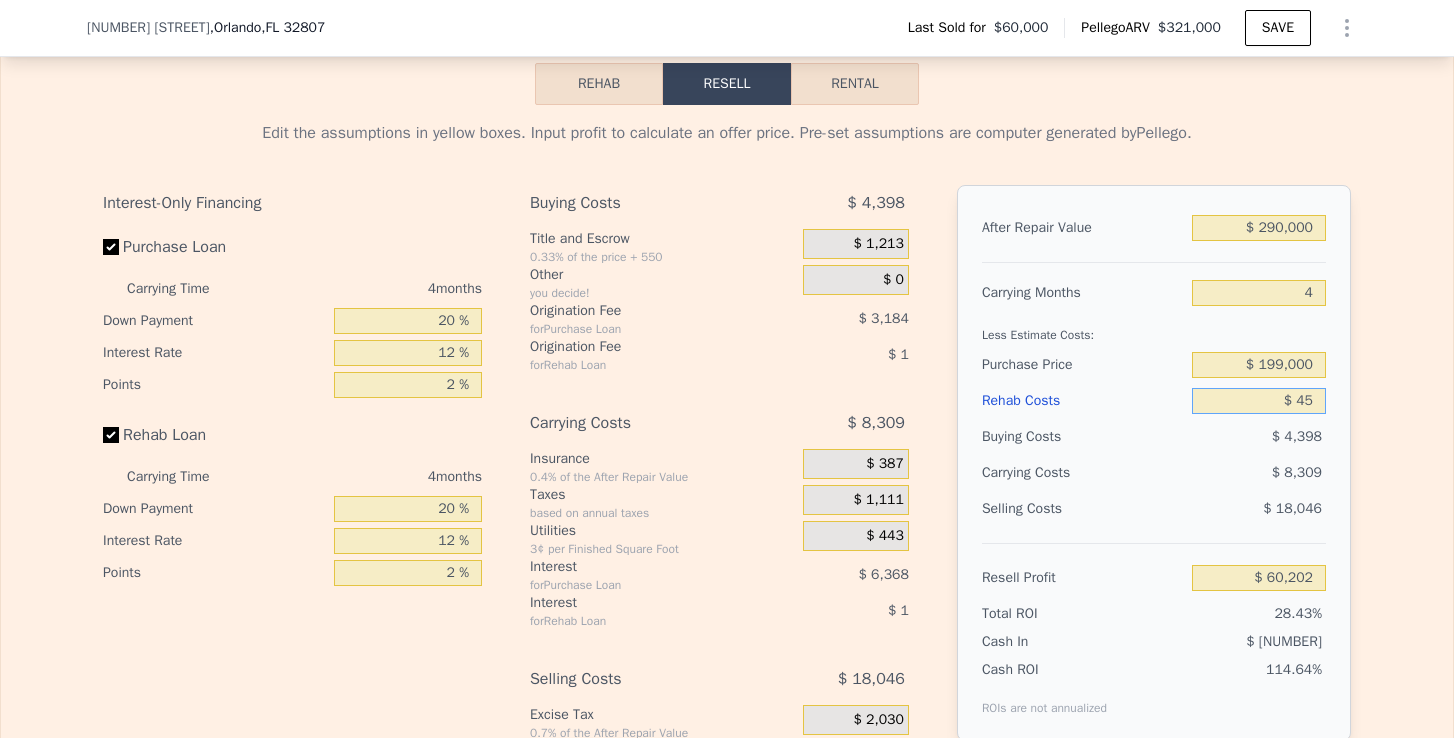 type on "$ 450" 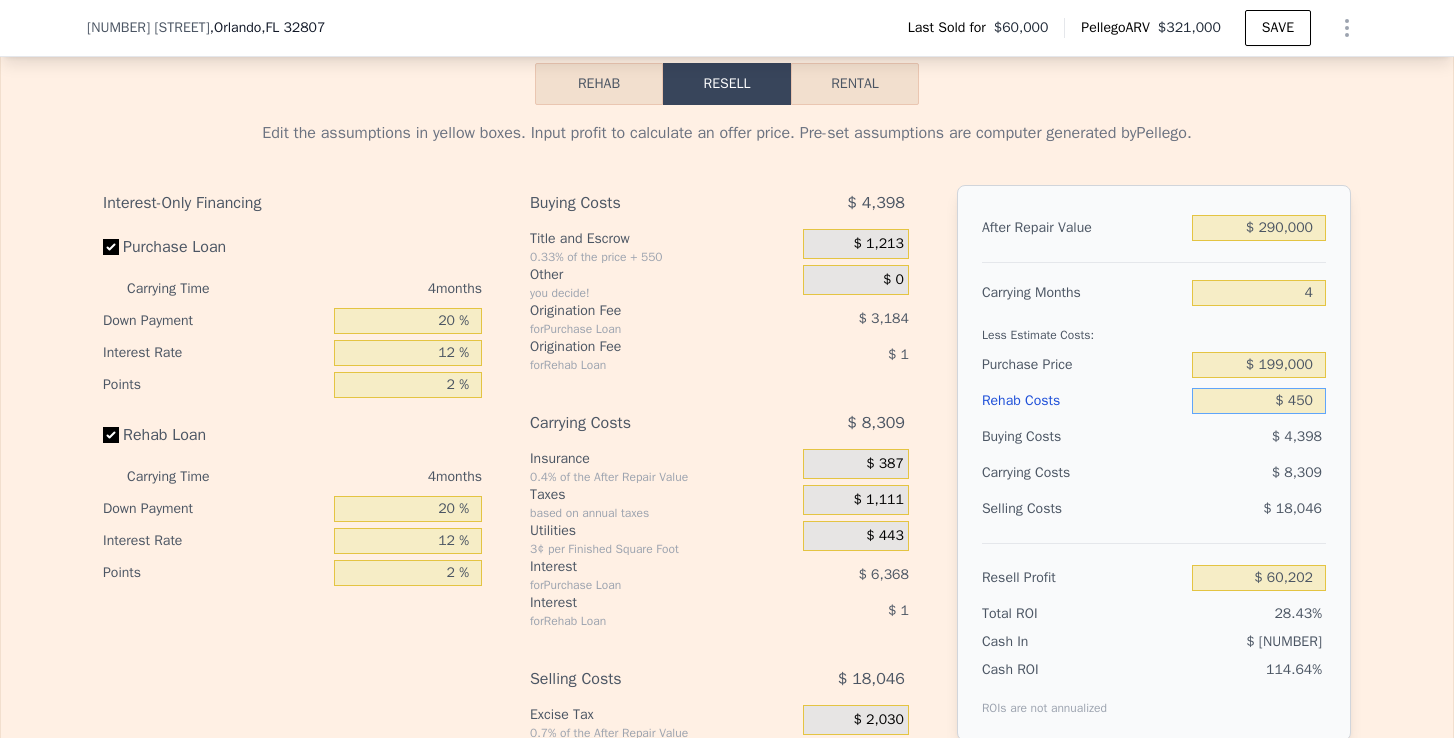type on "$ 59,775" 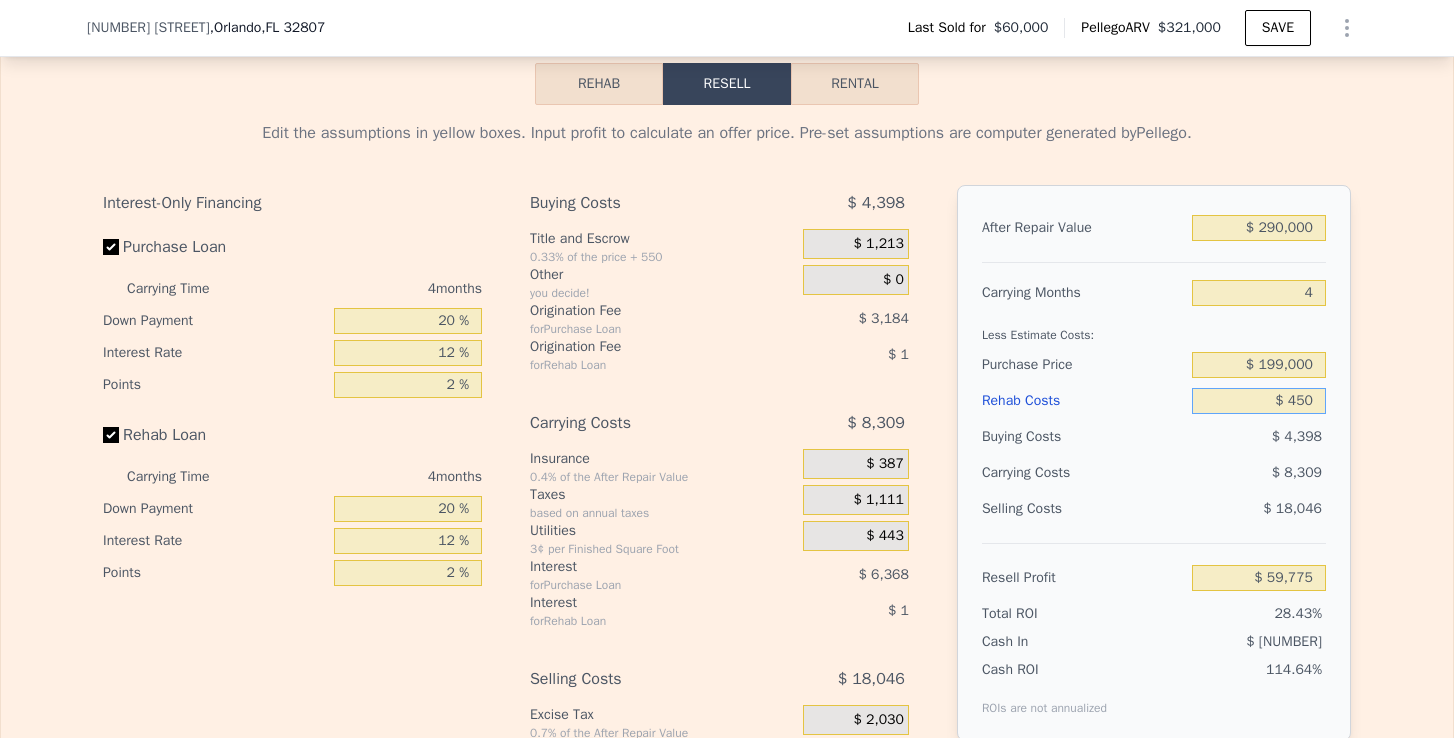type on "$ 4,500" 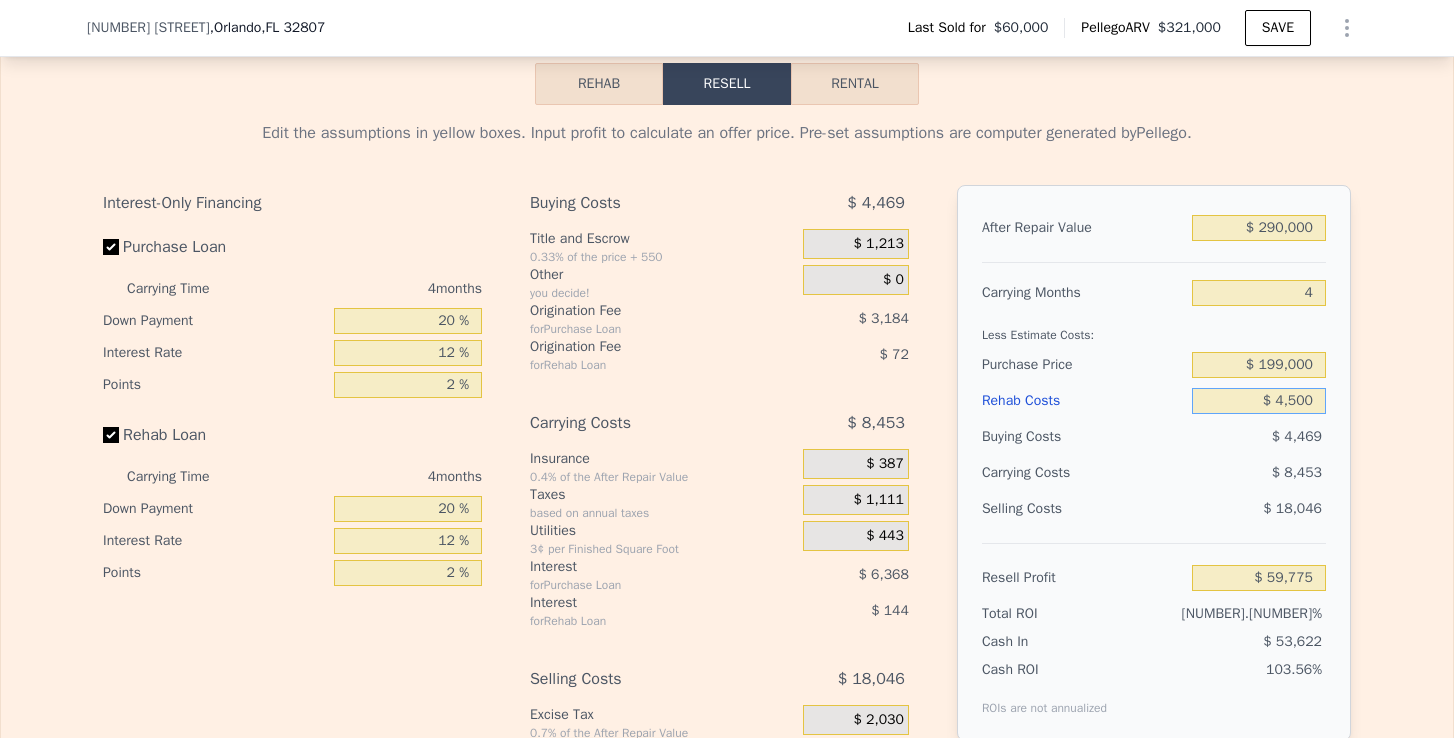 type on "$ 55,532" 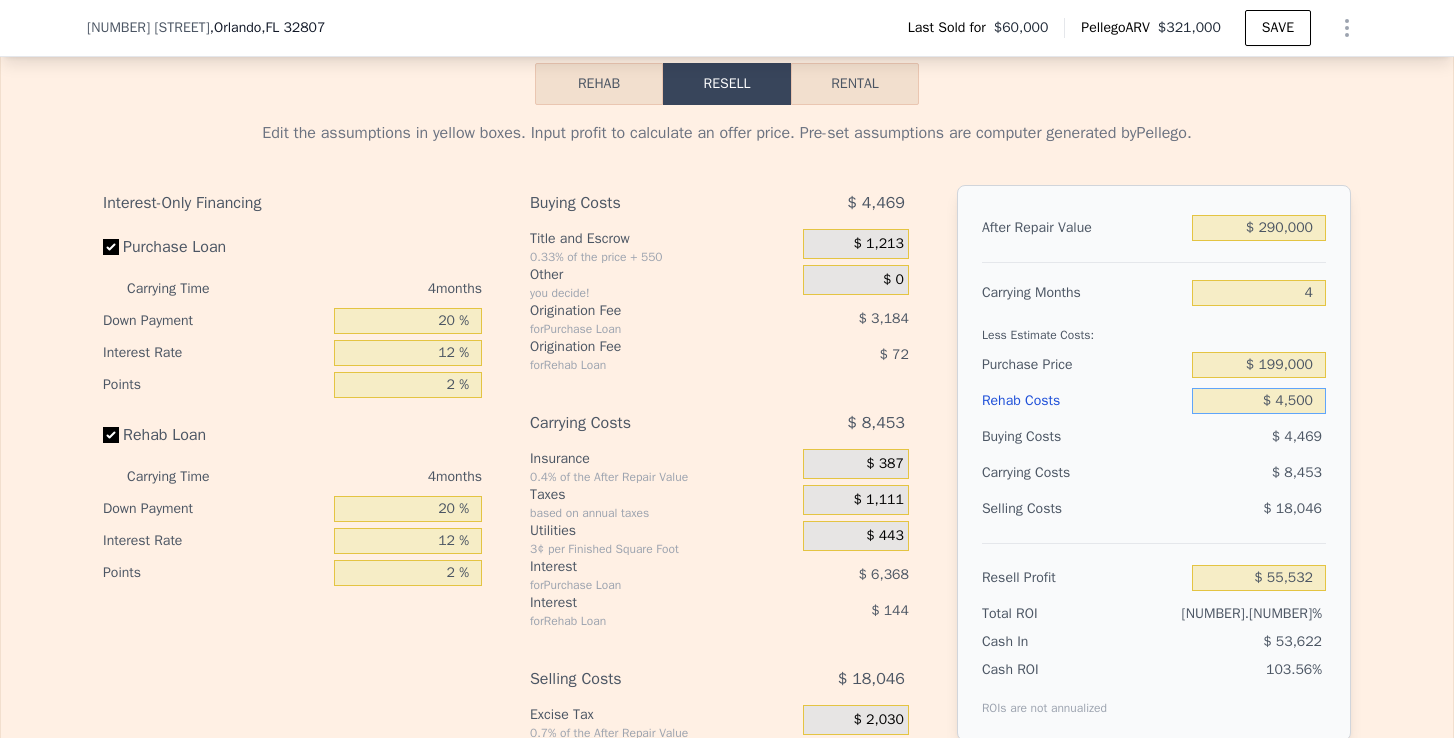 type on "$ 45,000" 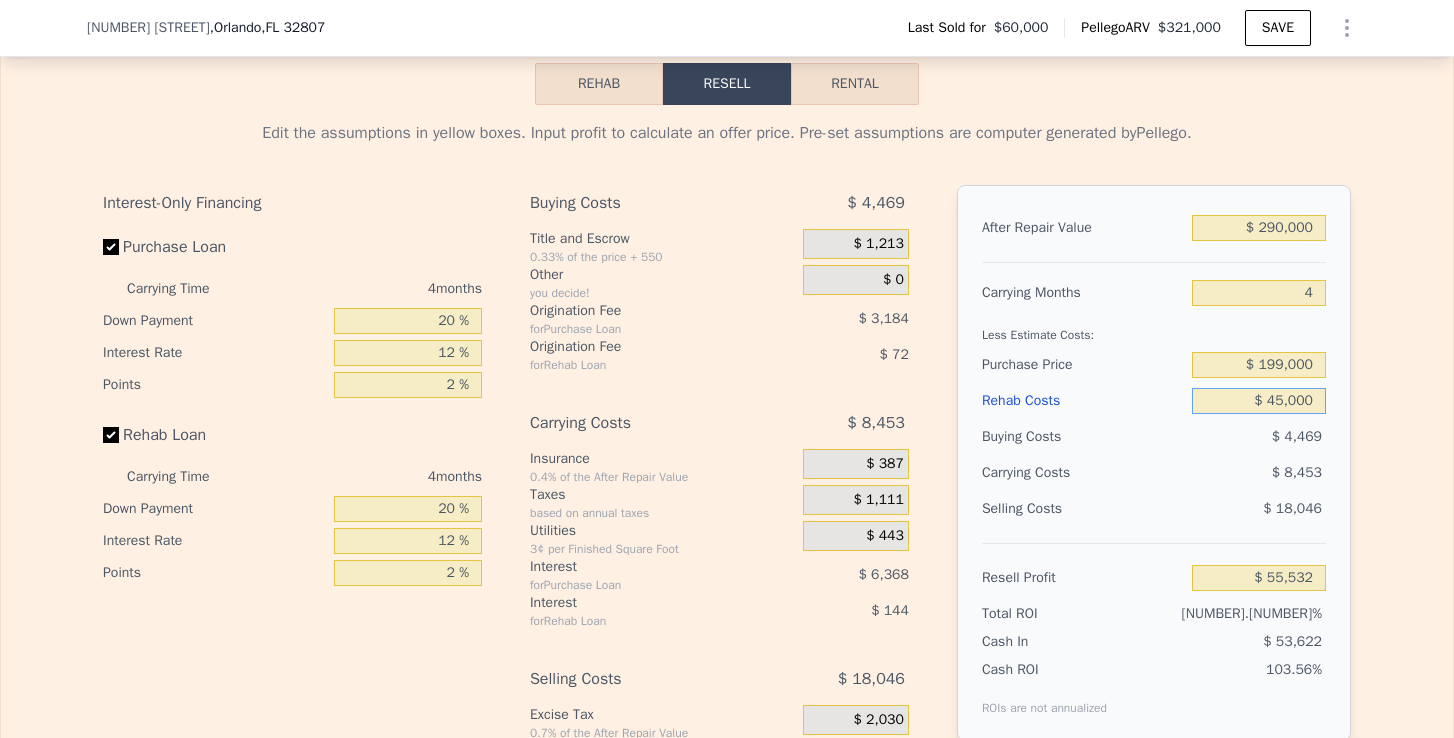 type on "$ 13,088" 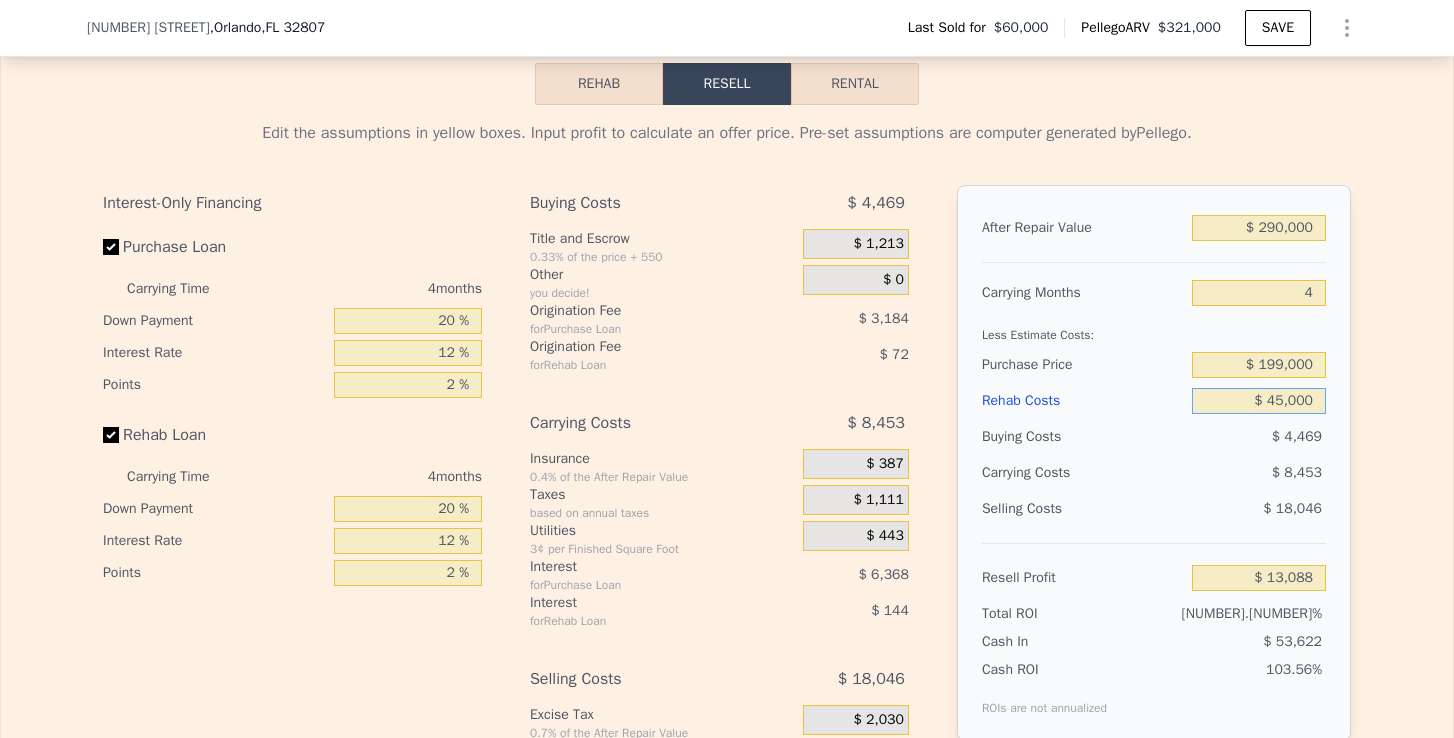 type on "$ 450,000" 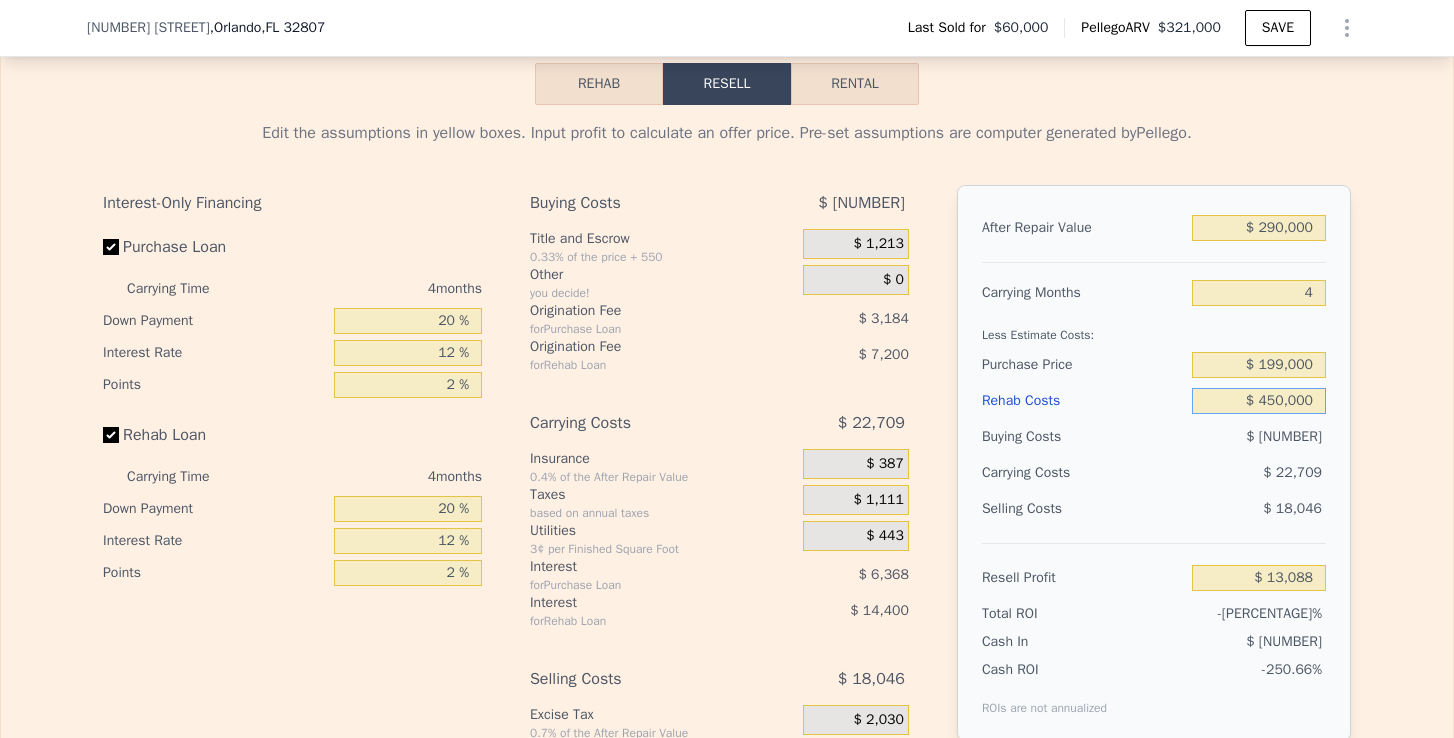 type on "-$ [PRICE]" 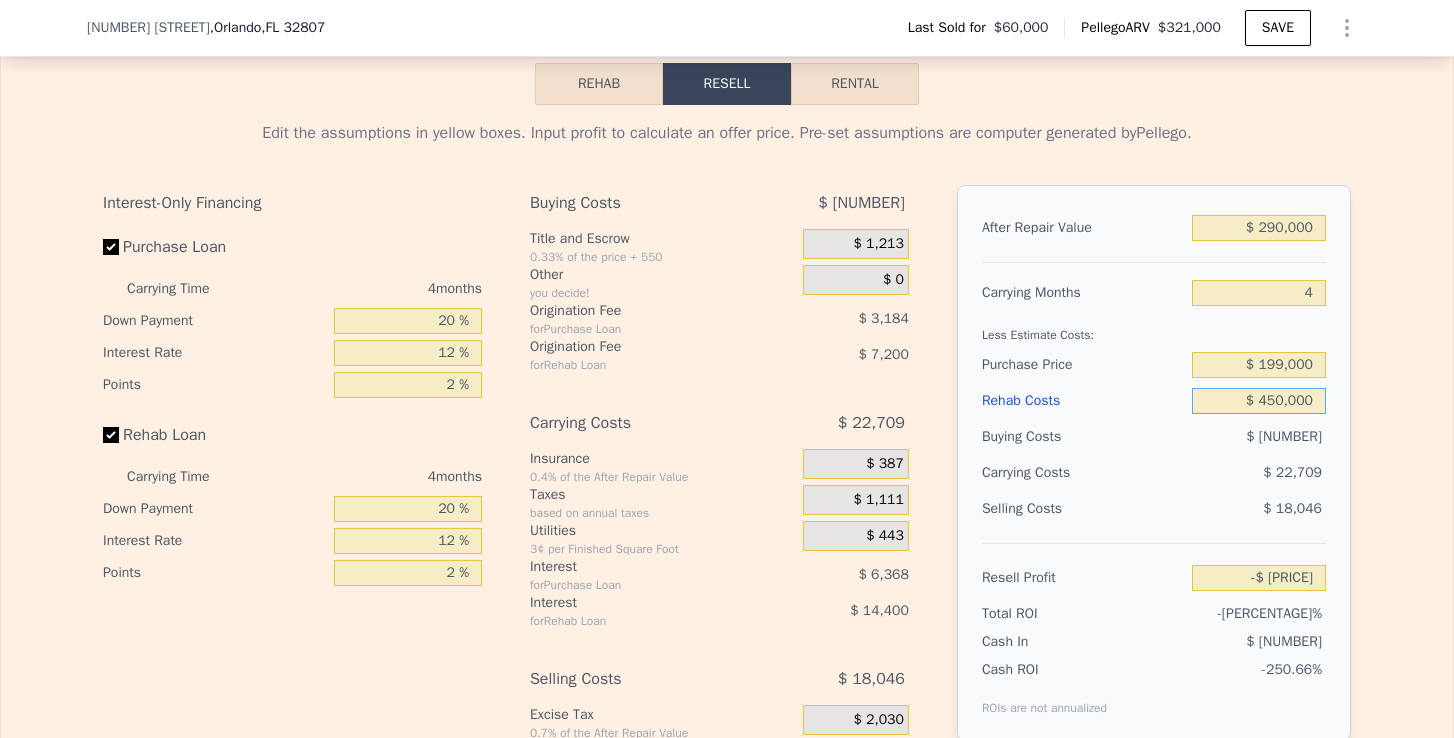 type on "$ 45,000" 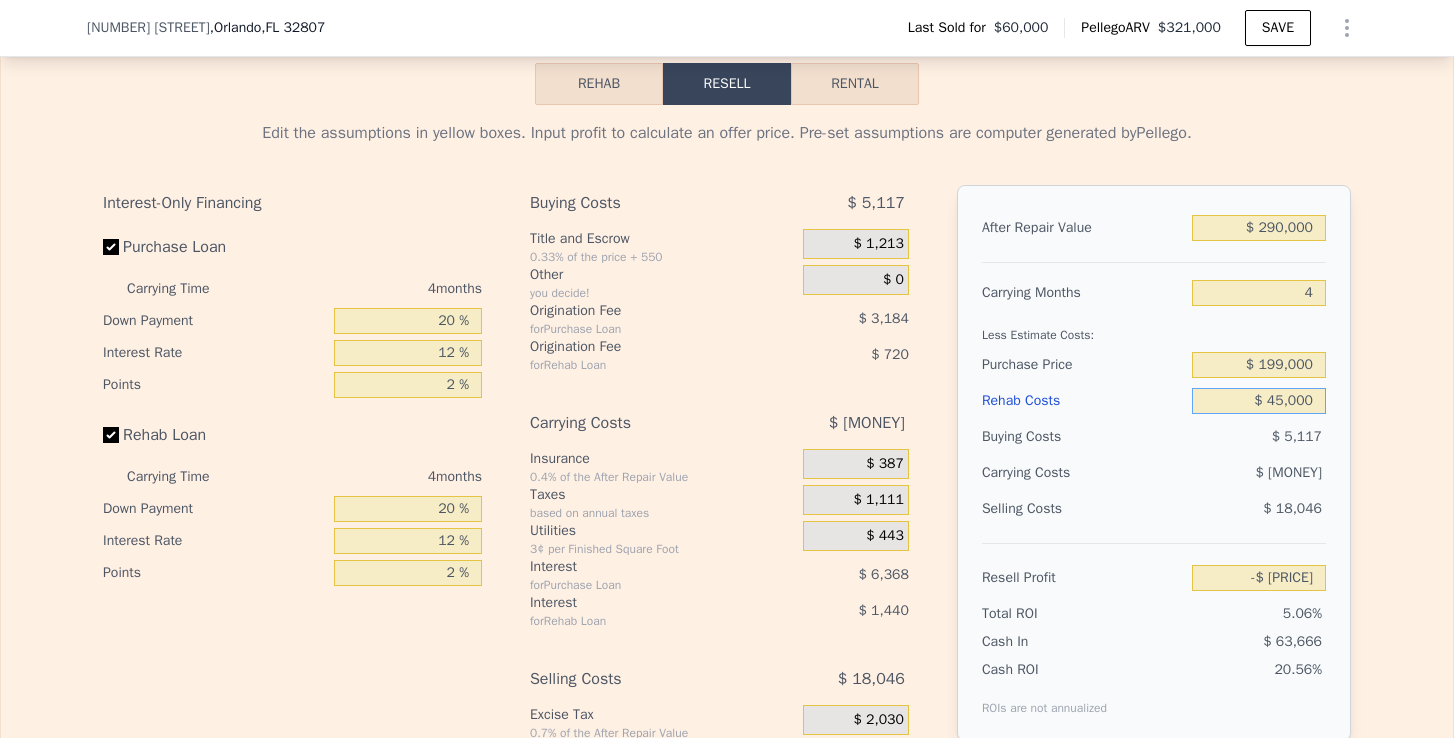 type on "$ 13,088" 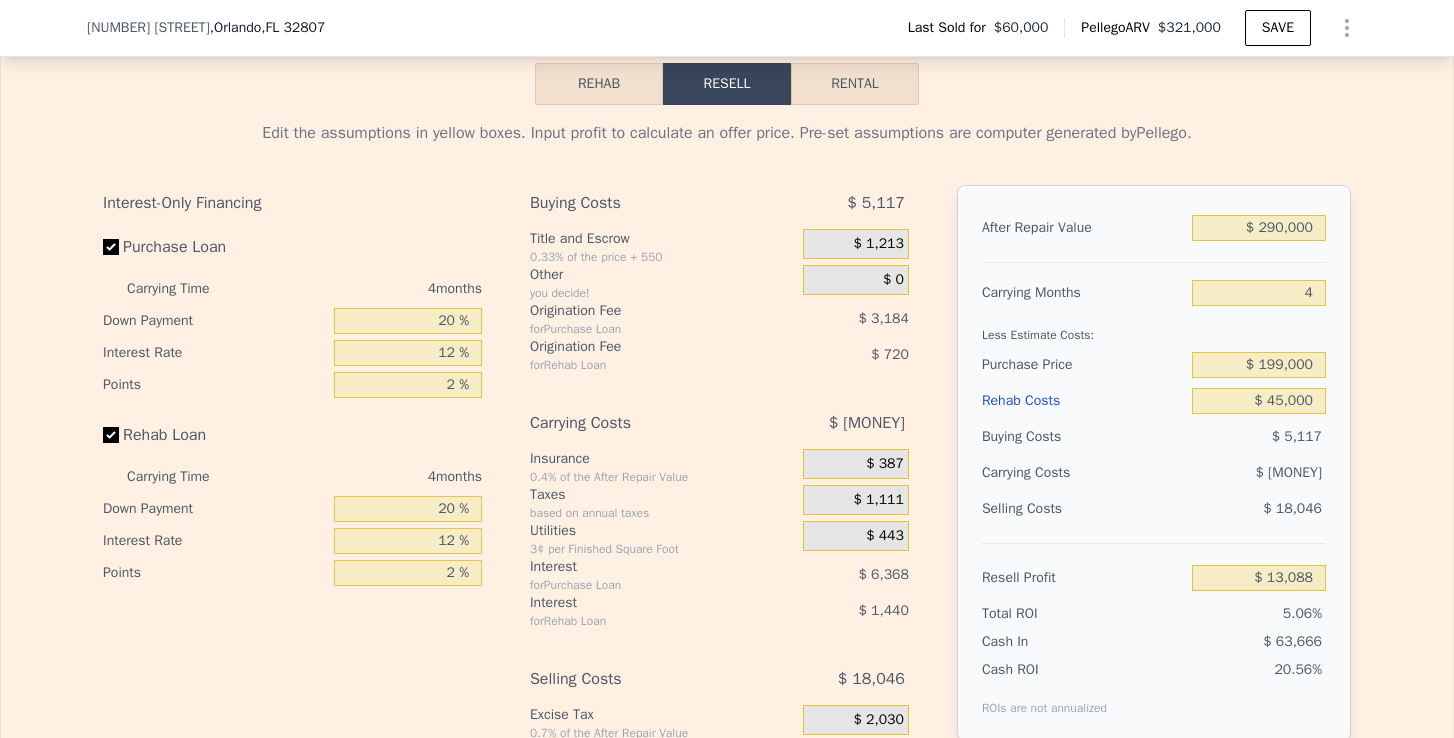click on "Edit the assumptions in yellow boxes. Input profit to calculate an offer price. Pre-set assumptions are computer generated by [COMPANY]. Interest-Only Financing Purchase Loan Carrying Time 4 months Down Payment 20 % Interest Rate 12 % Points 2 % Rehab Loan Carrying Time 4 months Down Payment 20 % Interest Rate 12 % Points 2 % Buying Costs $ 5,117 Title and Escrow 0.33% of the price + 550 $ 1,213 Other you decide! $ 0 Origination Fee for Purchase Loan $ 3,184 Origination Fee for Rehab Loan $ 720 Carrying Costs $ 9,749 Insurance 0.4% of the After Repair Value $ 387 Taxes based on annual taxes $ 1,111 Utilities 3¢ per Finished Square Foot $ 443 Interest for Purchase Loan $ 6,368 Interest for Rehab Loan $ 1,440 Selling Costs $ 18,046 Excise Tax 0.7% of the After Repair Value $ 2,030 Listing Commission 2.5% of the After Repair Value $ 7,250 Selling Commission 2.5% of the After Repair Value $ 7,250 Title and Escrow 0.33% of the After Repair Value $ 1,516 After Repair Value $ 290,000 Carrying Months 4 $ 5,117" at bounding box center (727, 477) 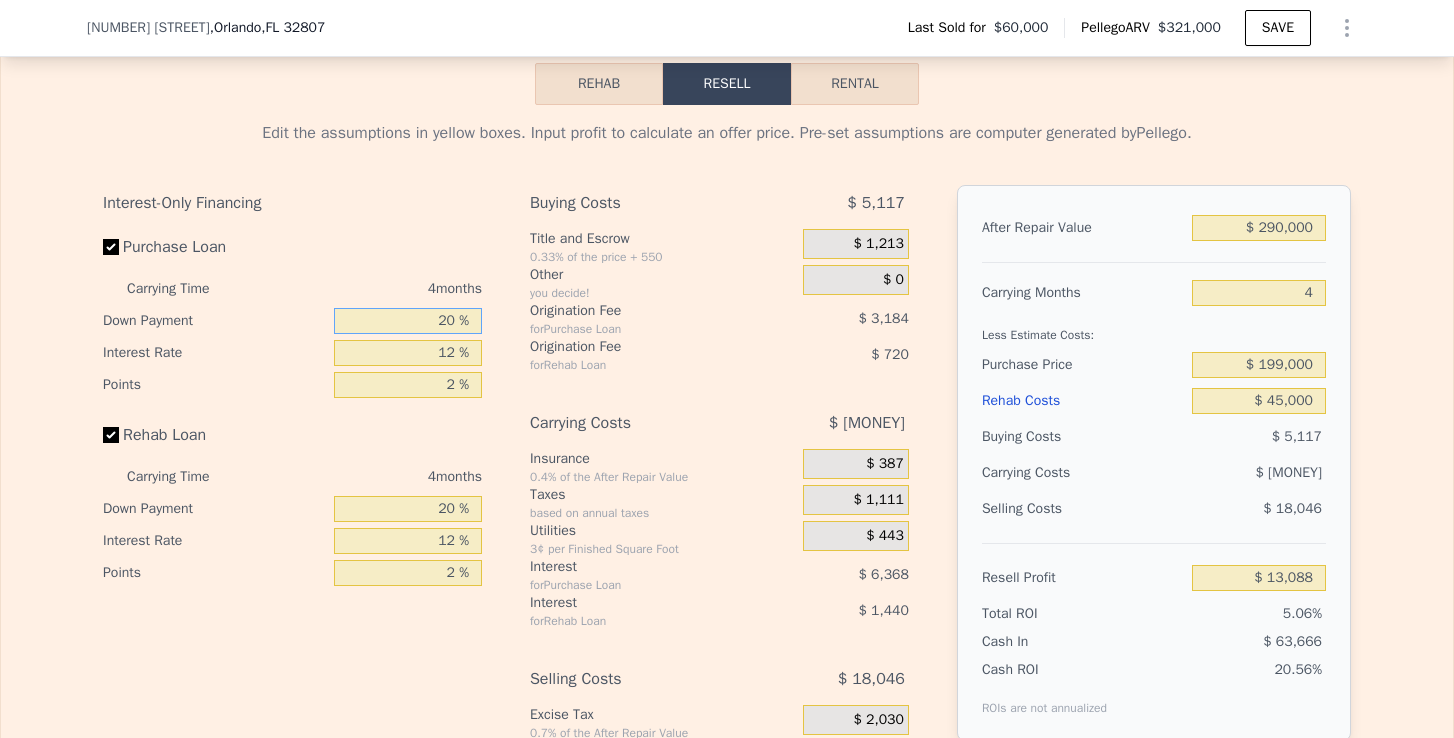 drag, startPoint x: 448, startPoint y: 284, endPoint x: 422, endPoint y: 288, distance: 26.305893 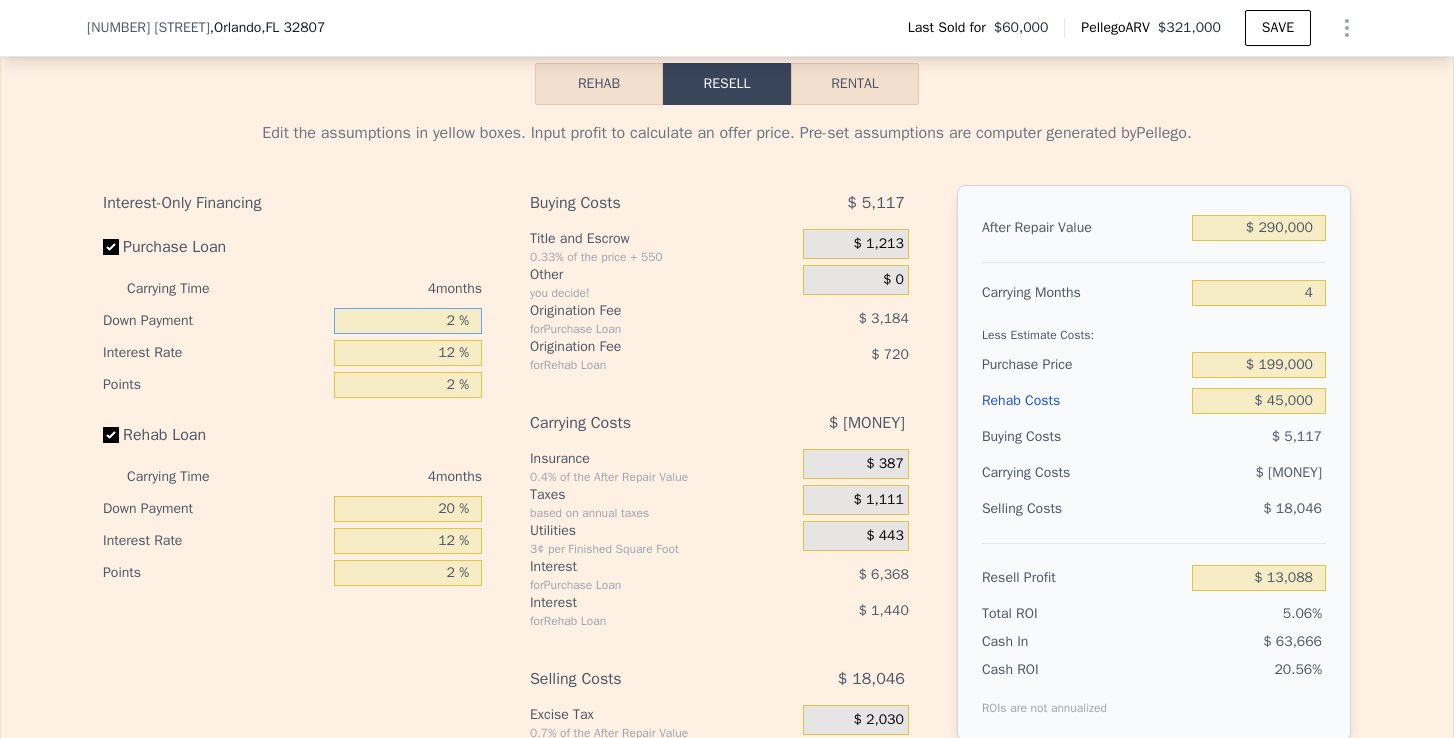 type on "$ 10,940" 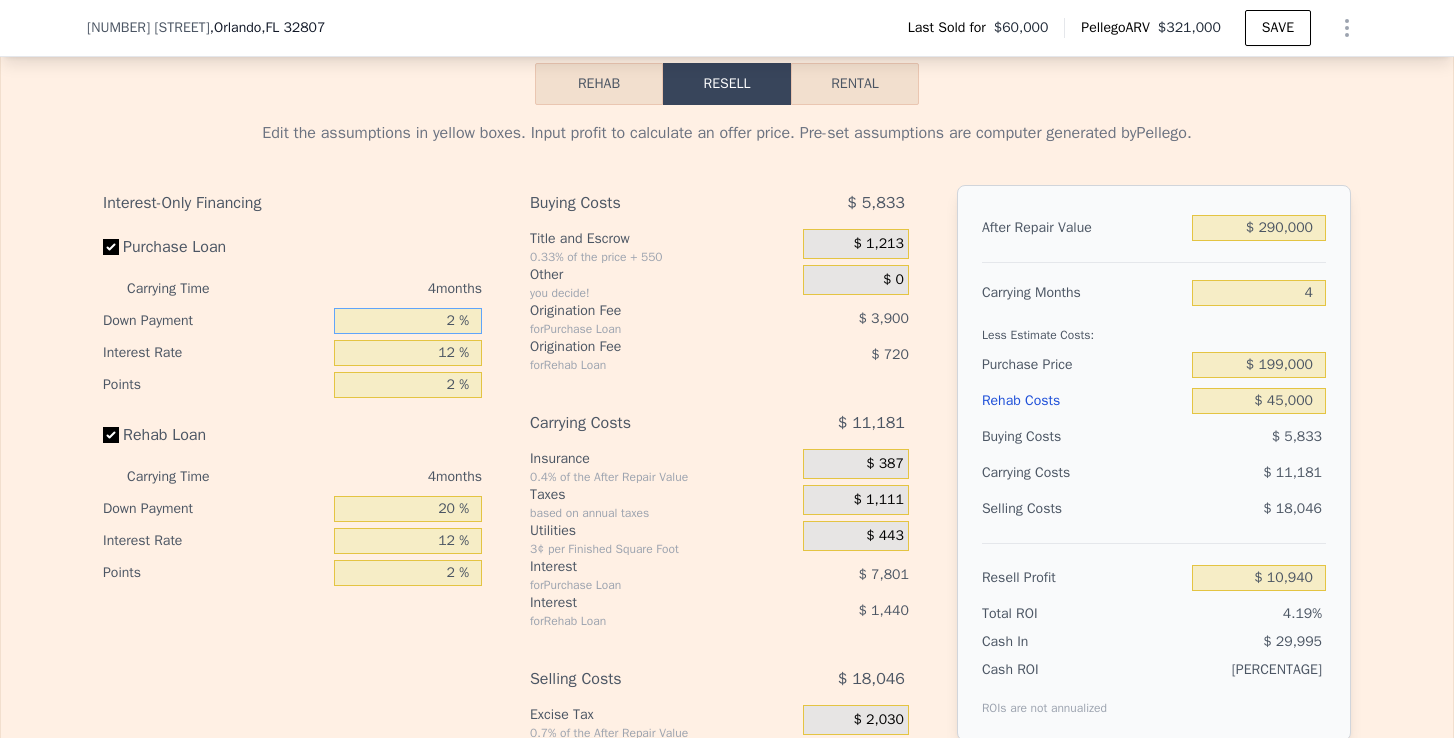 type on "21 %" 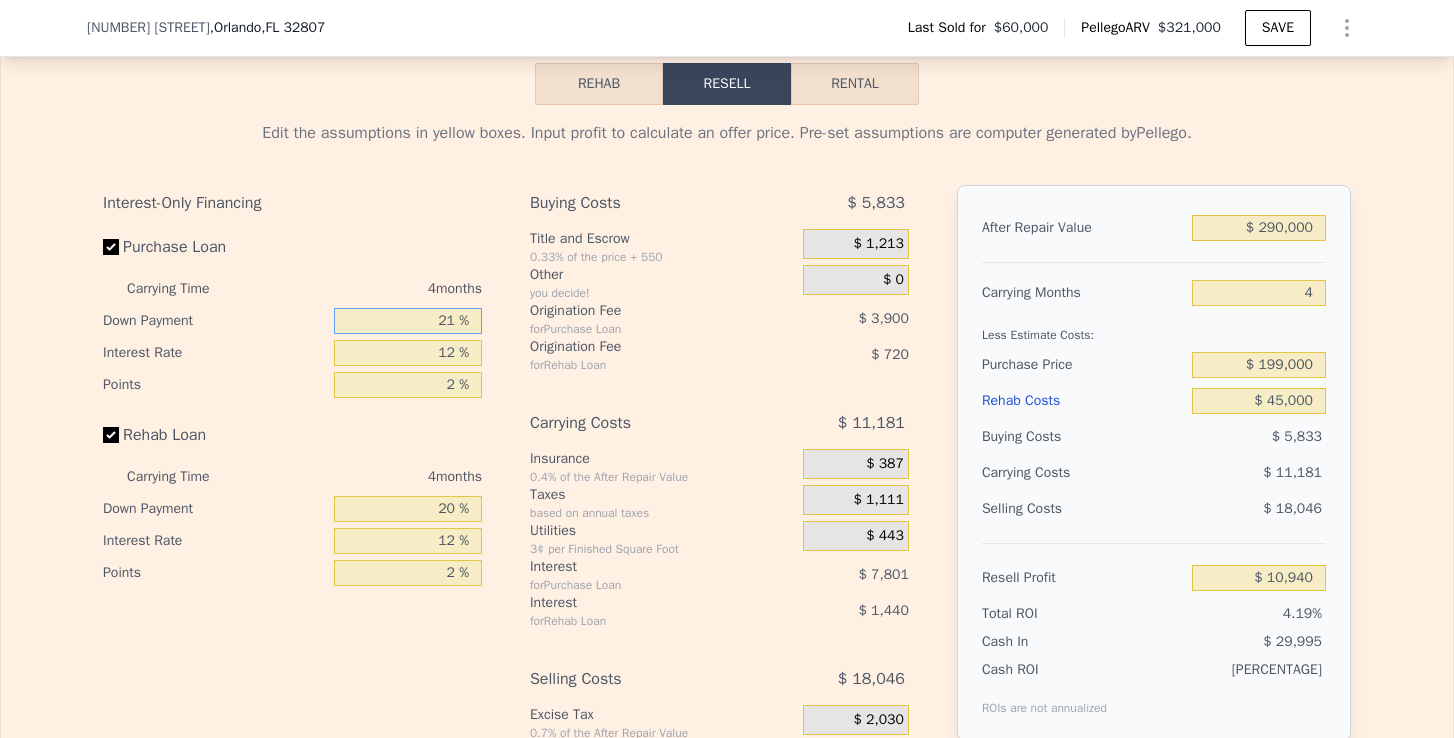 type on "$ 13,208" 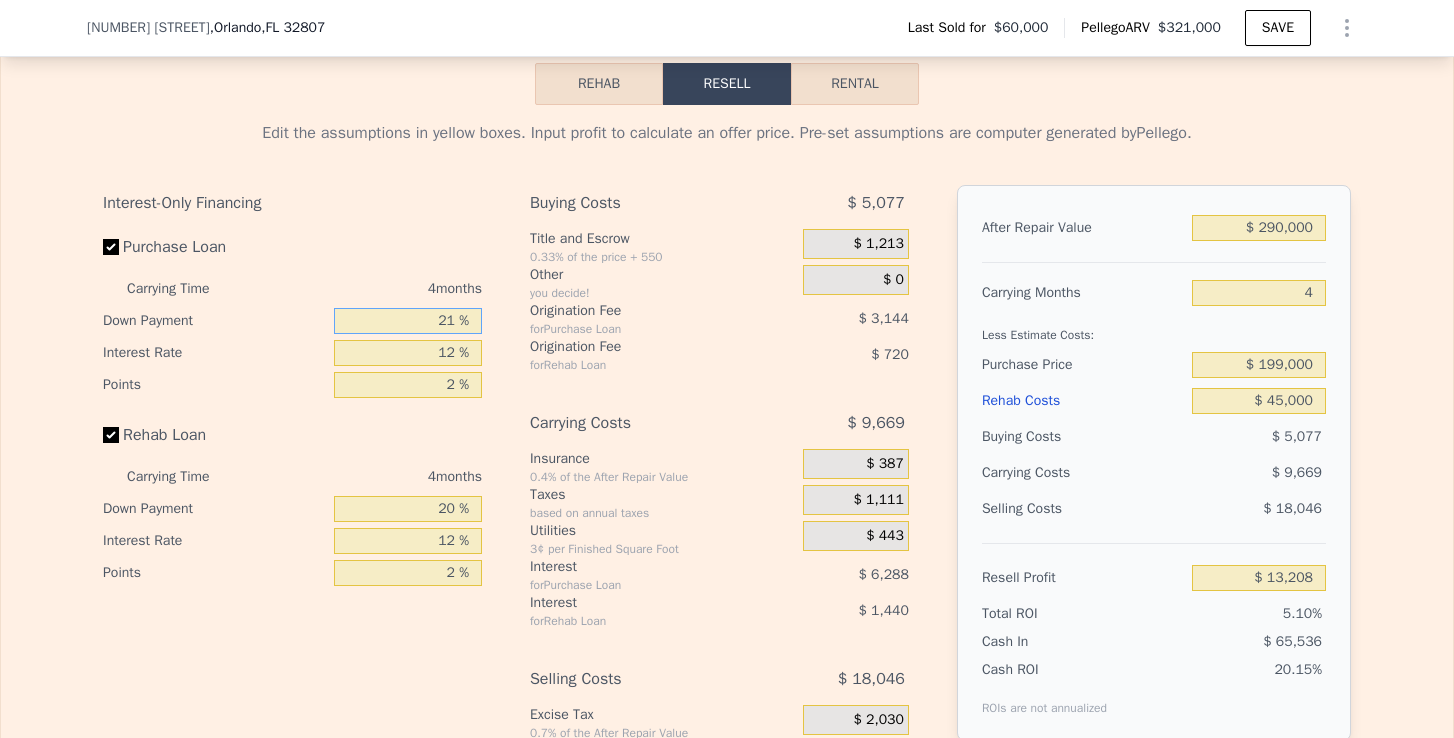 type on "2 %" 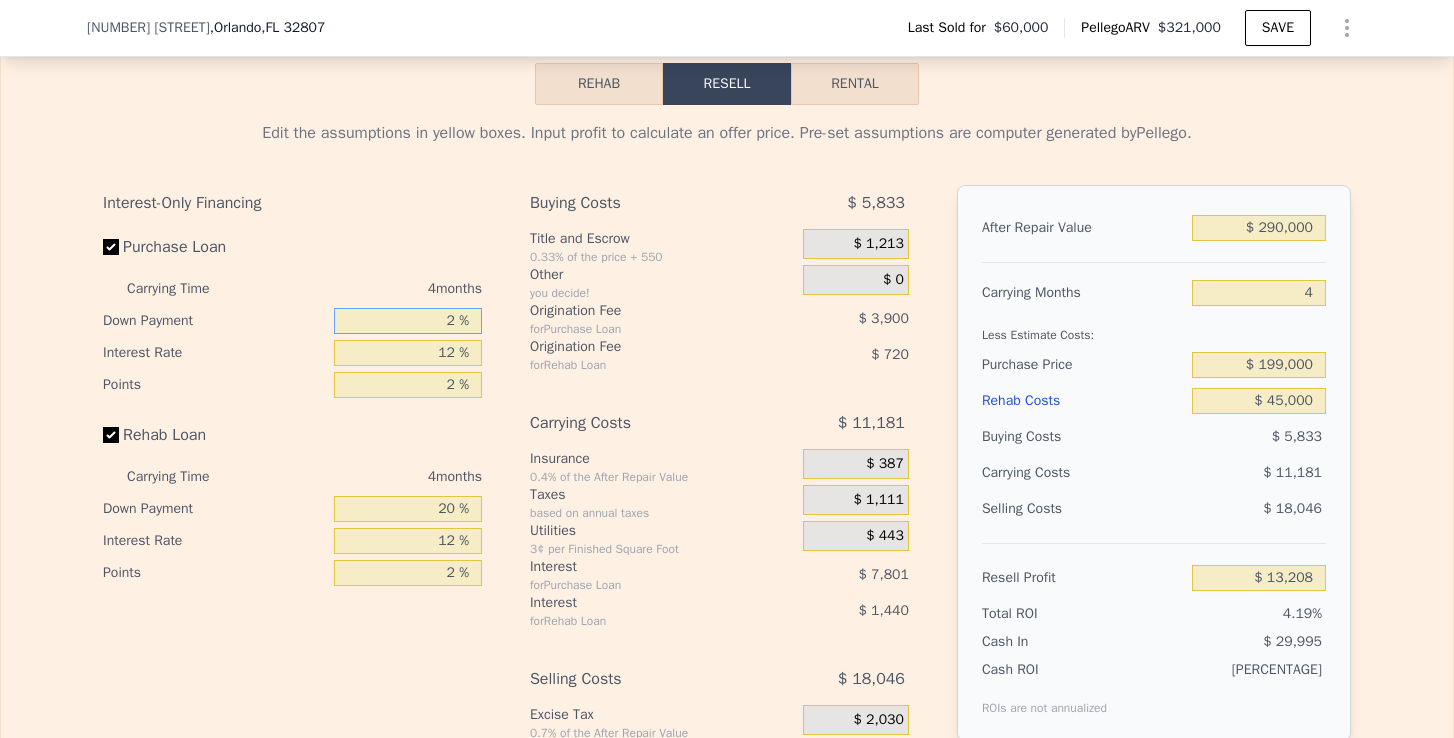 type on "$ 10,940" 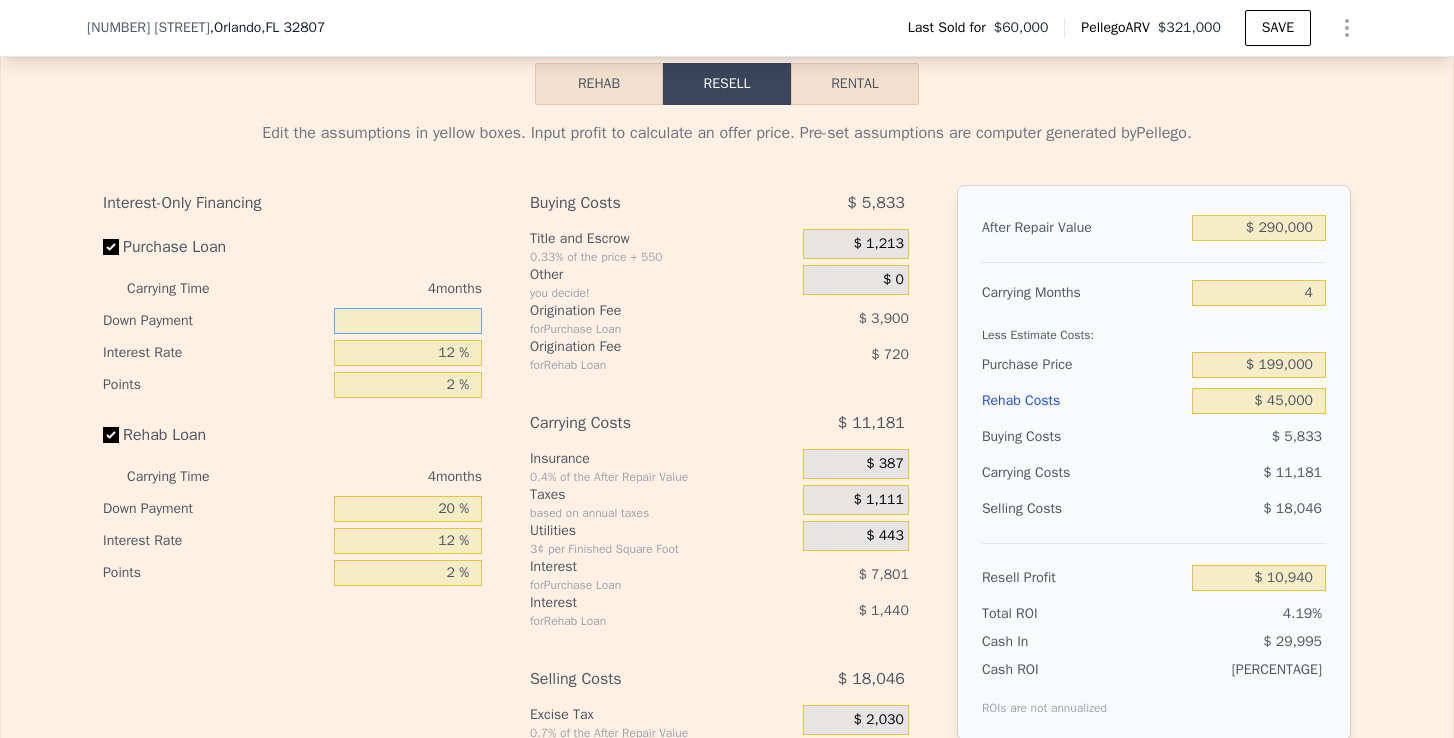 type on "1 %" 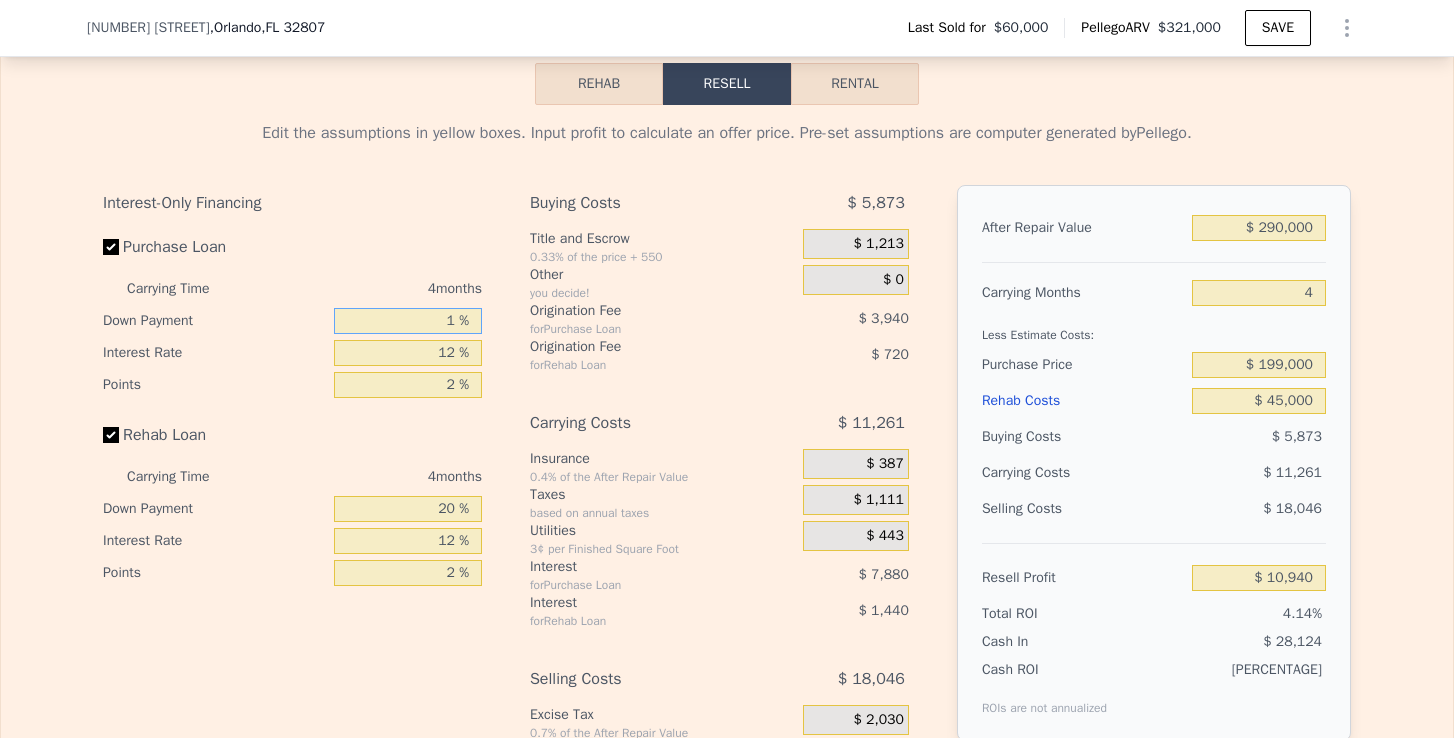type on "$ 10,820" 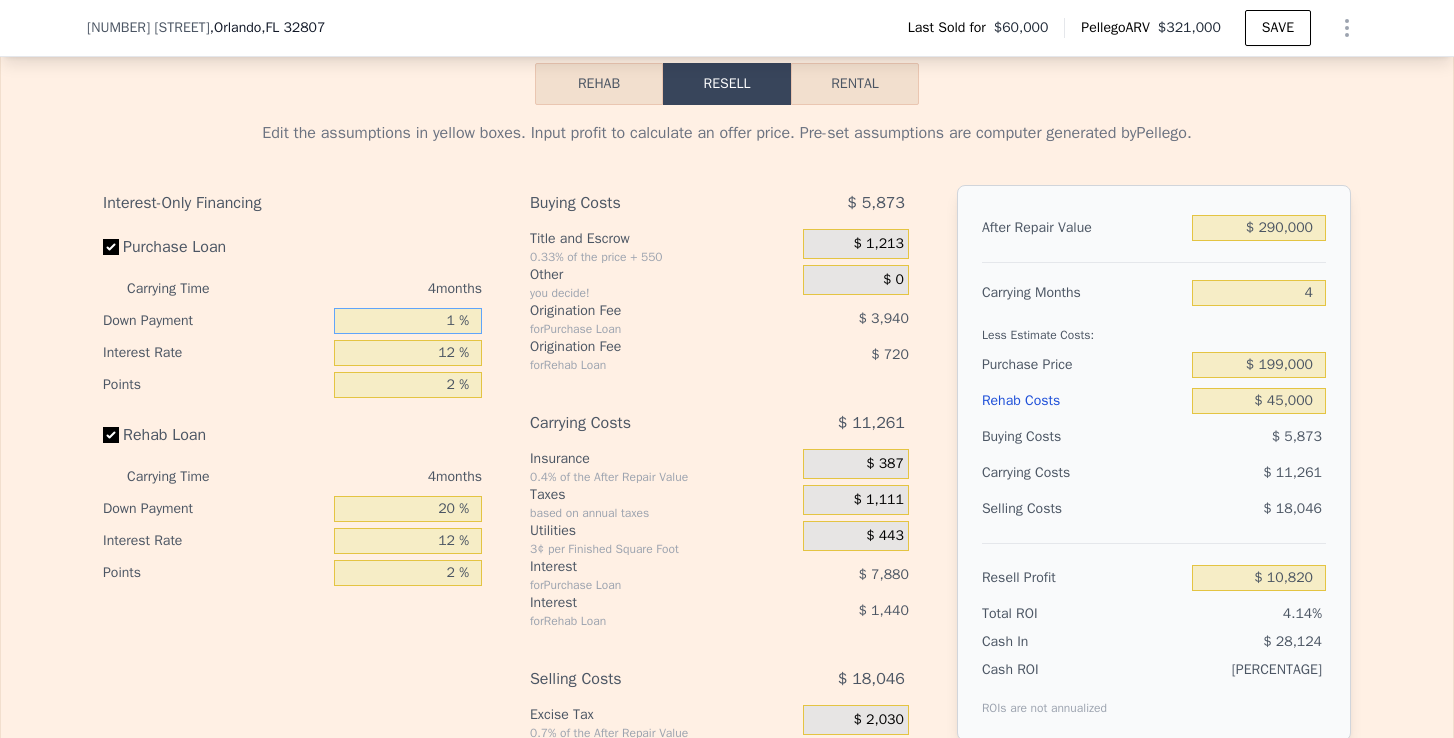 type on "15 %" 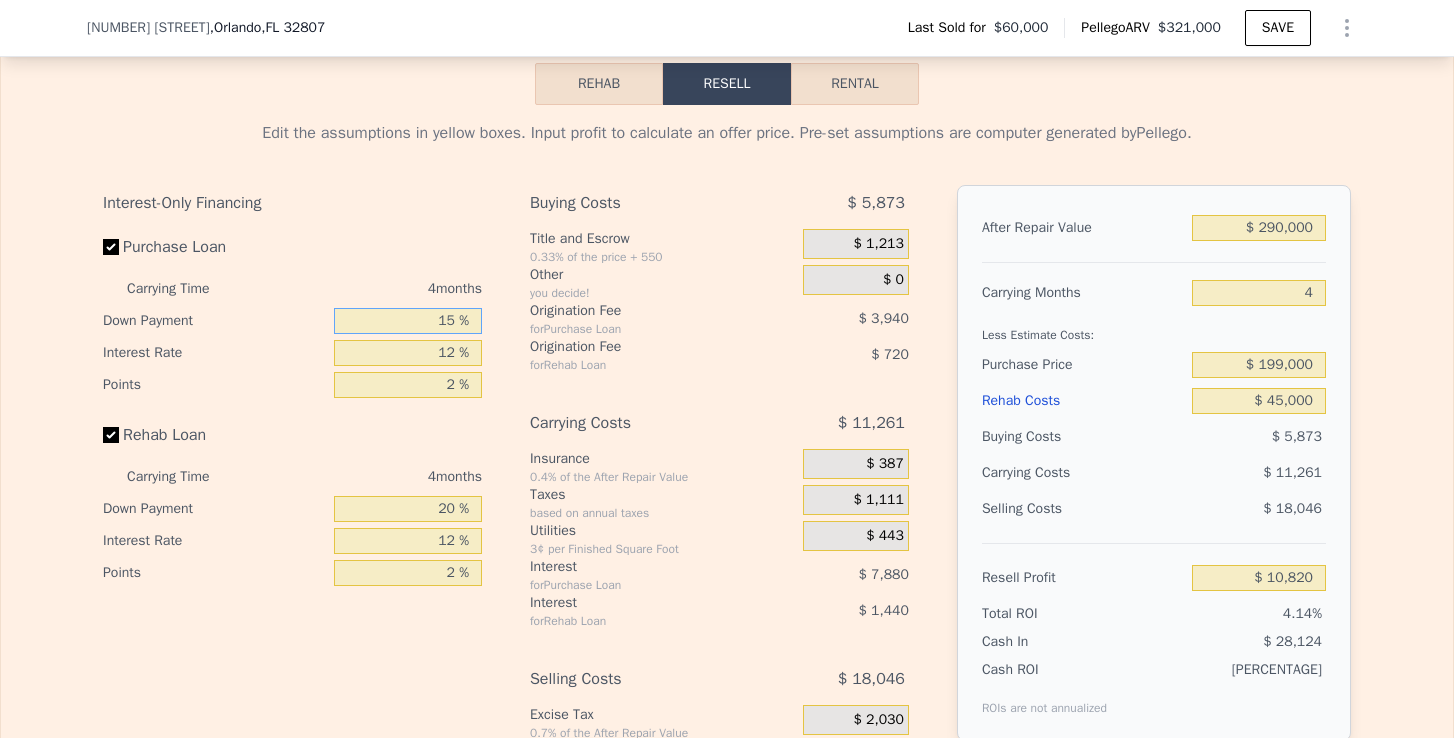 type on "$ [NUMBER]" 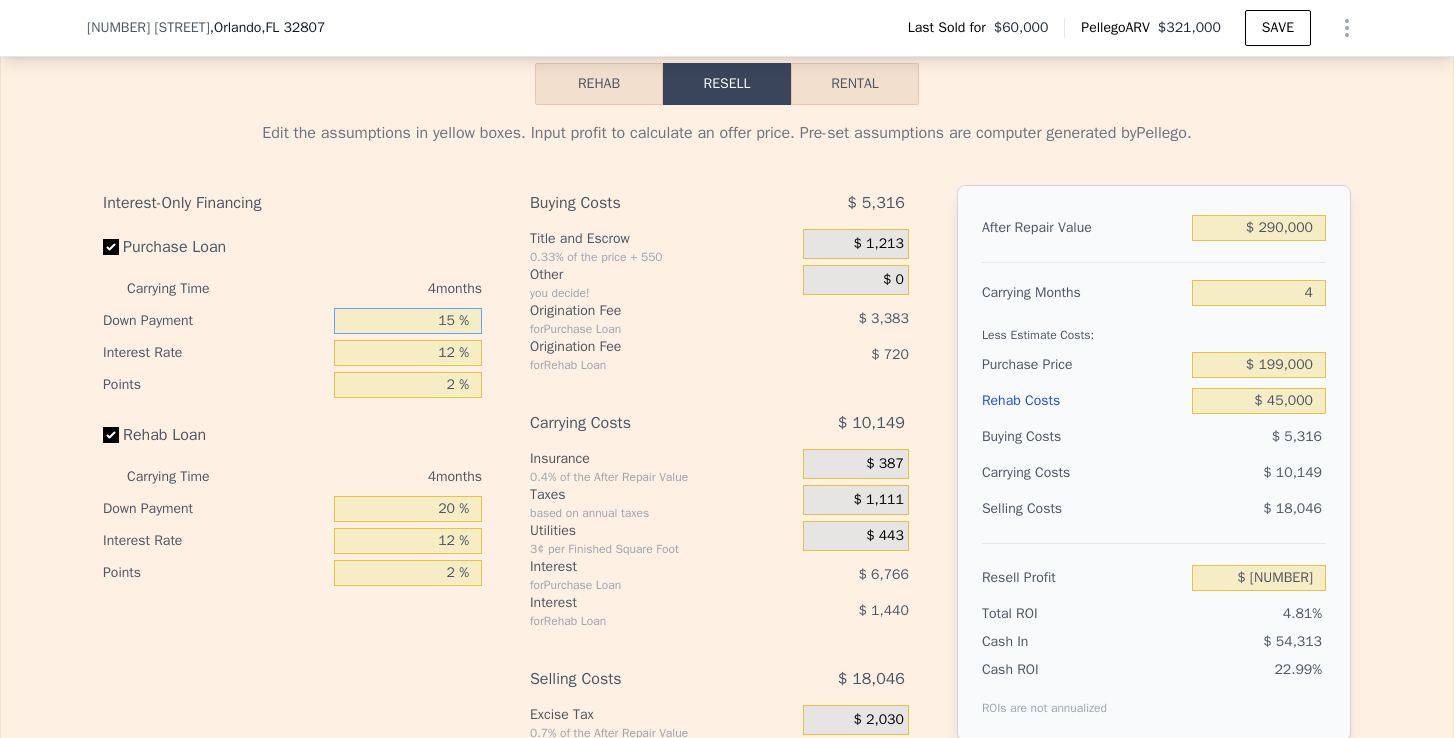 type on "15 %" 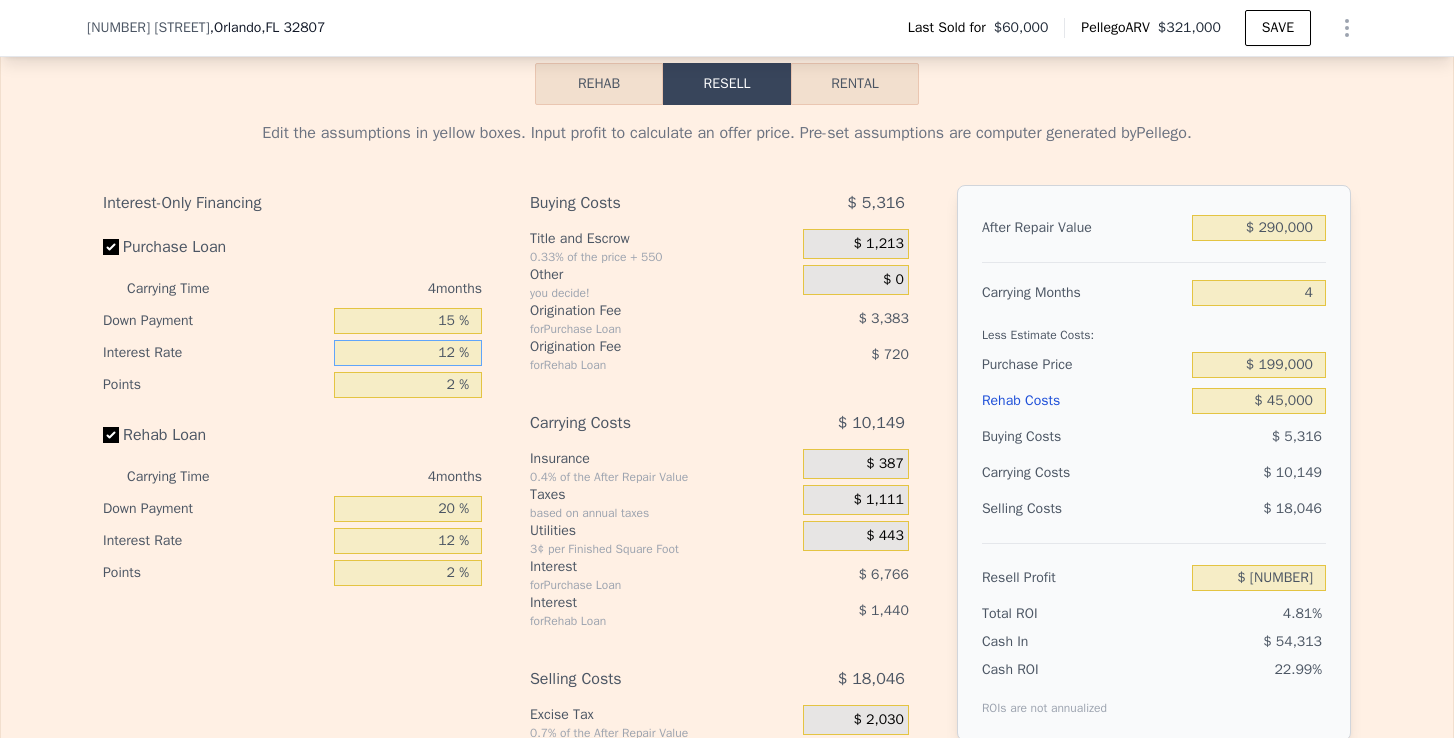 click on "12 %" at bounding box center (408, 353) 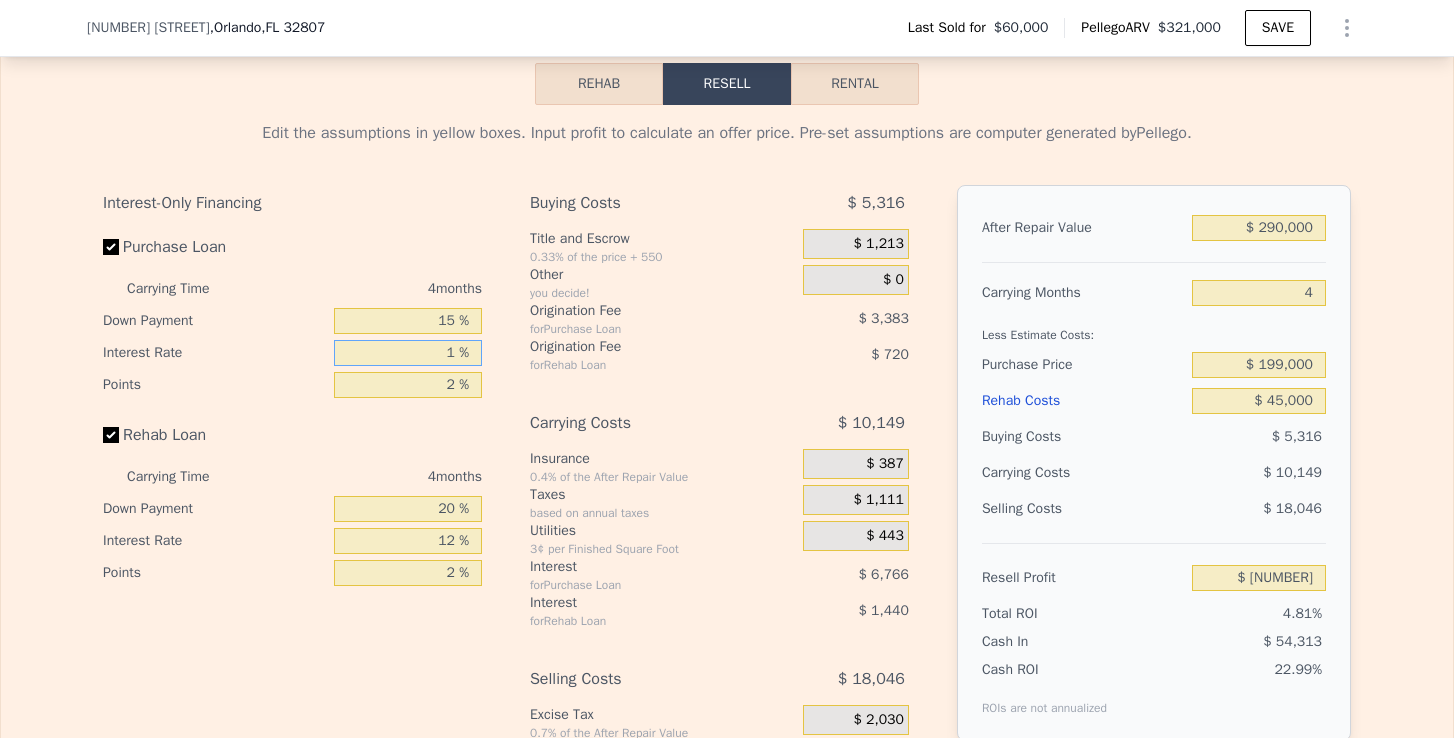 type on "$ 18,693" 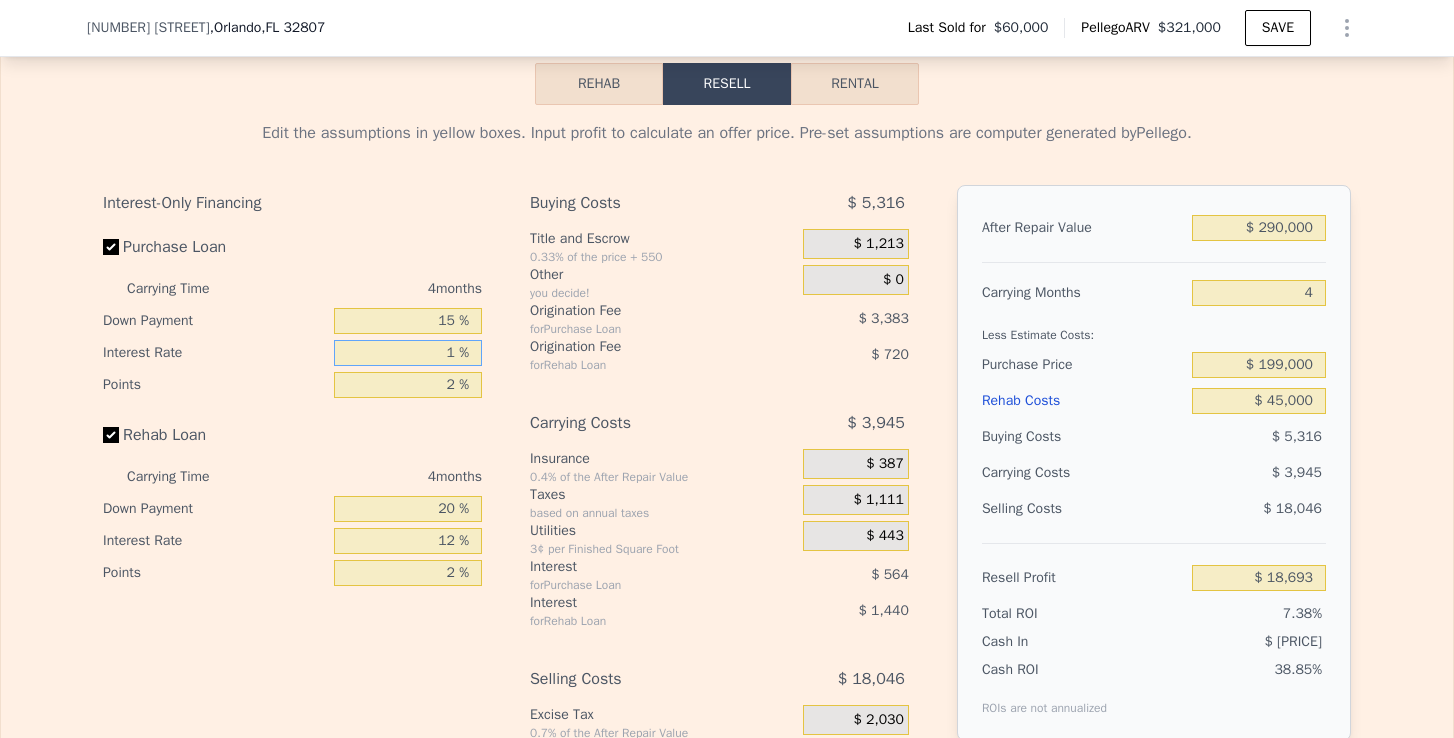 type on "10 %" 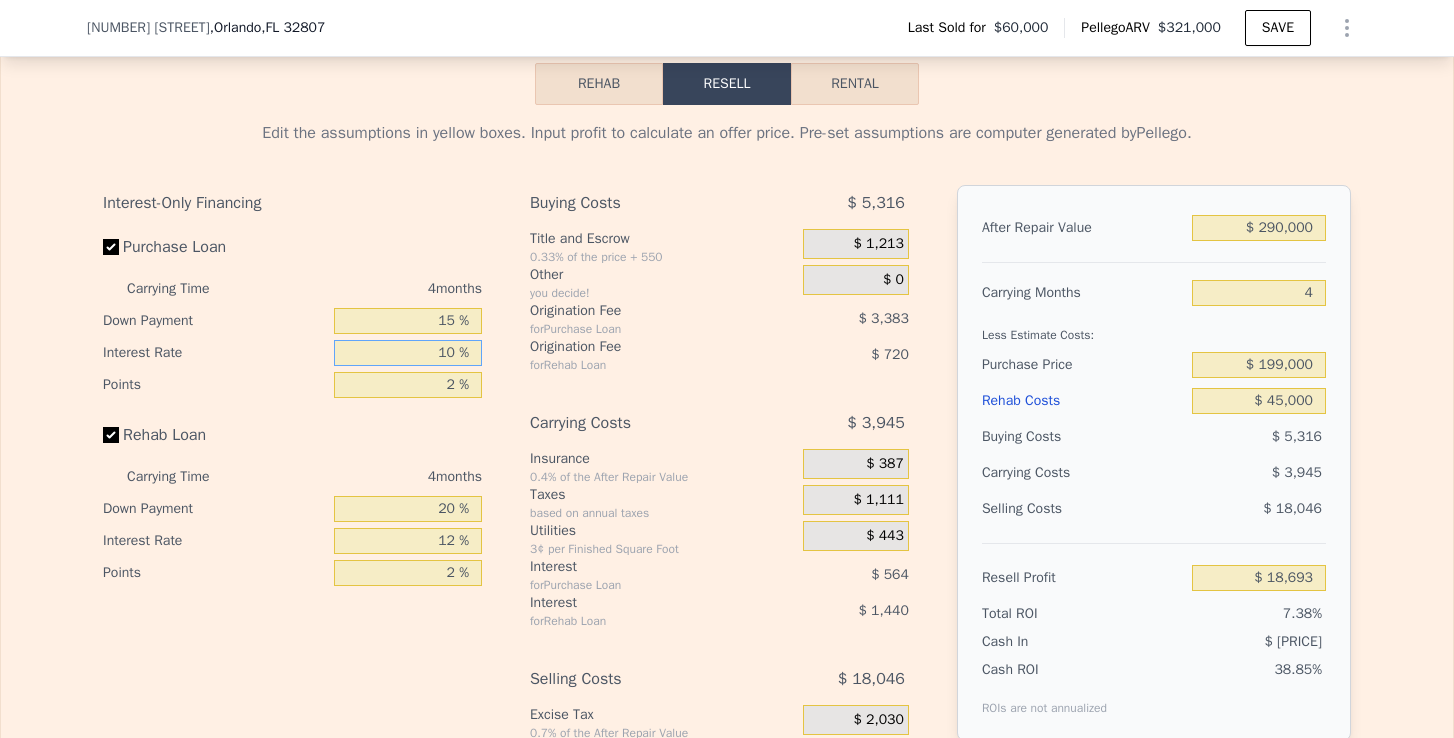 type on "$ 13,617" 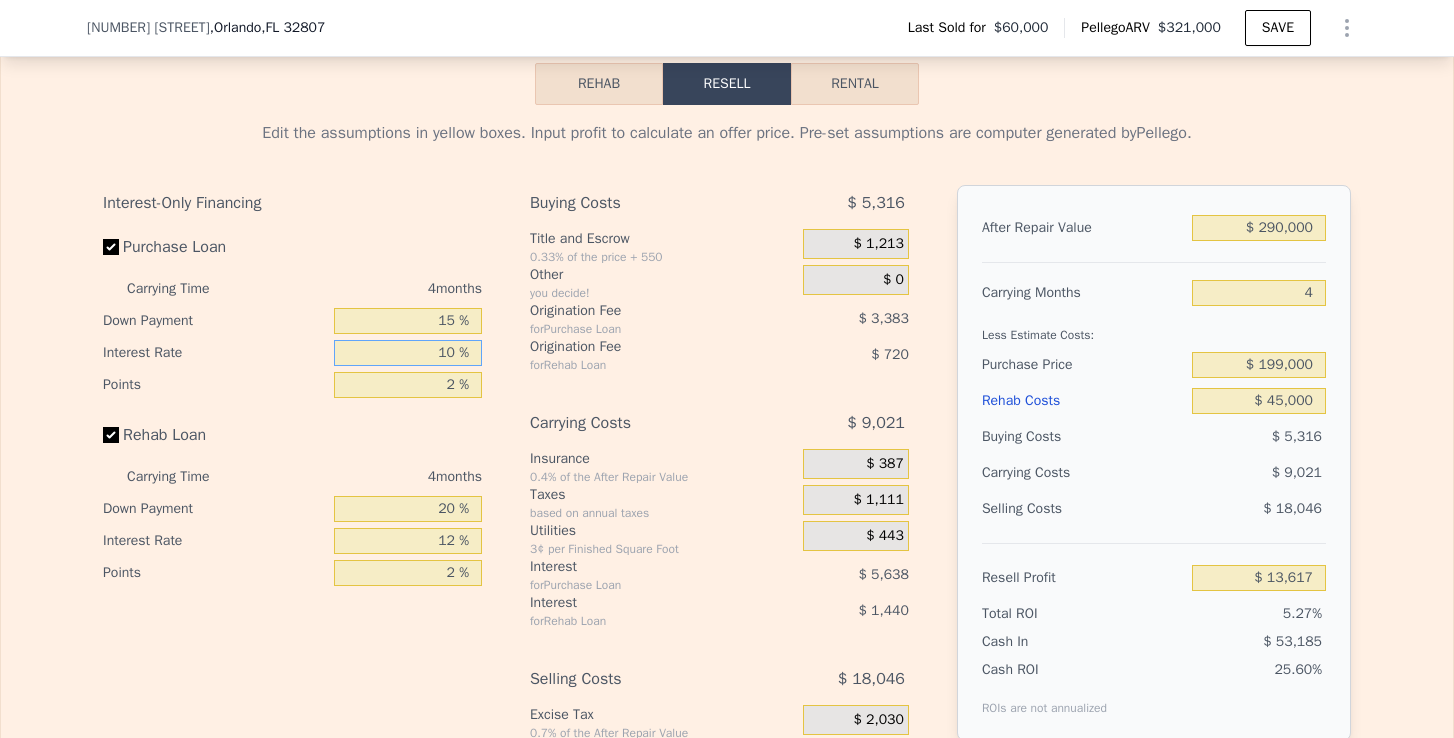 type on "10 %" 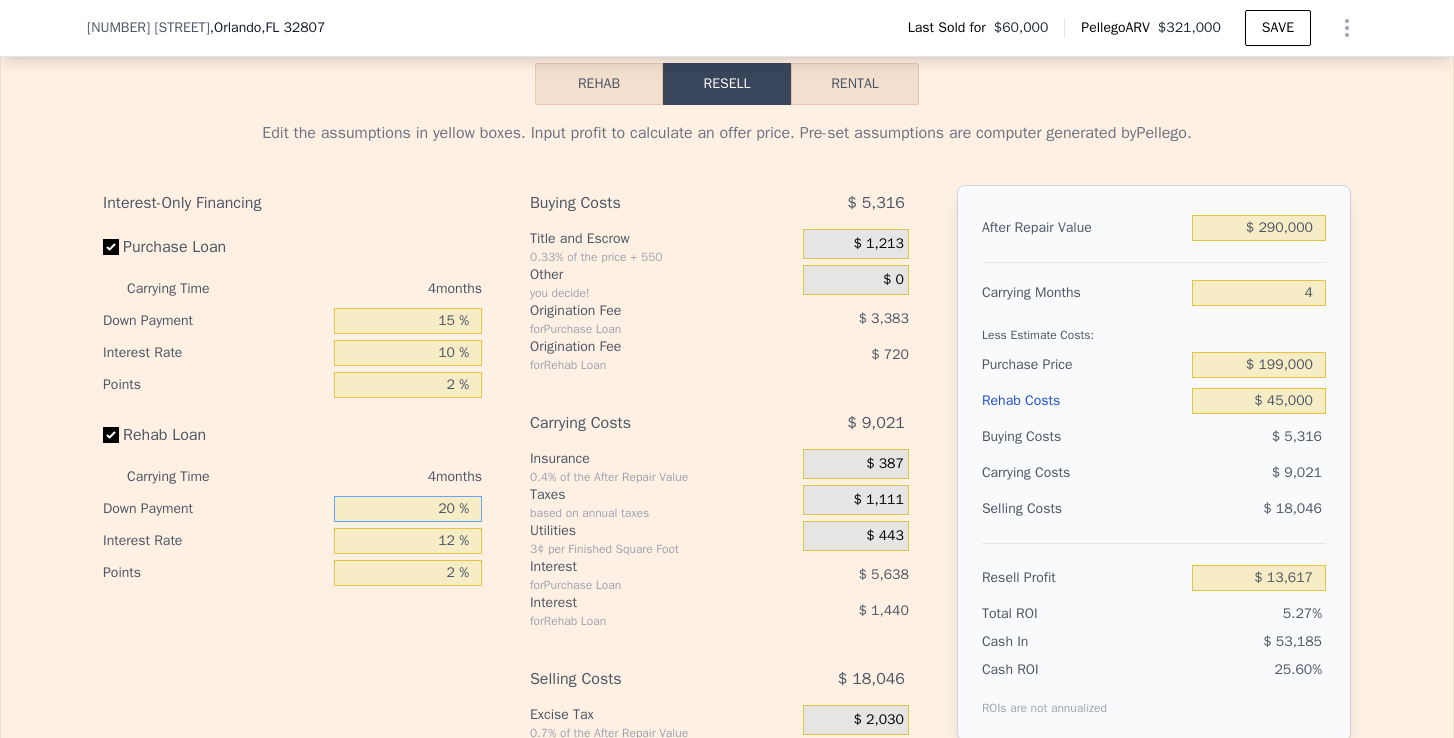 drag, startPoint x: 453, startPoint y: 467, endPoint x: 423, endPoint y: 467, distance: 30 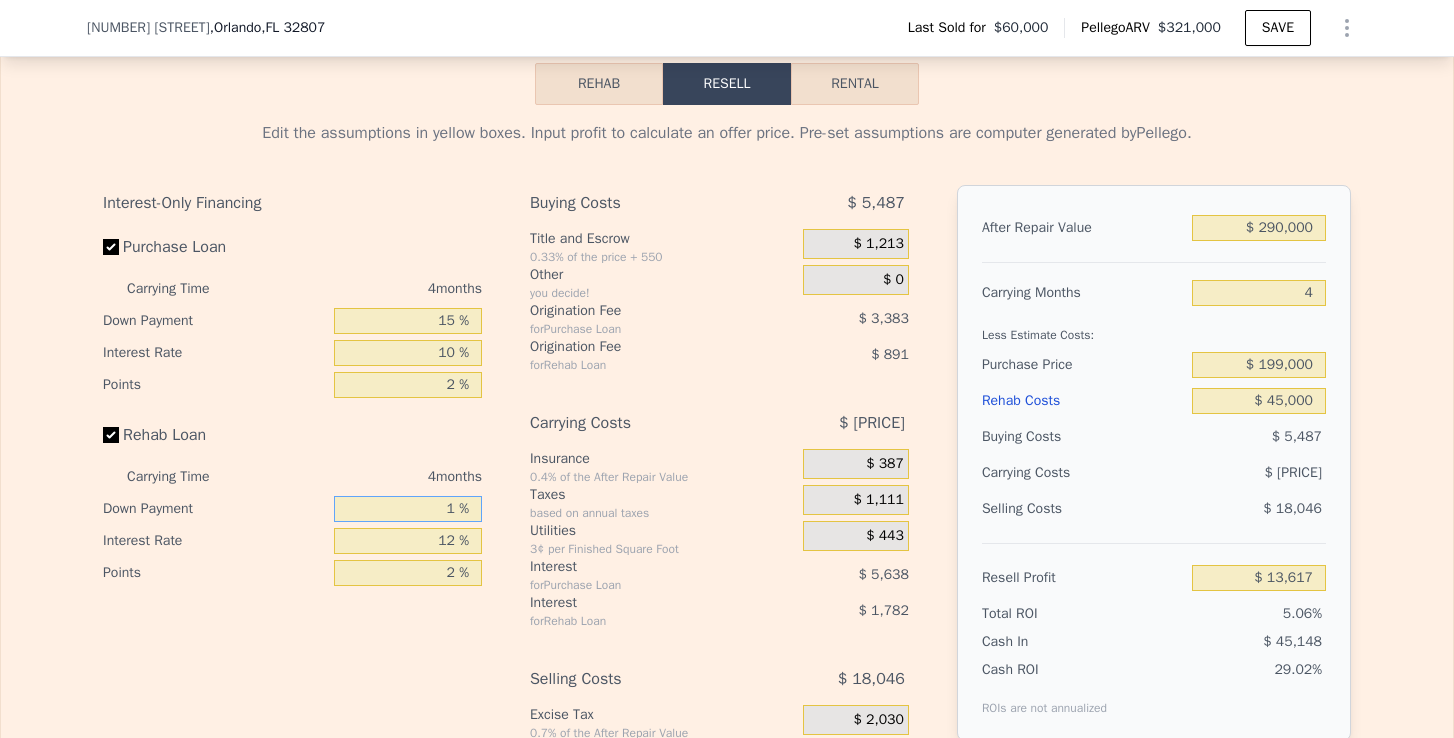 type on "$ 13,102" 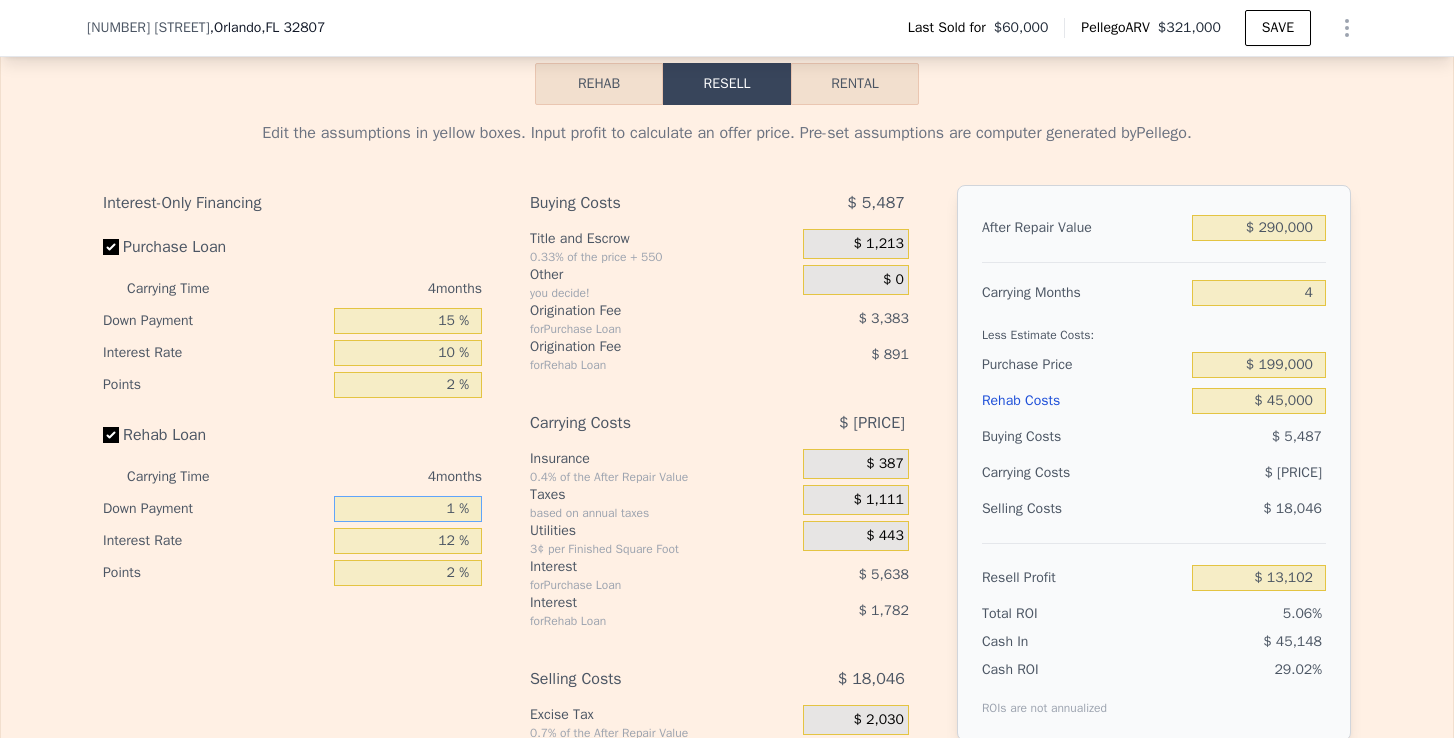 type on "15 %" 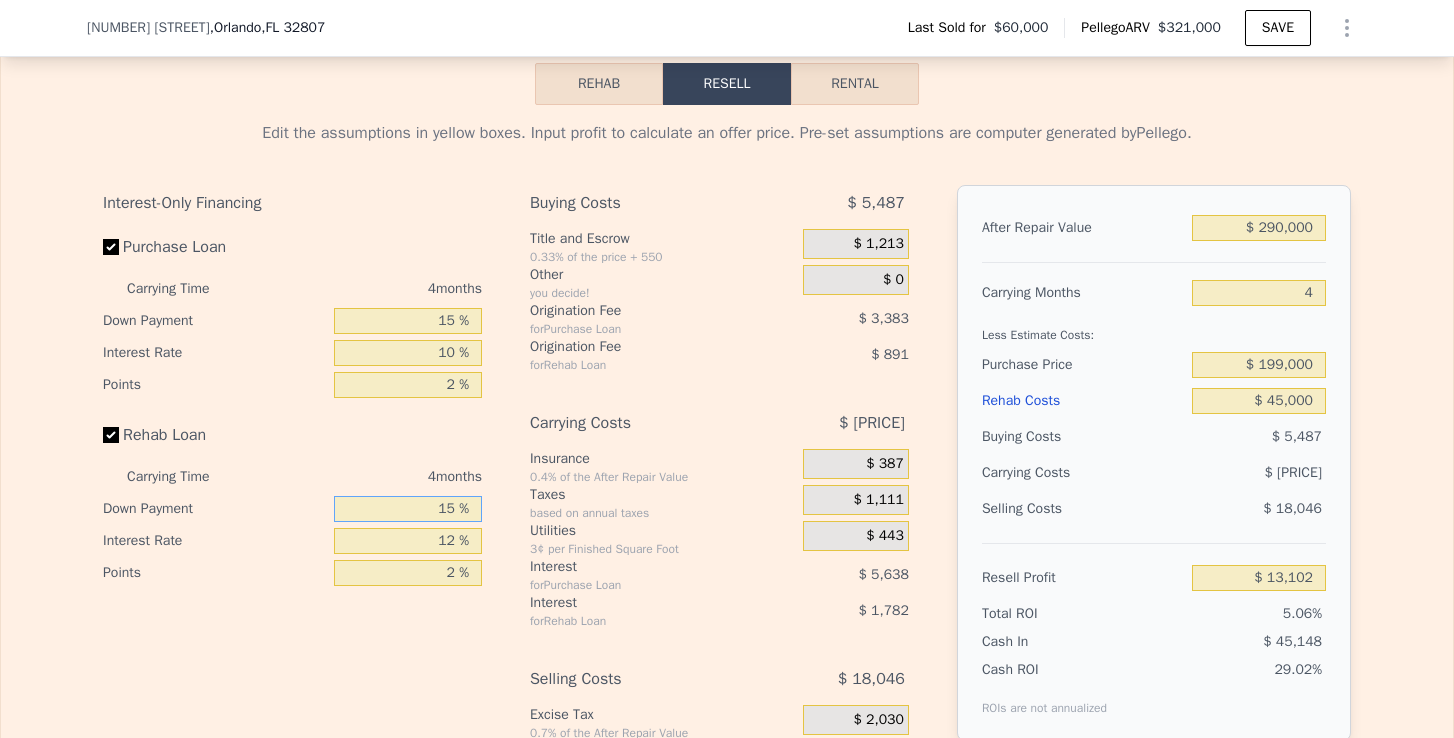 type on "$ 13,480" 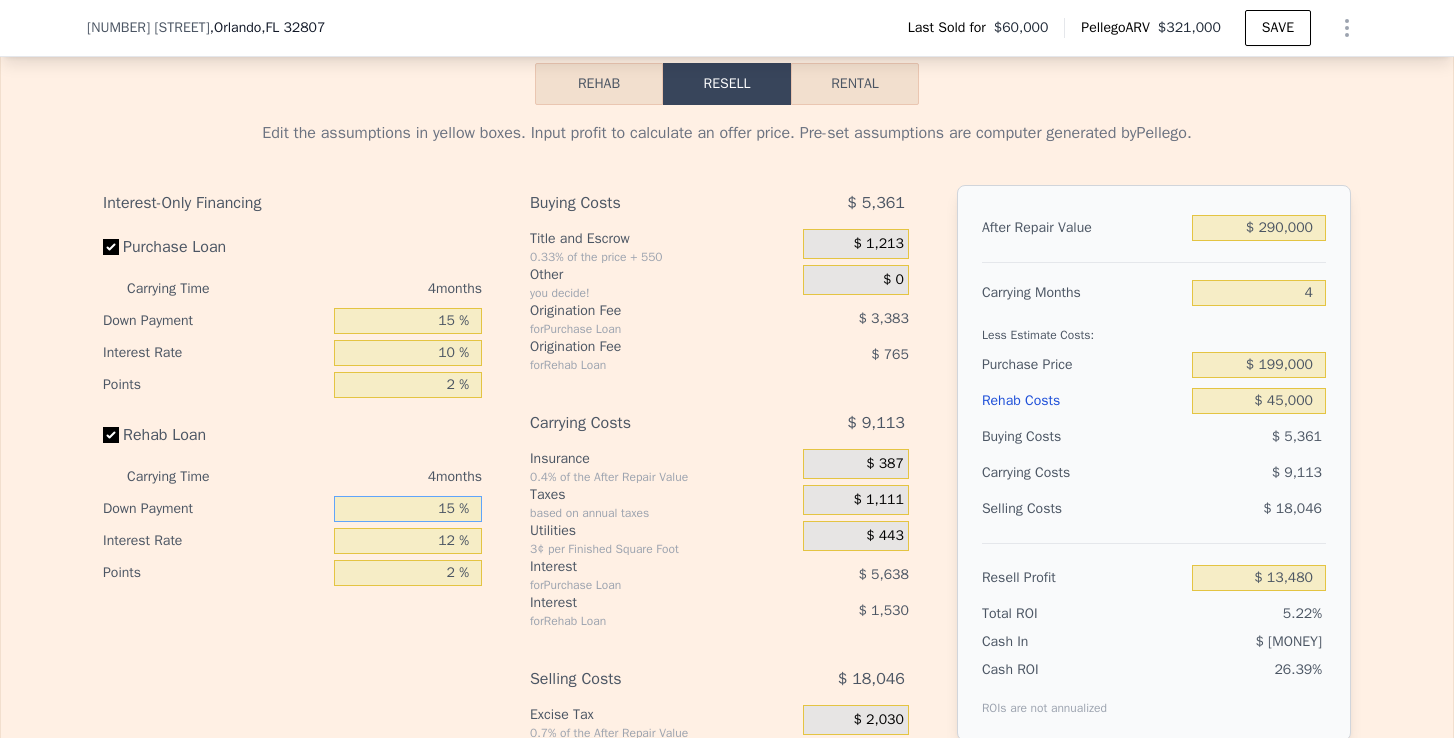 type on "15 %" 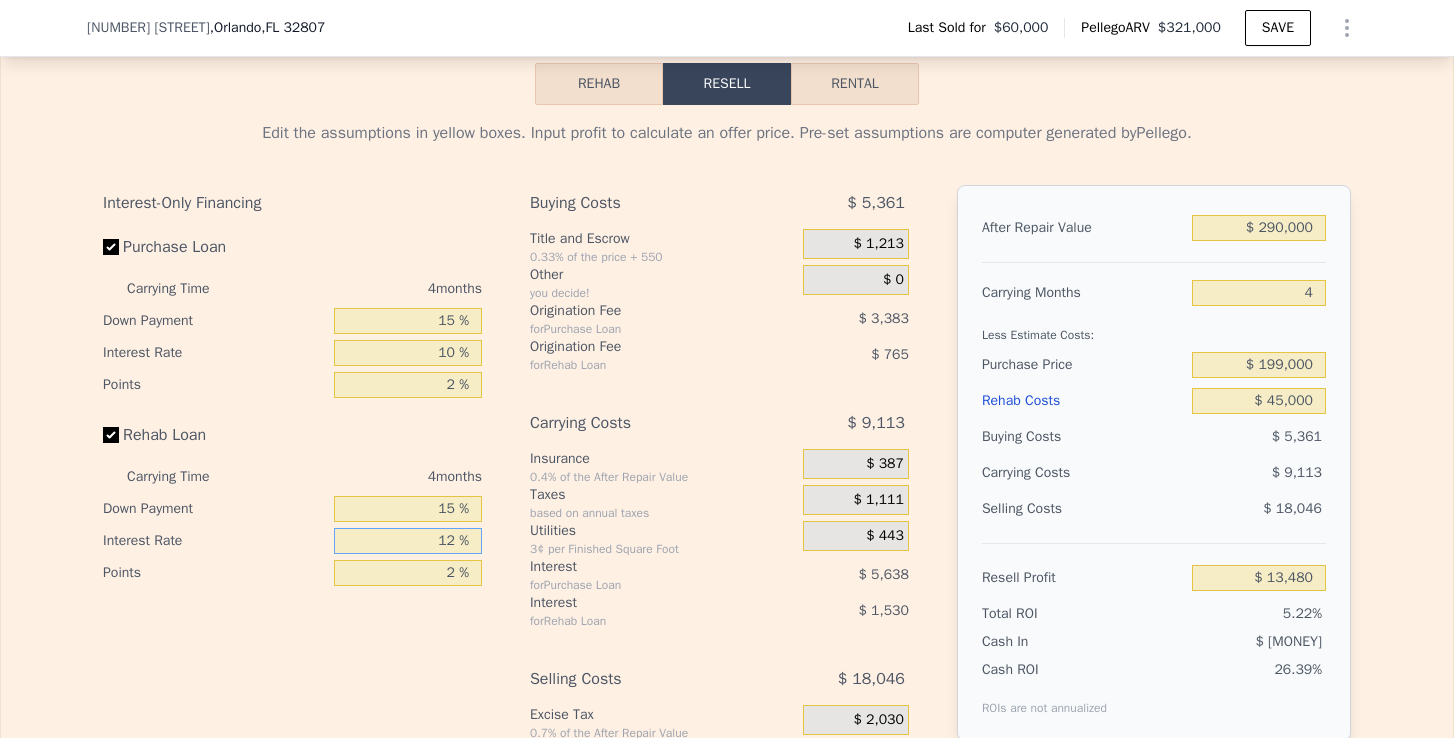 click on "12 %" at bounding box center [408, 541] 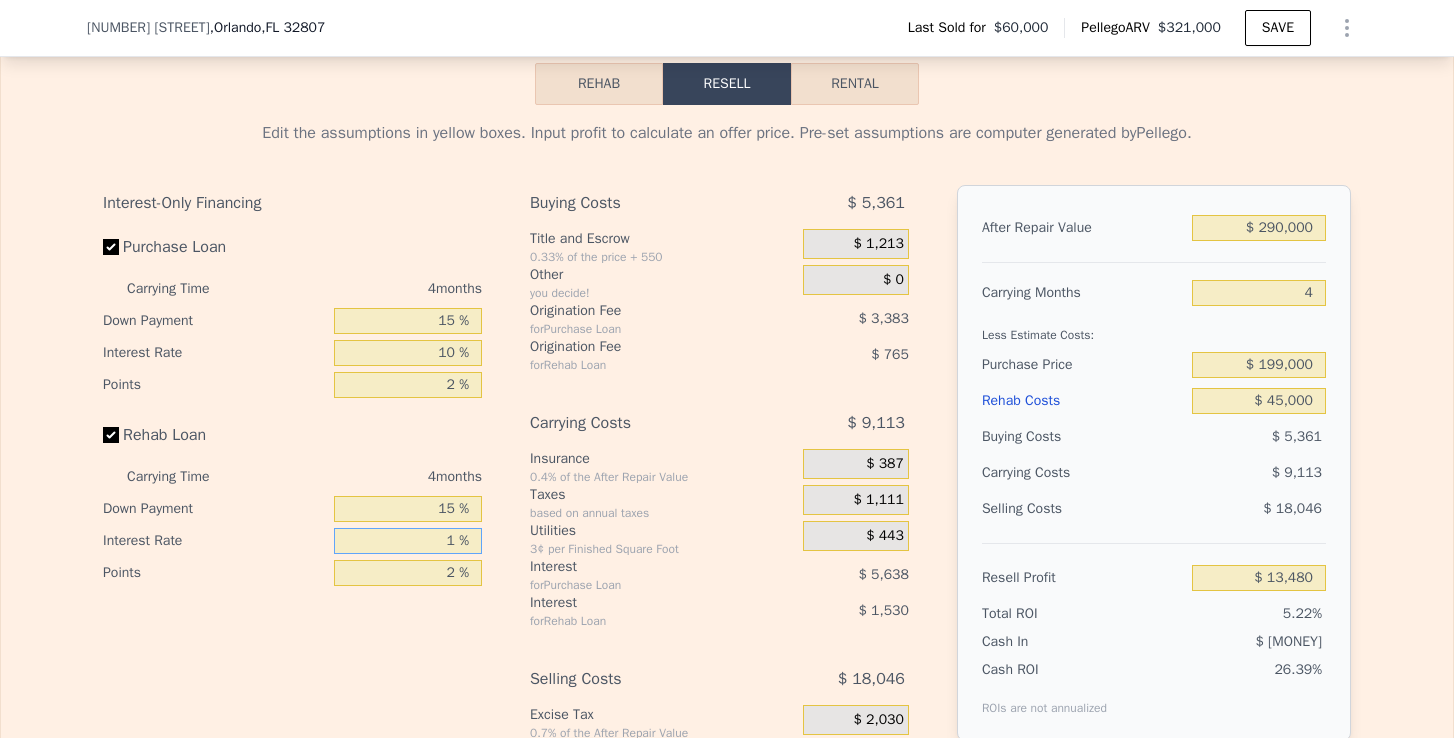 type on "$ 14,884" 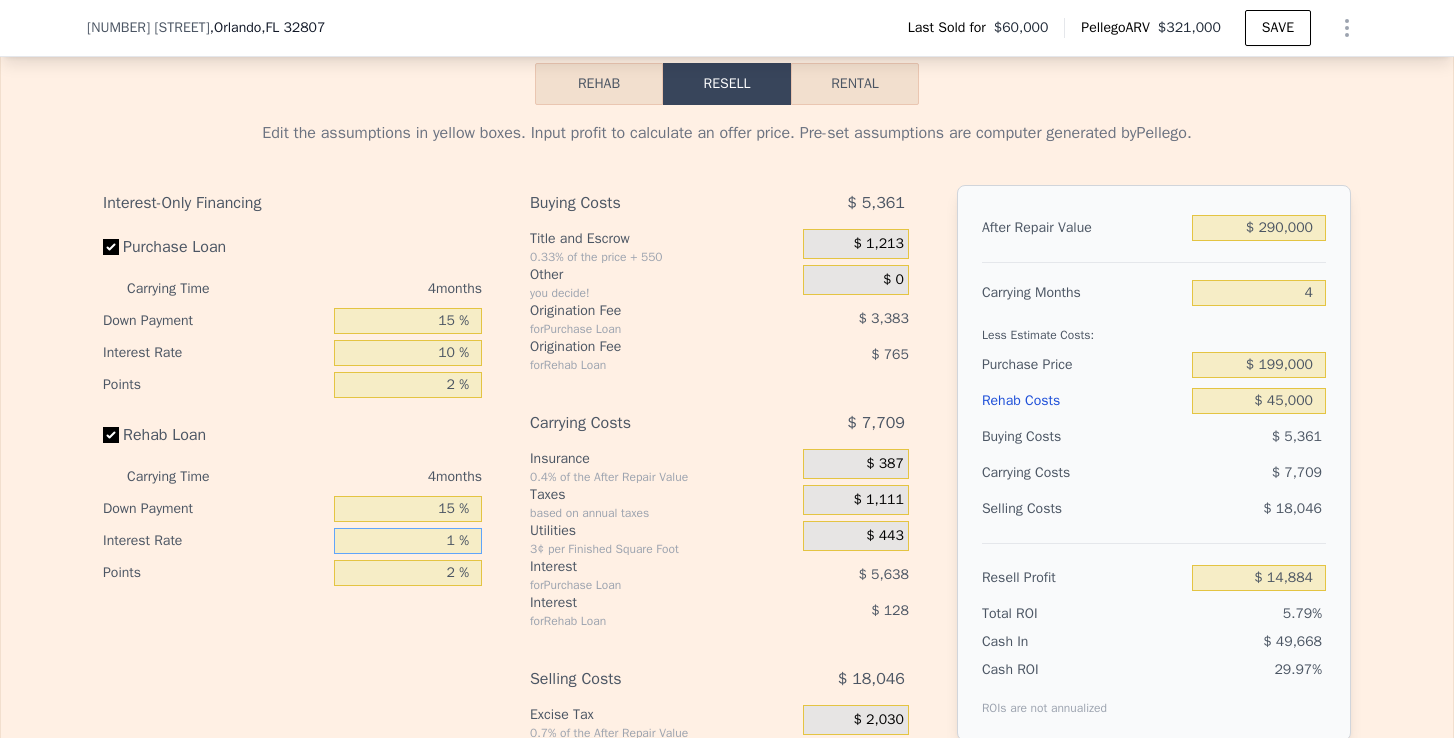 type on "10 %" 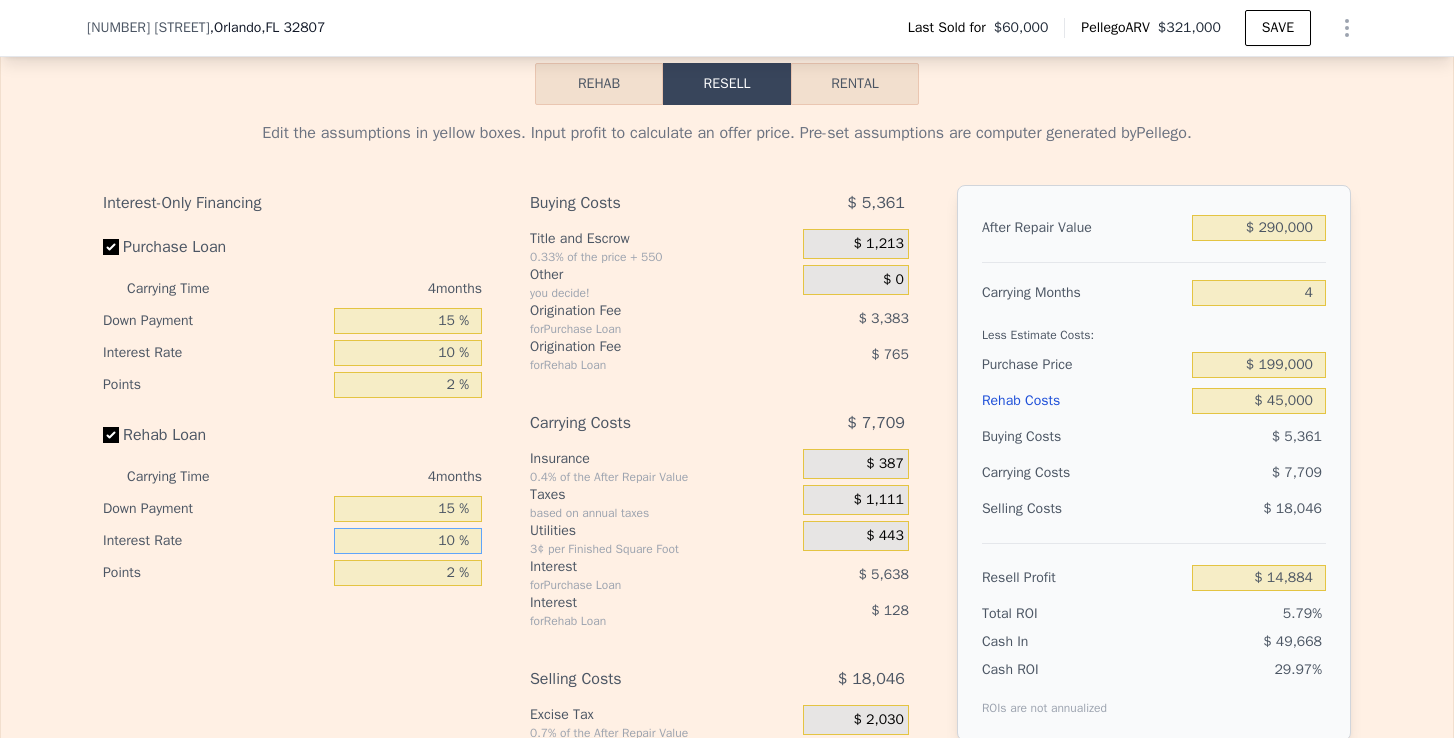 type on "$ 13,736" 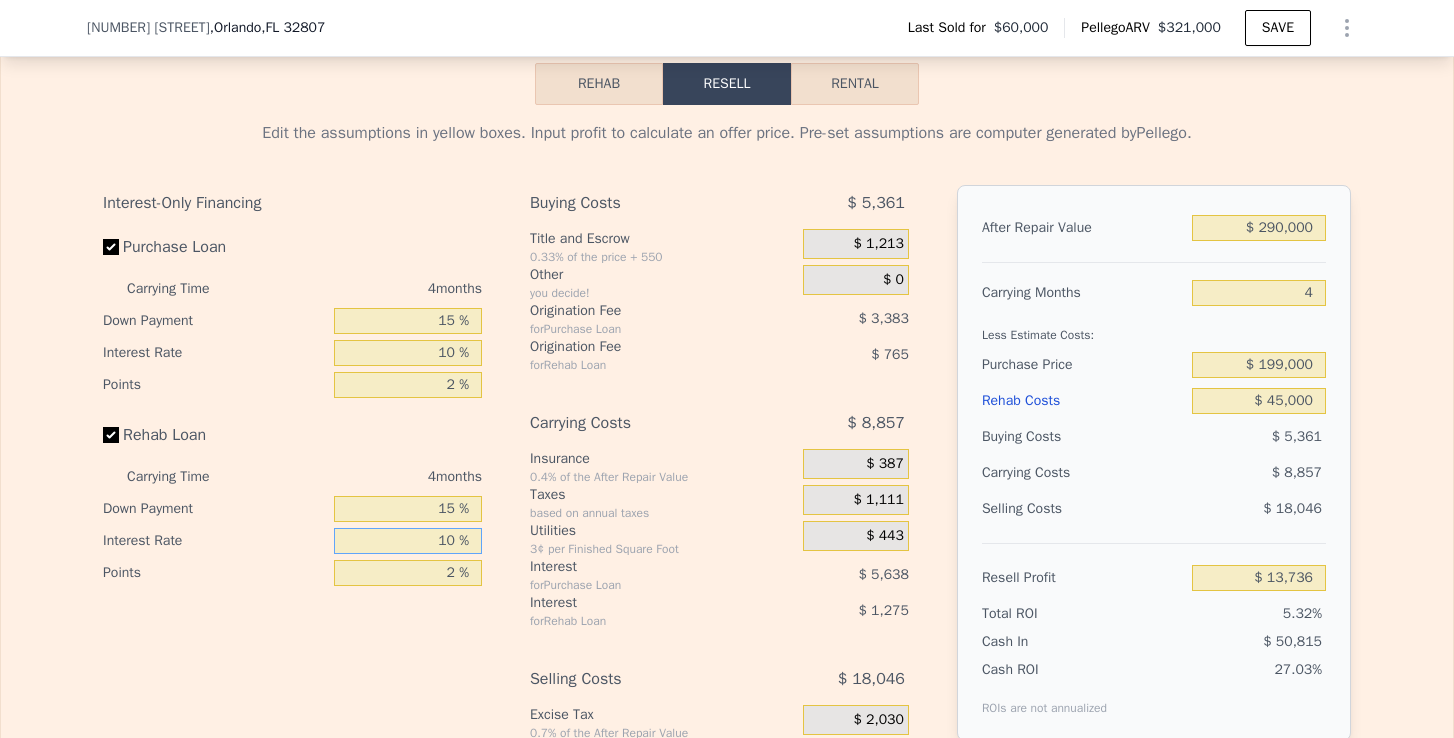 type on "10 %" 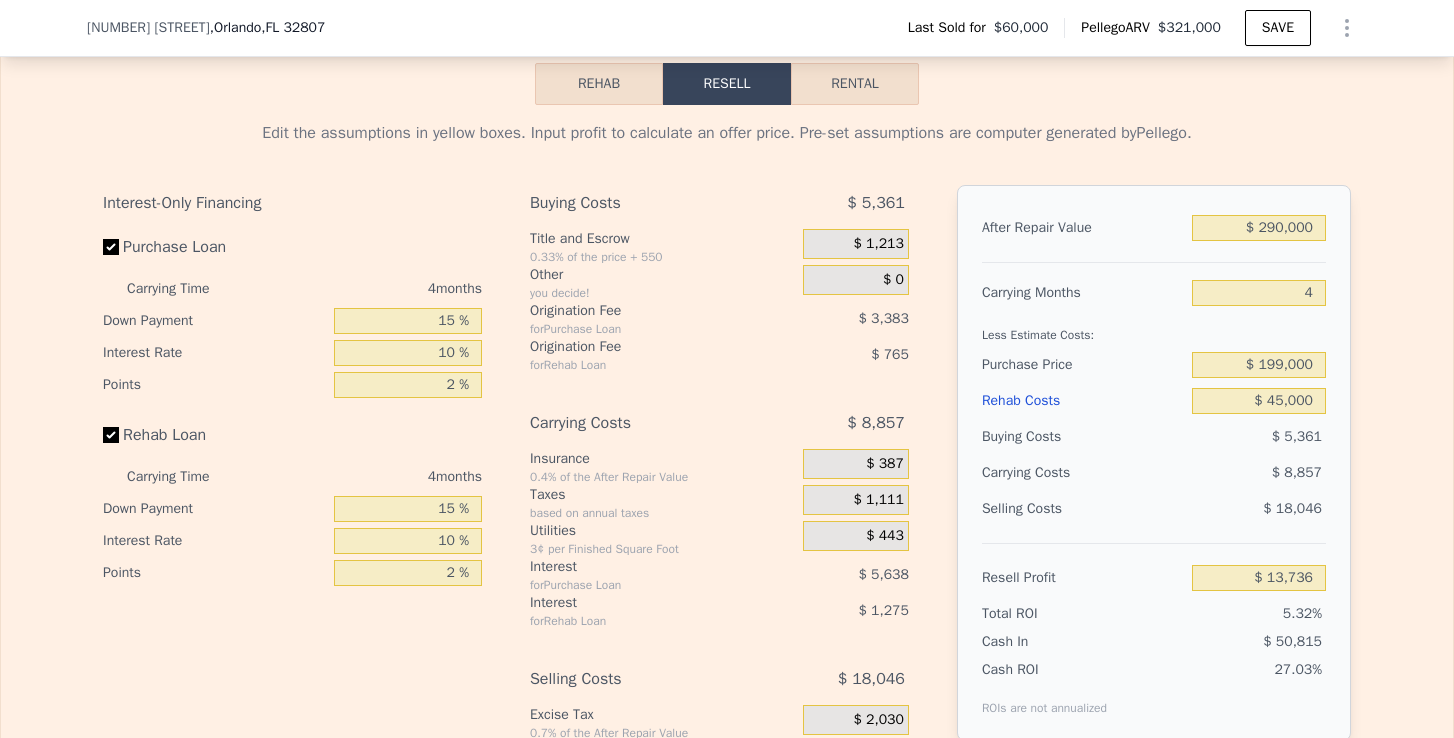 click on "Interest-Only Financing Purchase Loan Carrying Time 4  months Down Payment 15 % Interest Rate 10 % Points 2 % Rehab Loan Carrying Time 4  months Down Payment 15 % Interest Rate 10 % Points 2 %" at bounding box center [300, 517] 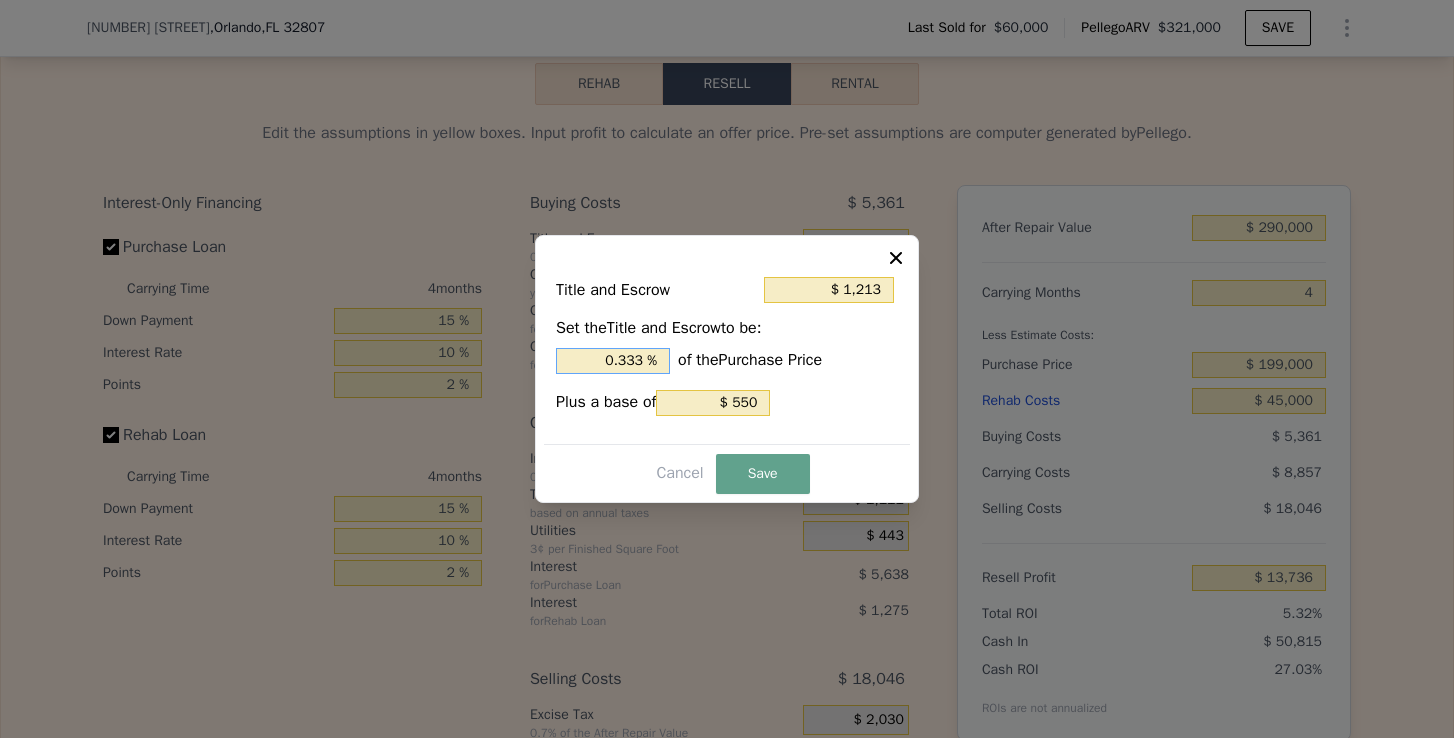 drag, startPoint x: 639, startPoint y: 363, endPoint x: 575, endPoint y: 363, distance: 64 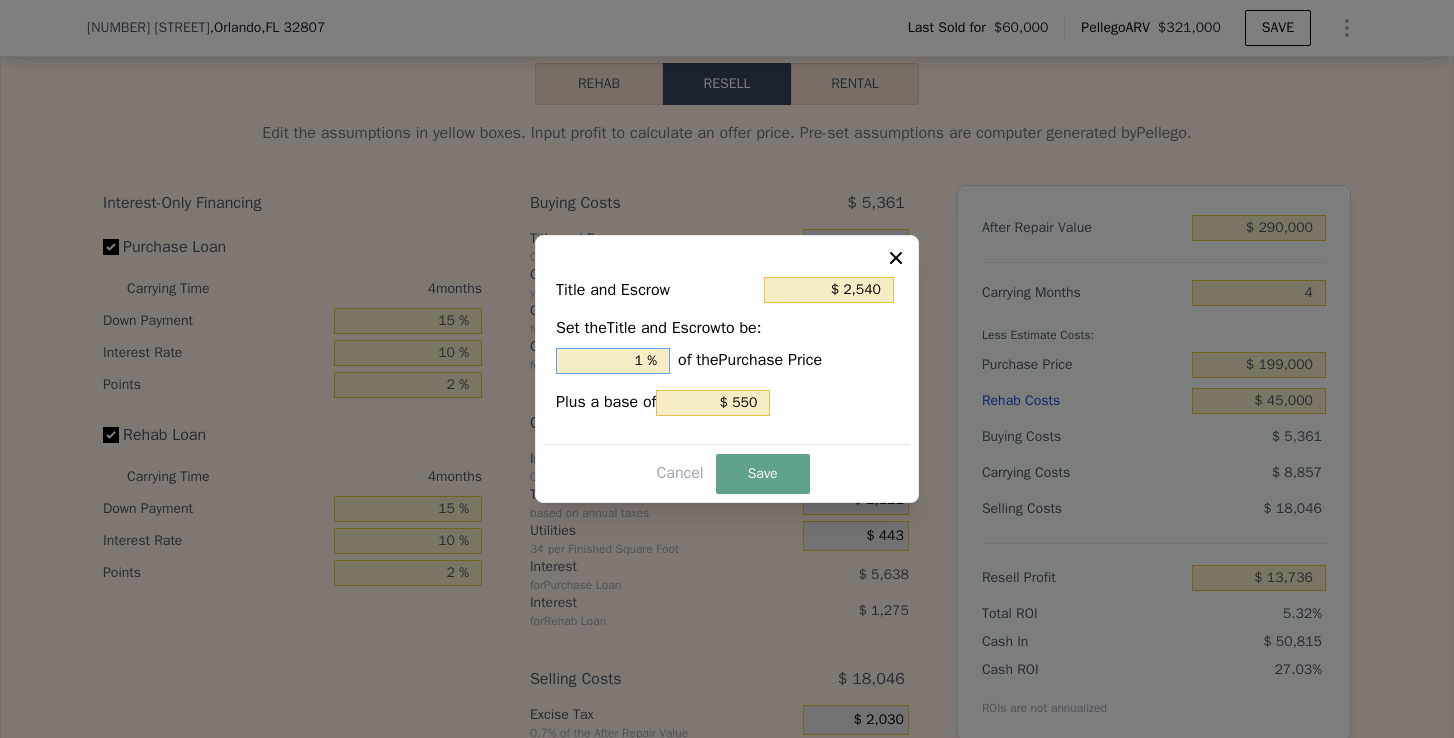 type on "1. %" 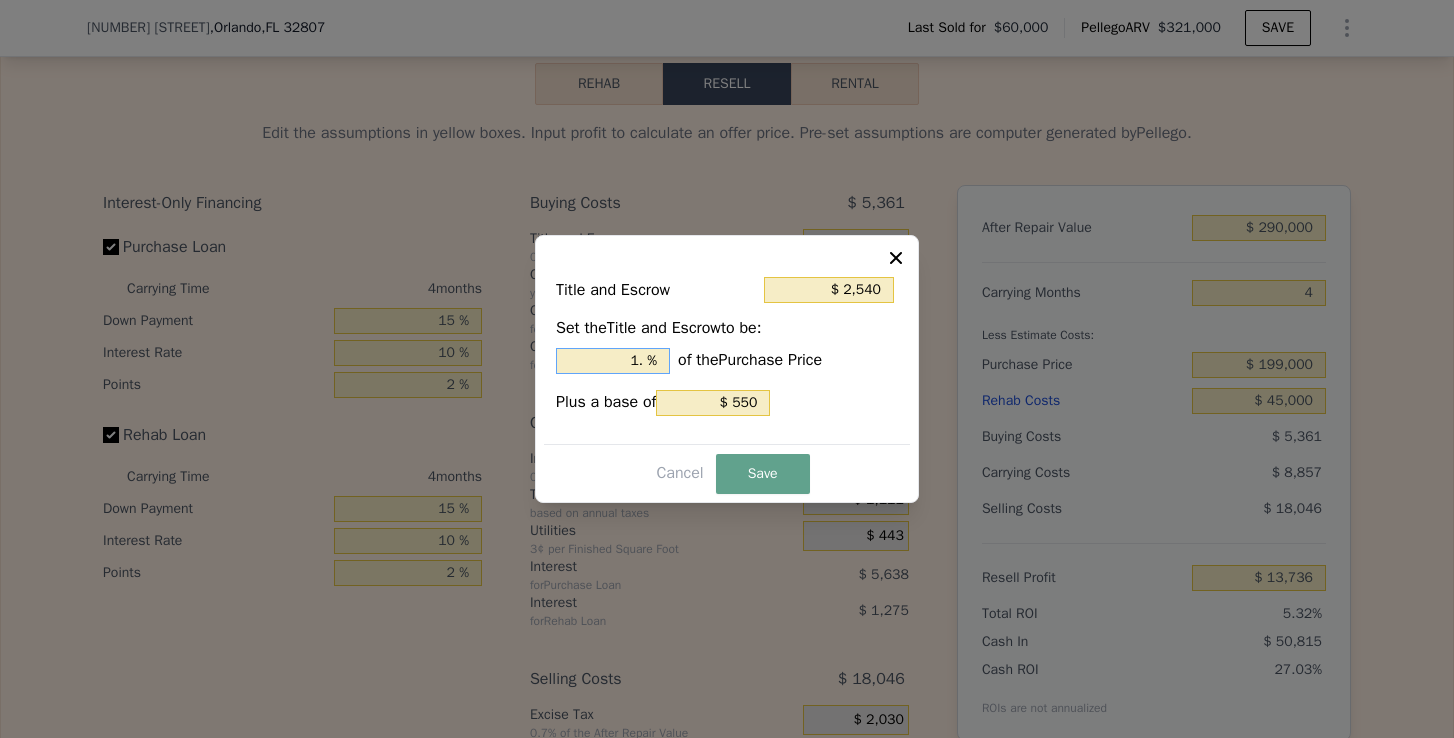 type on "$ 2,938" 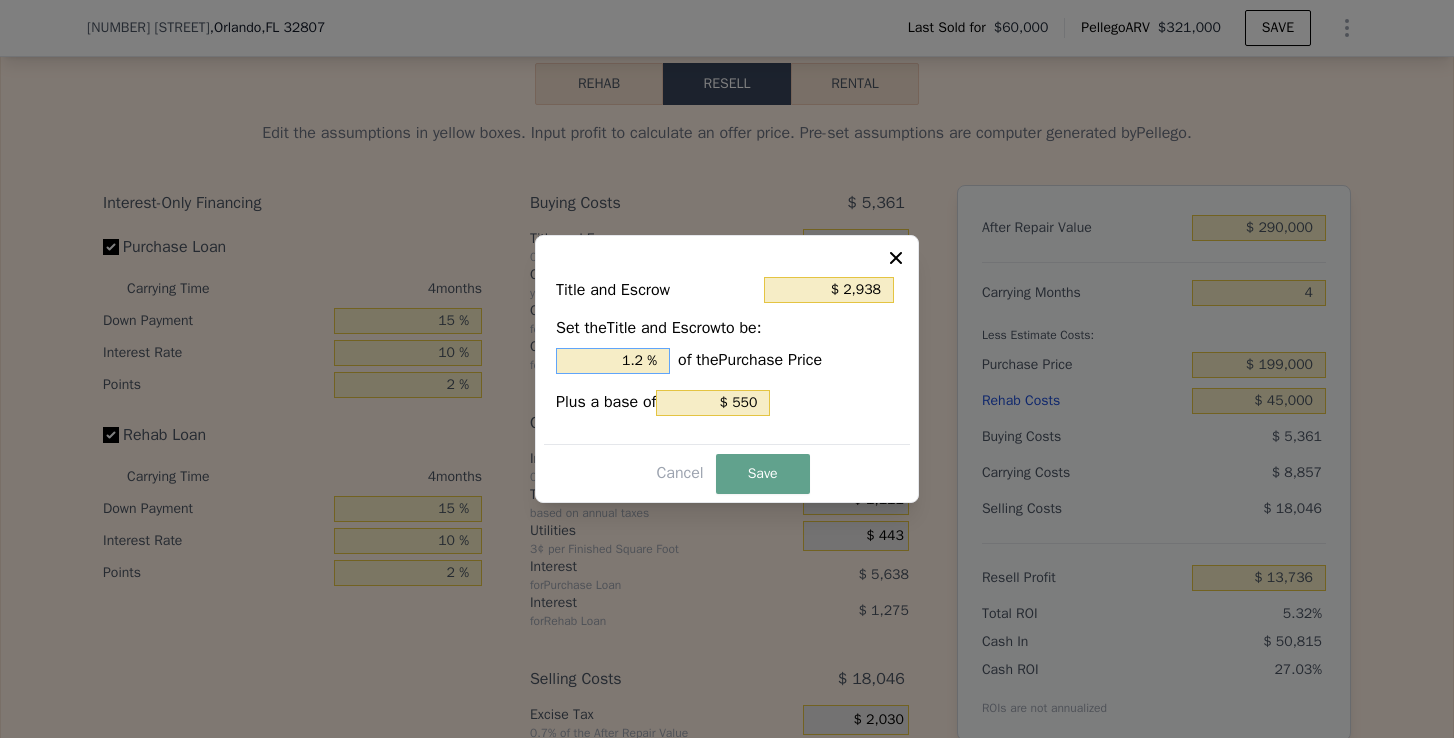 type on "$ 2,998" 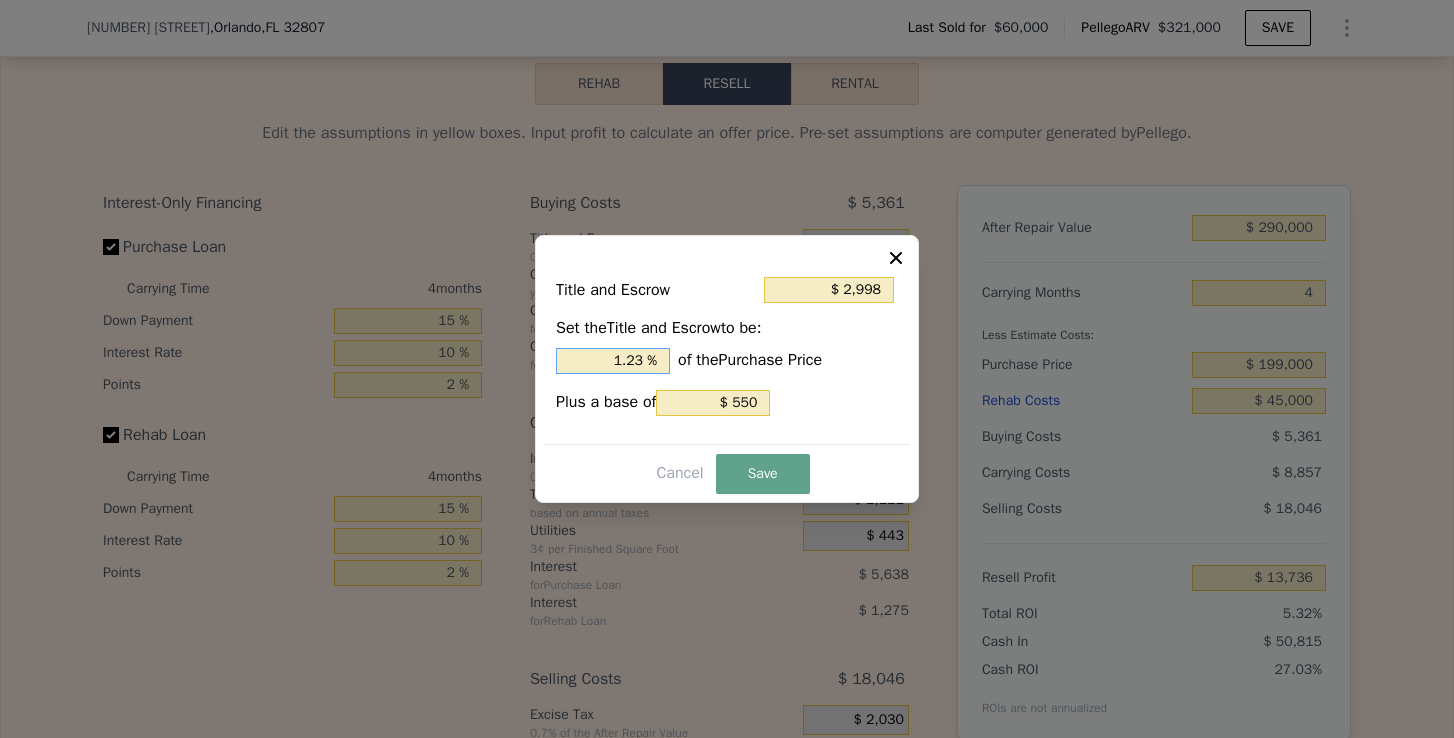type on "$ 2,938" 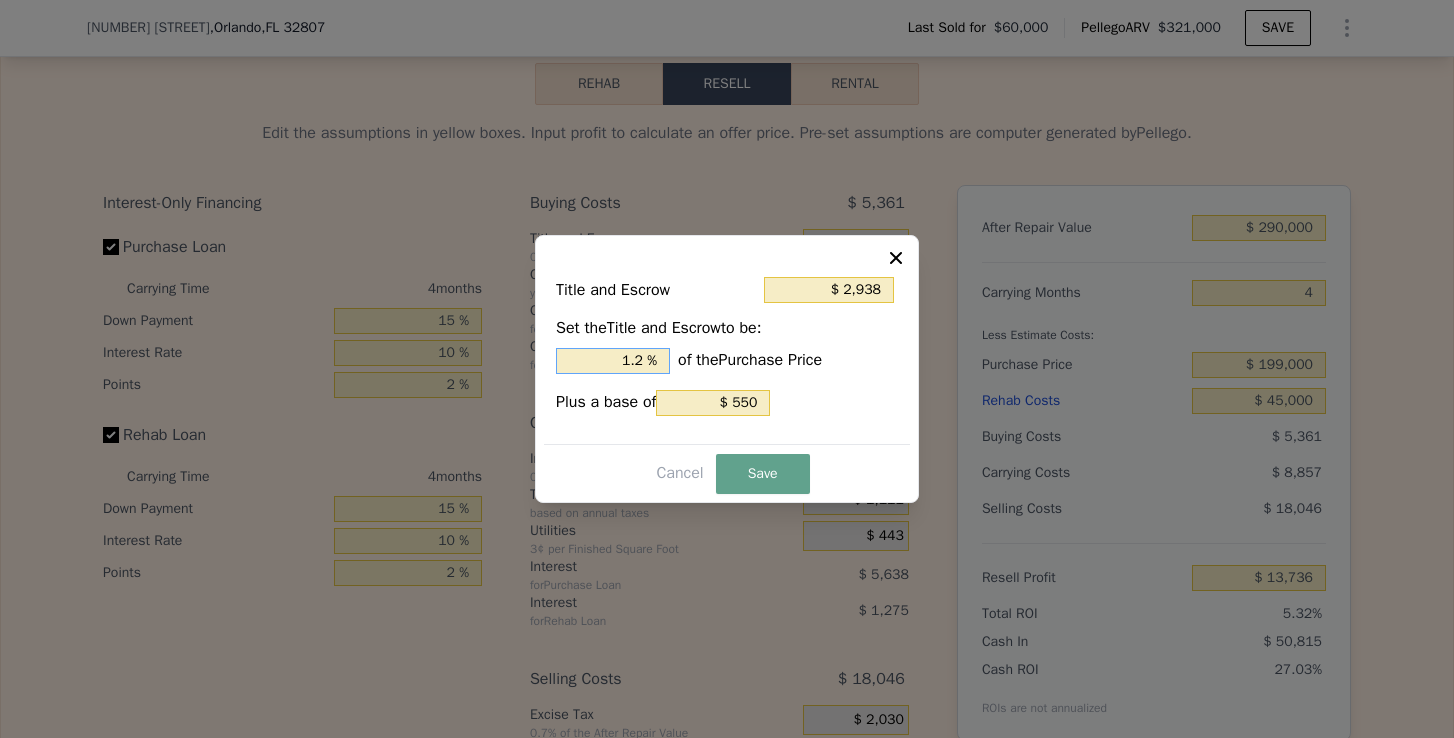 type on "$ 3,038" 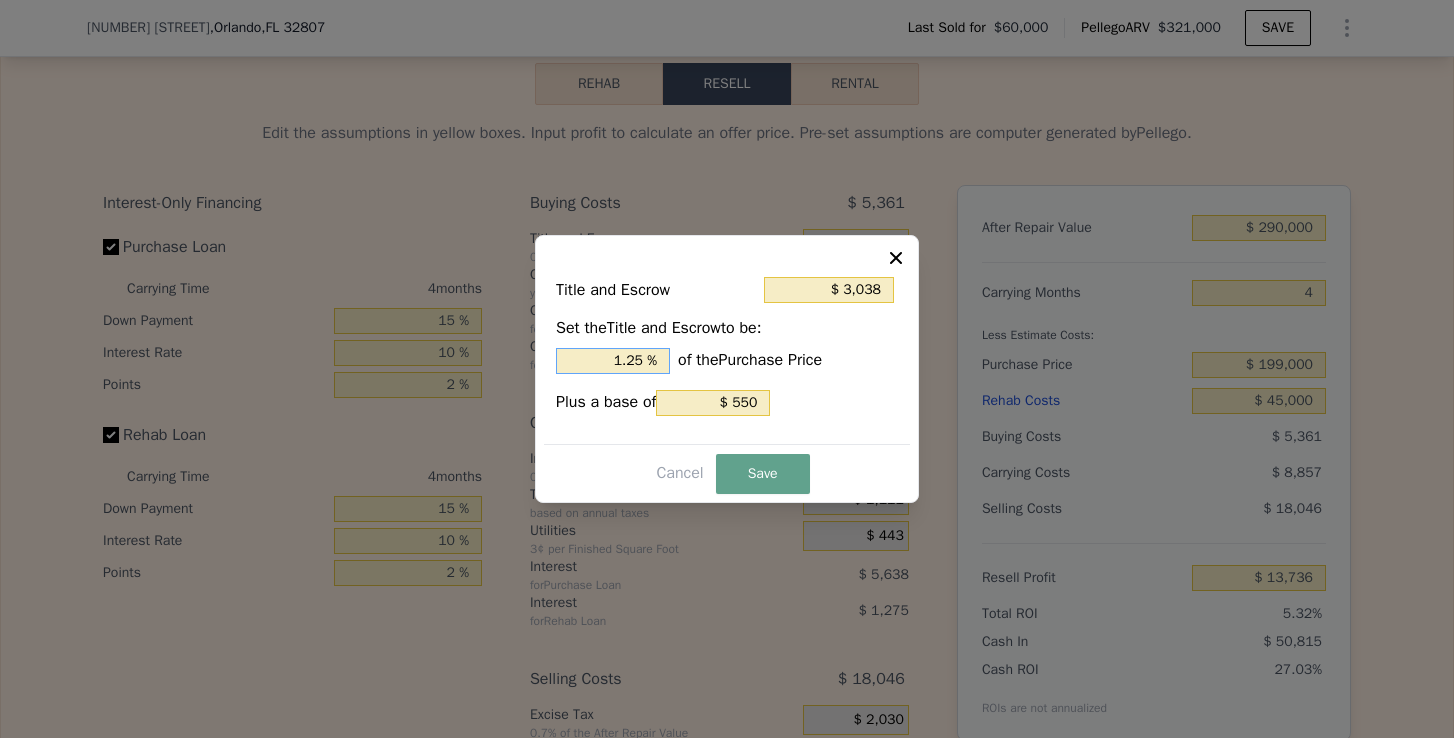 type on "1.25 %" 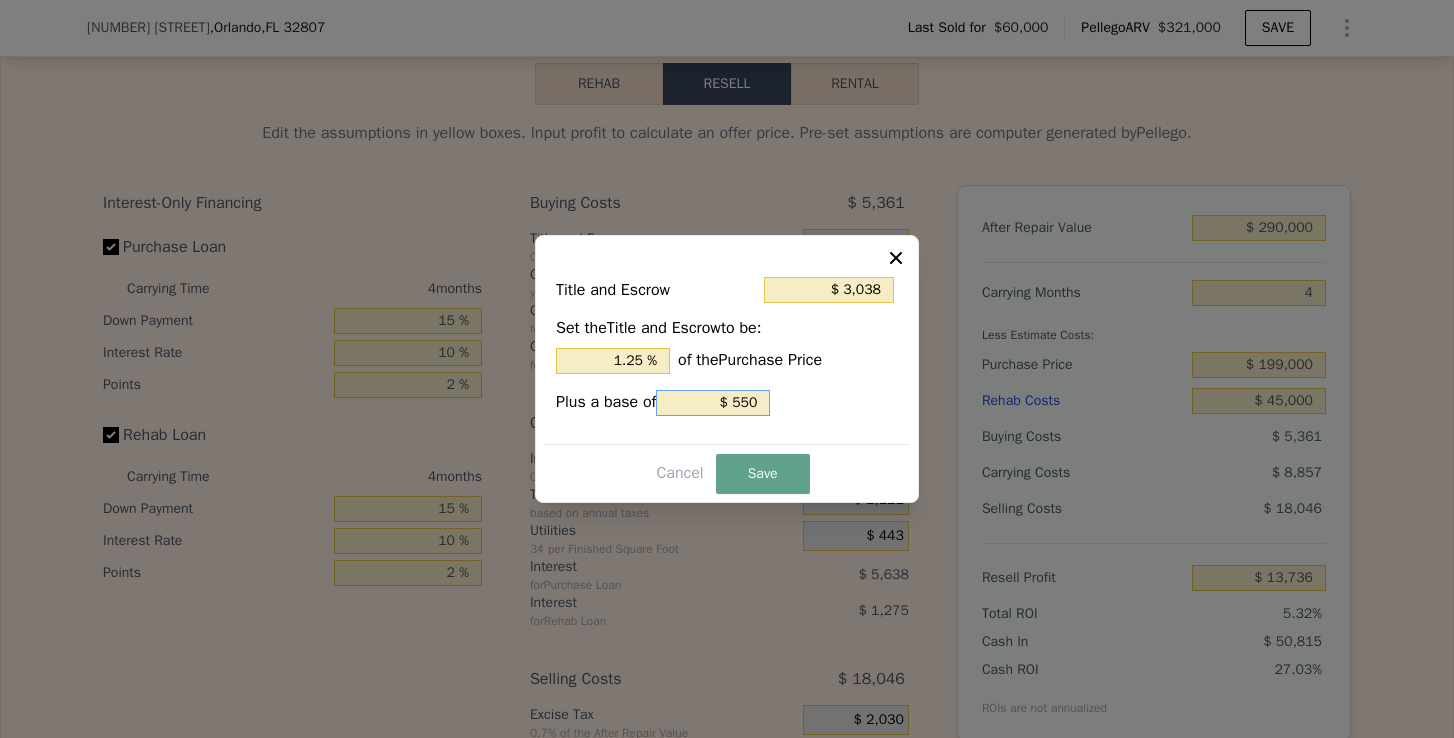 click on "$ 550" at bounding box center (713, 403) 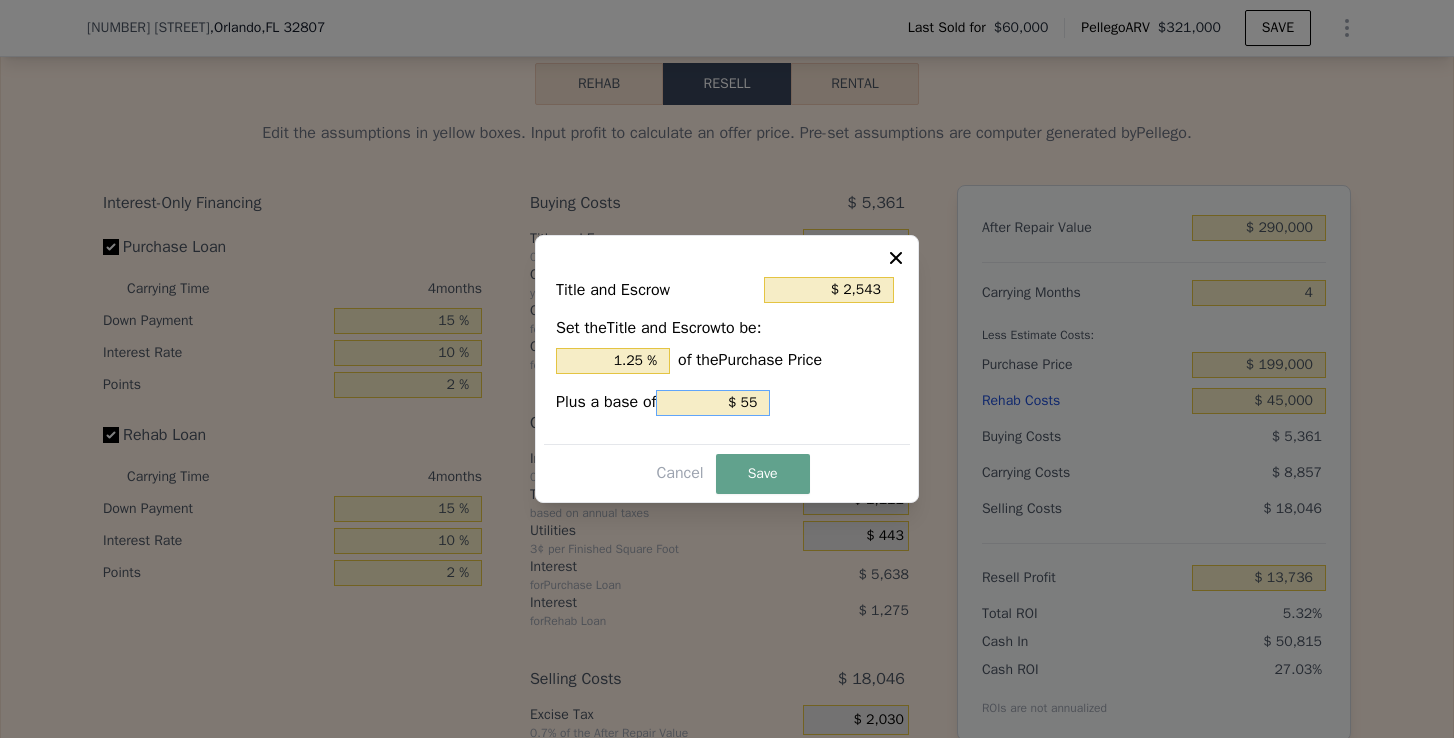 type on "$ 2,493" 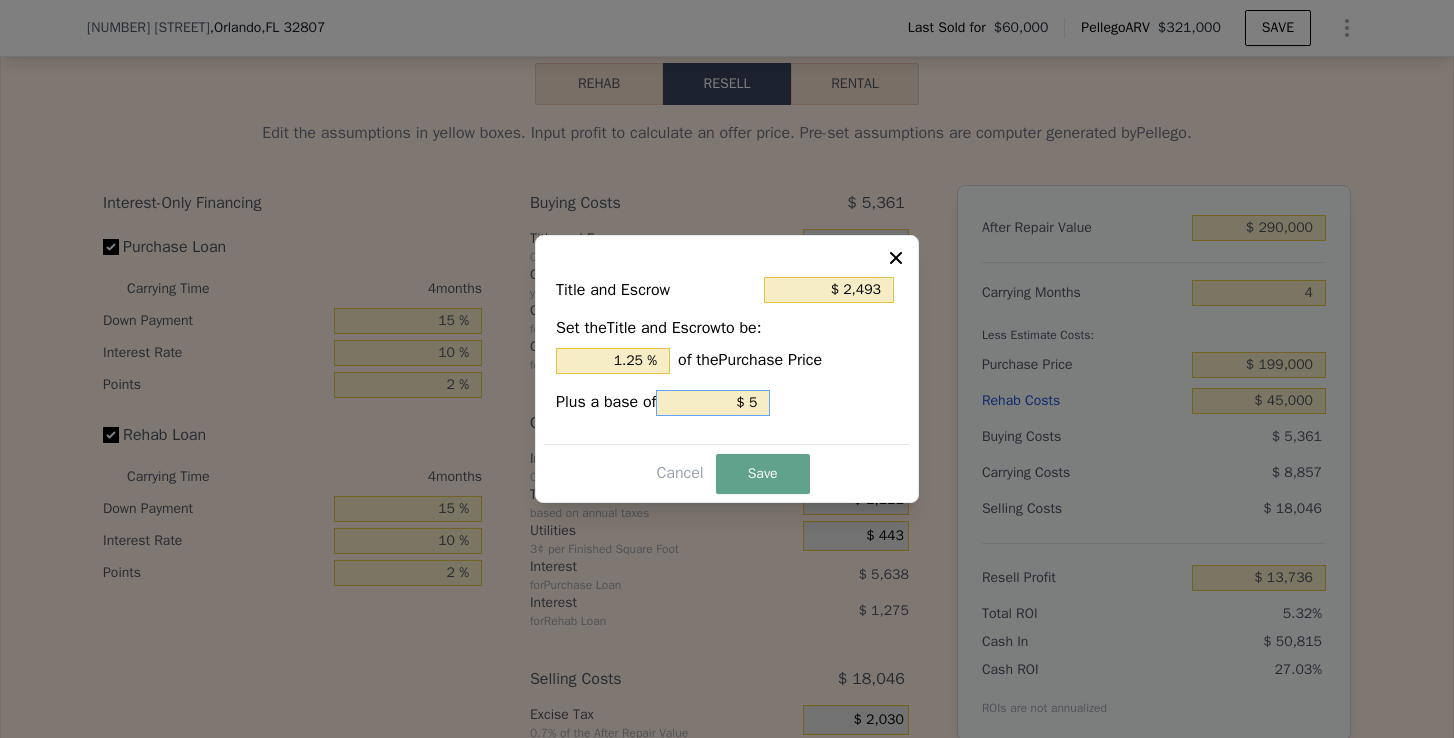 type 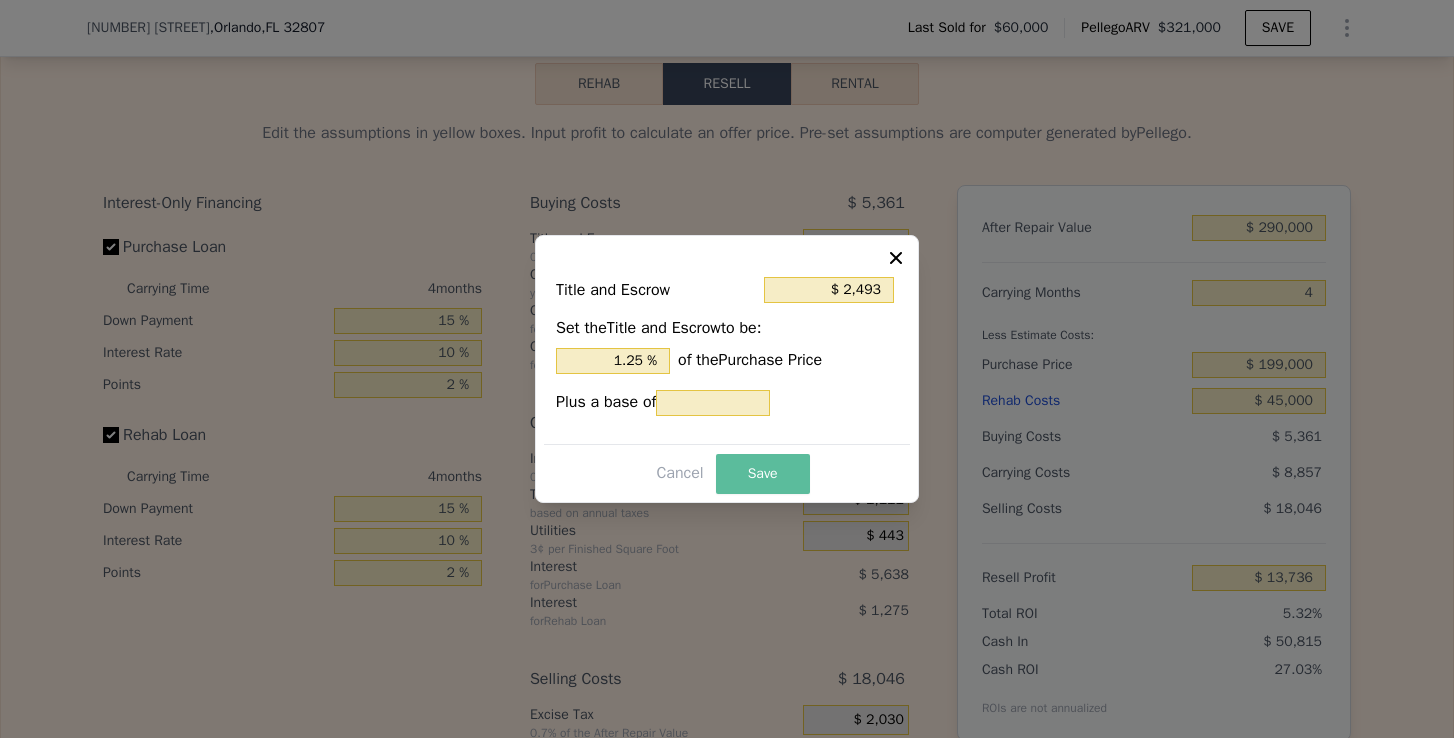 click on "Save" at bounding box center [763, 474] 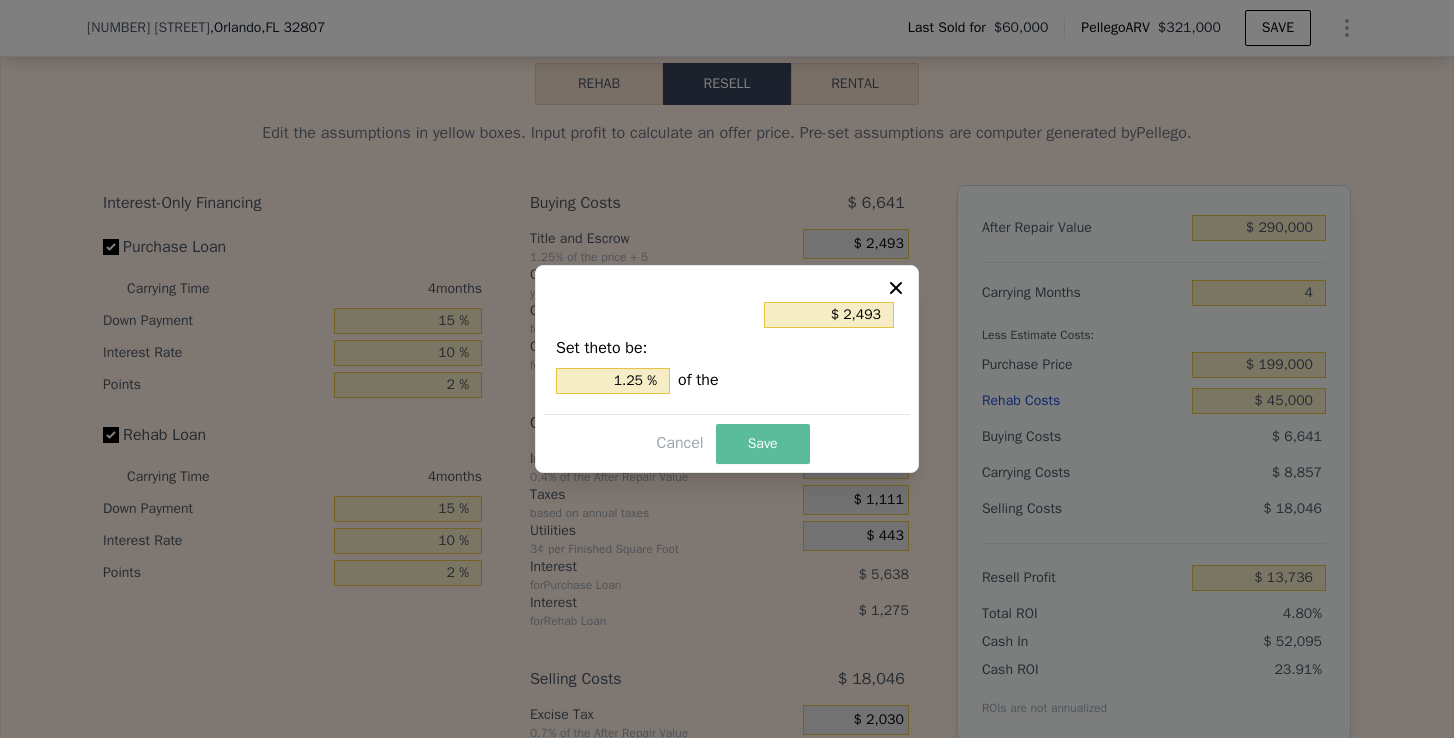 type on "$ 12,456" 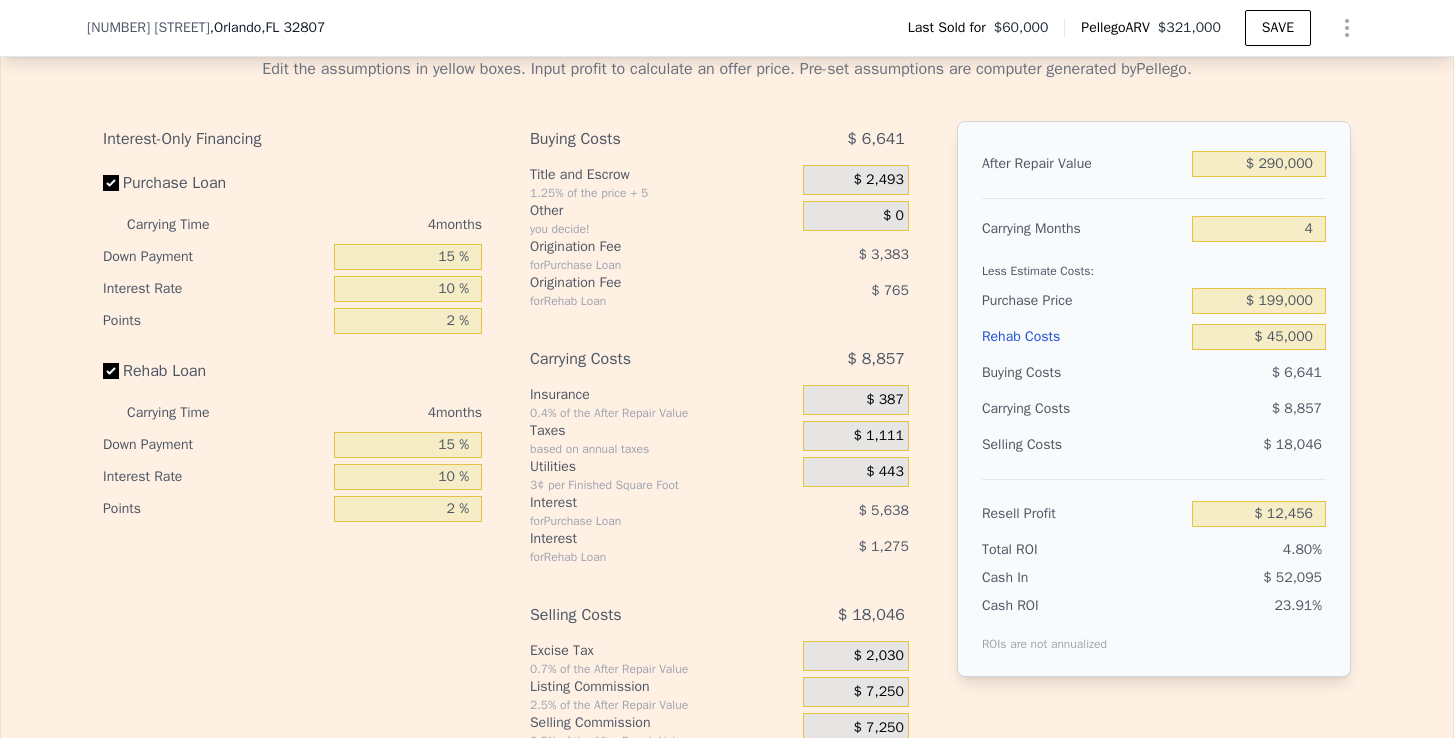 scroll, scrollTop: 2980, scrollLeft: 0, axis: vertical 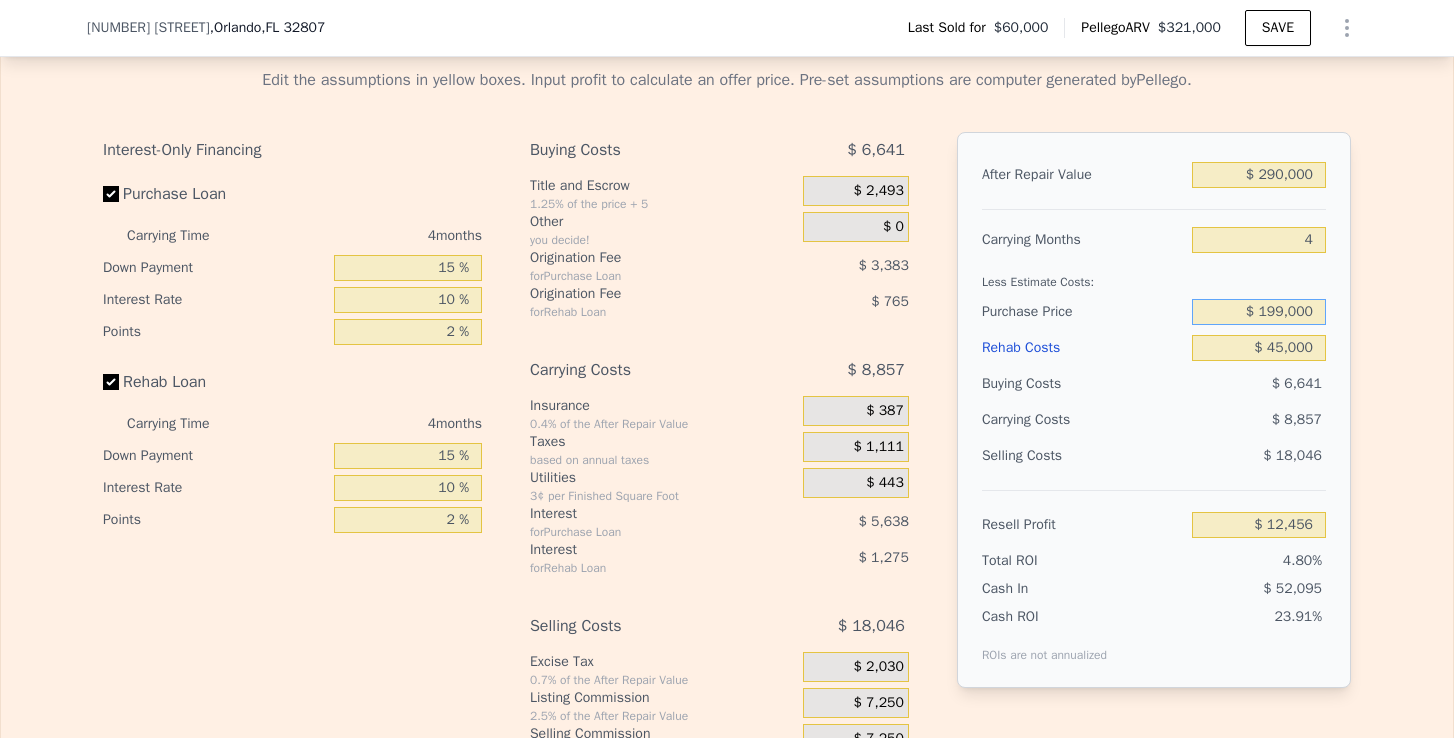 click on "$ 199,000" at bounding box center [1259, 312] 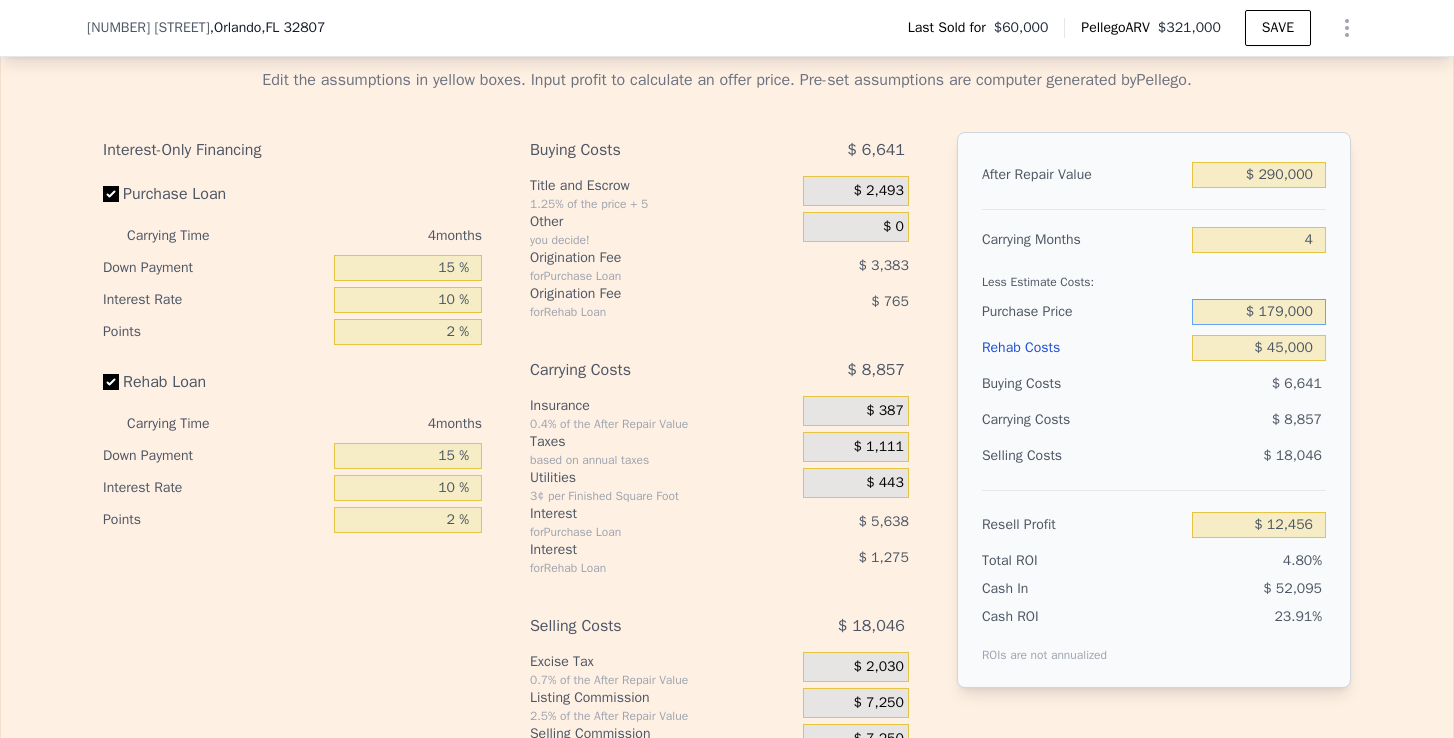 type on "$ 179,000" 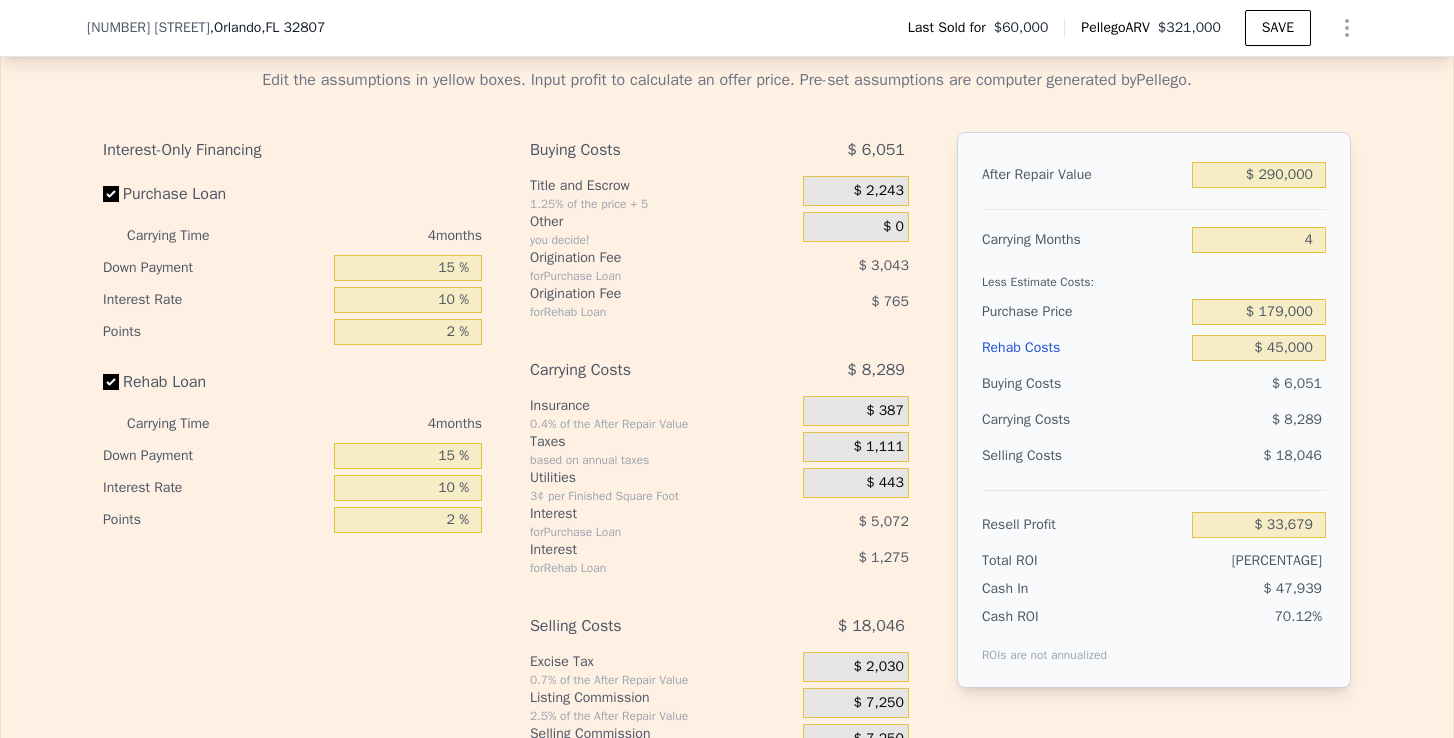 click on "Edit the assumptions in yellow boxes. Input profit to calculate an offer price. Pre-set assumptions are computer generated by Pellego . Interest-Only Financing Purchase Loan Carrying Time 4 months Down Payment 15 % Interest Rate 10 % Points 2 % Rehab Loan Carrying Time 4 months Down Payment 15 % Interest Rate 10 % Points 2 % Buying Costs $ [PRICE] Title and Escrow 1.25% of the price + $ [PRICE] Other you decide! $ [PRICE] Origination Fee for Purchase Loan $ [PRICE] Origination Fee for Rehab Loan $ [PRICE] Carrying Costs $ [PRICE] Insurance 0.4% of the After Repair Value $ [PRICE] Taxes based on annual taxes $ [PRICE] Utilities 3¢ per Finished Square Foot $ [PRICE] Interest for Purchase Loan $ [PRICE] Interest for Rehab Loan $ [PRICE] Selling Costs $ [PRICE] Excise Tax 0.7% of the After Repair Value $ [PRICE] Listing Commission 2.5% of the After Repair Value $ [PRICE] Selling Commission 2.5% of the After Repair Value $ [PRICE] Title and Escrow 0.33% of the After Repair Value $ [PRICE] After Repair Value $ [PRICE] Carrying Months 4 $ [PRICE]" at bounding box center [727, 424] 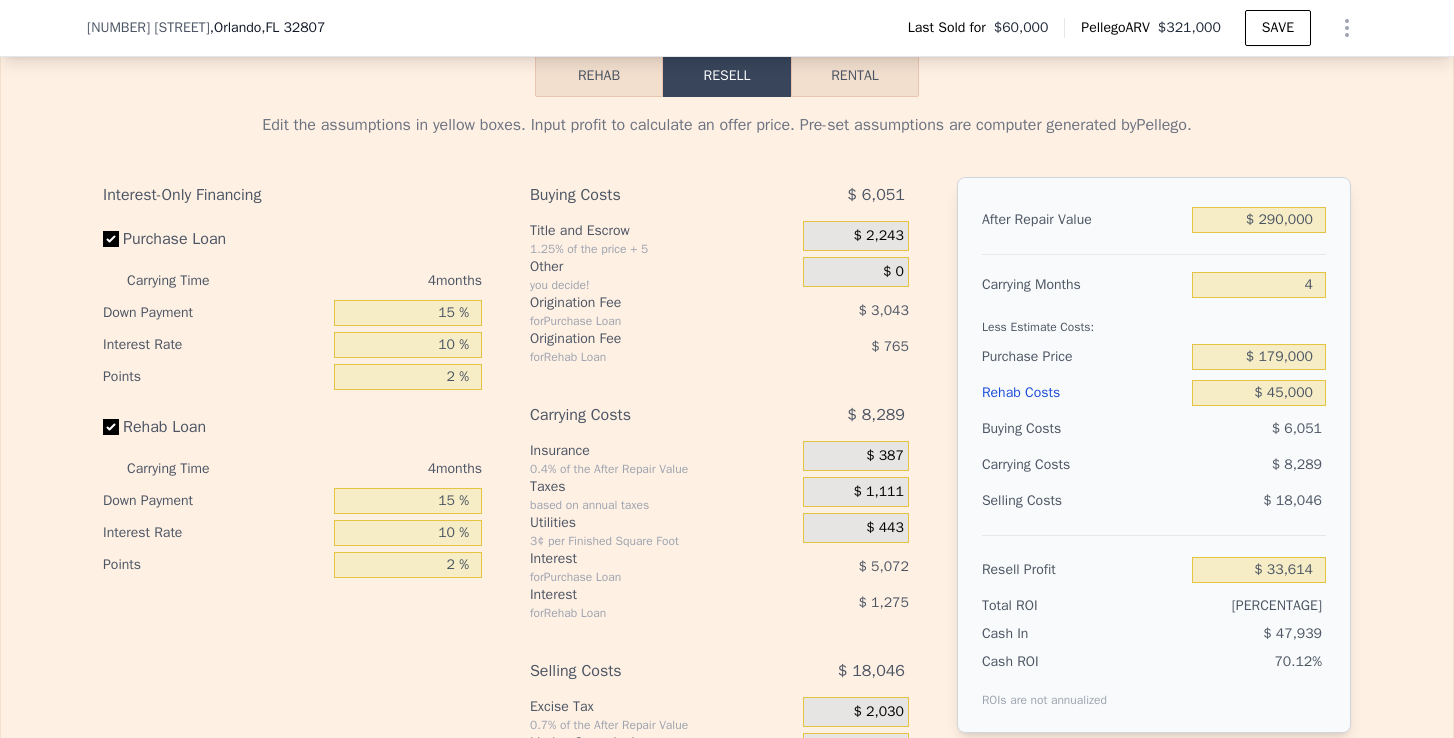 scroll, scrollTop: 2786, scrollLeft: 0, axis: vertical 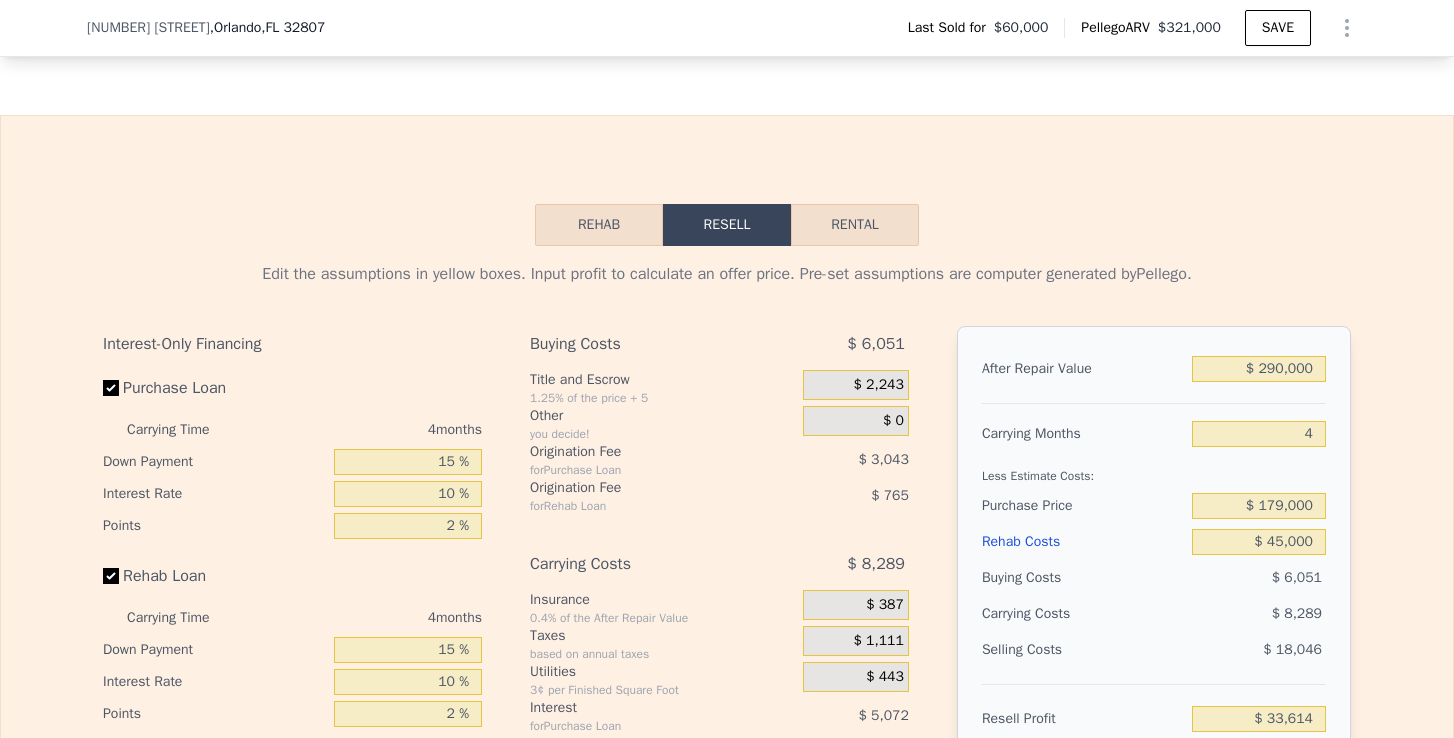 click on "Rental" at bounding box center (855, 225) 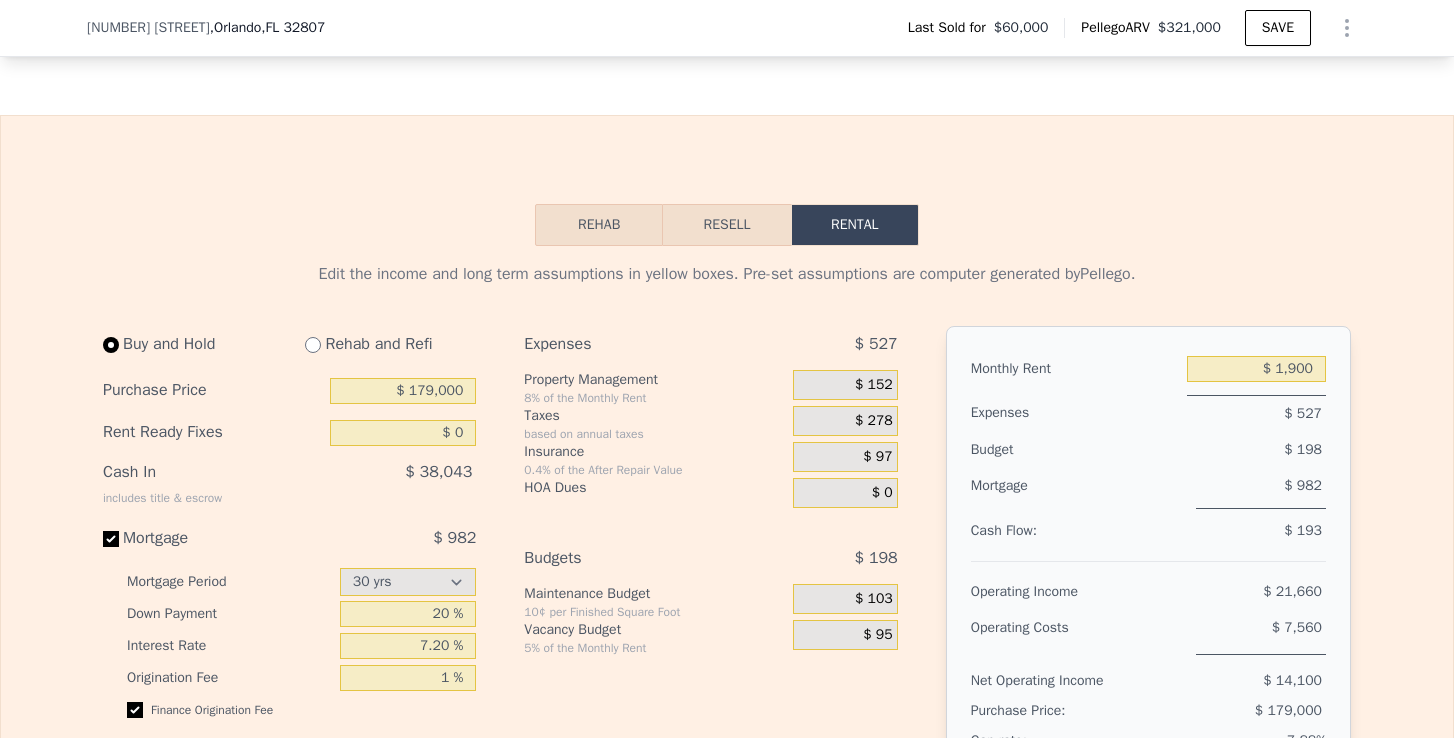 click at bounding box center [313, 345] 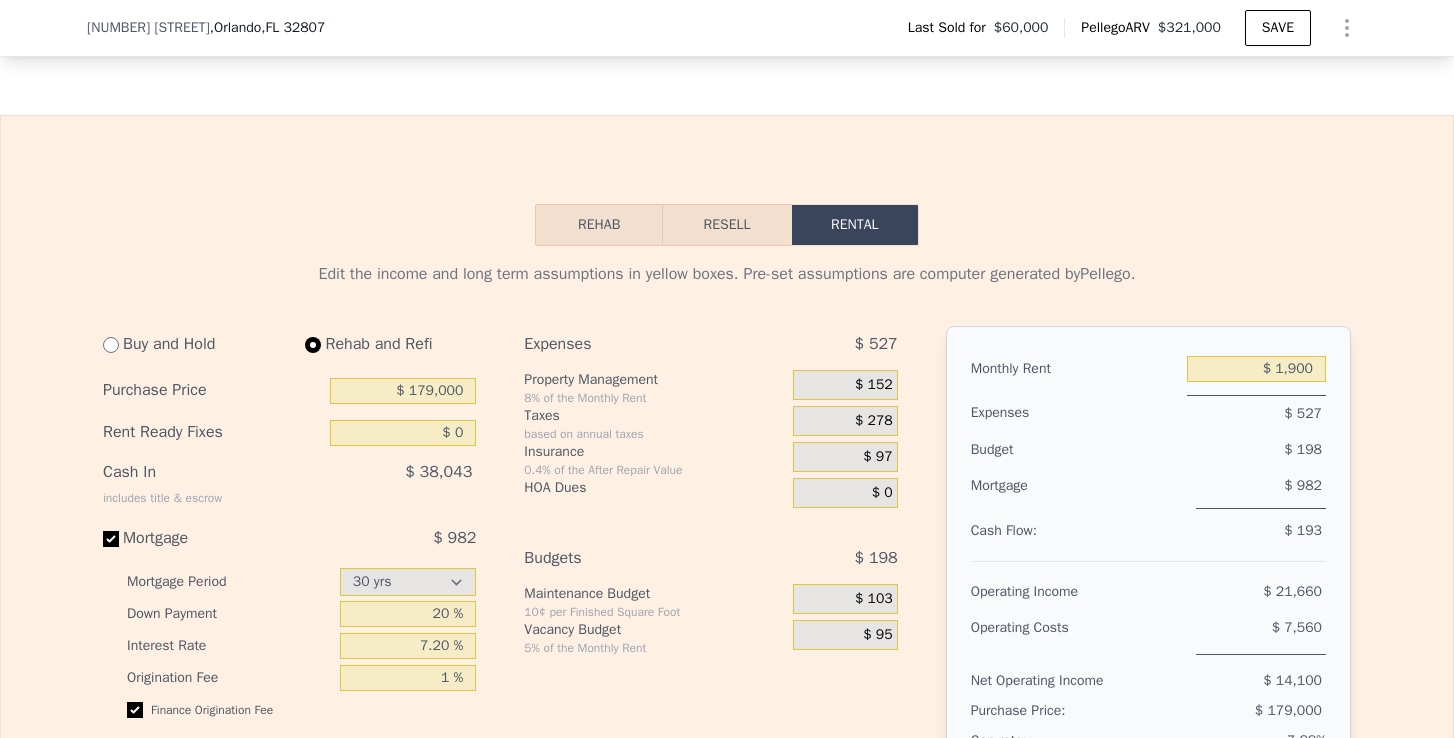select on "30" 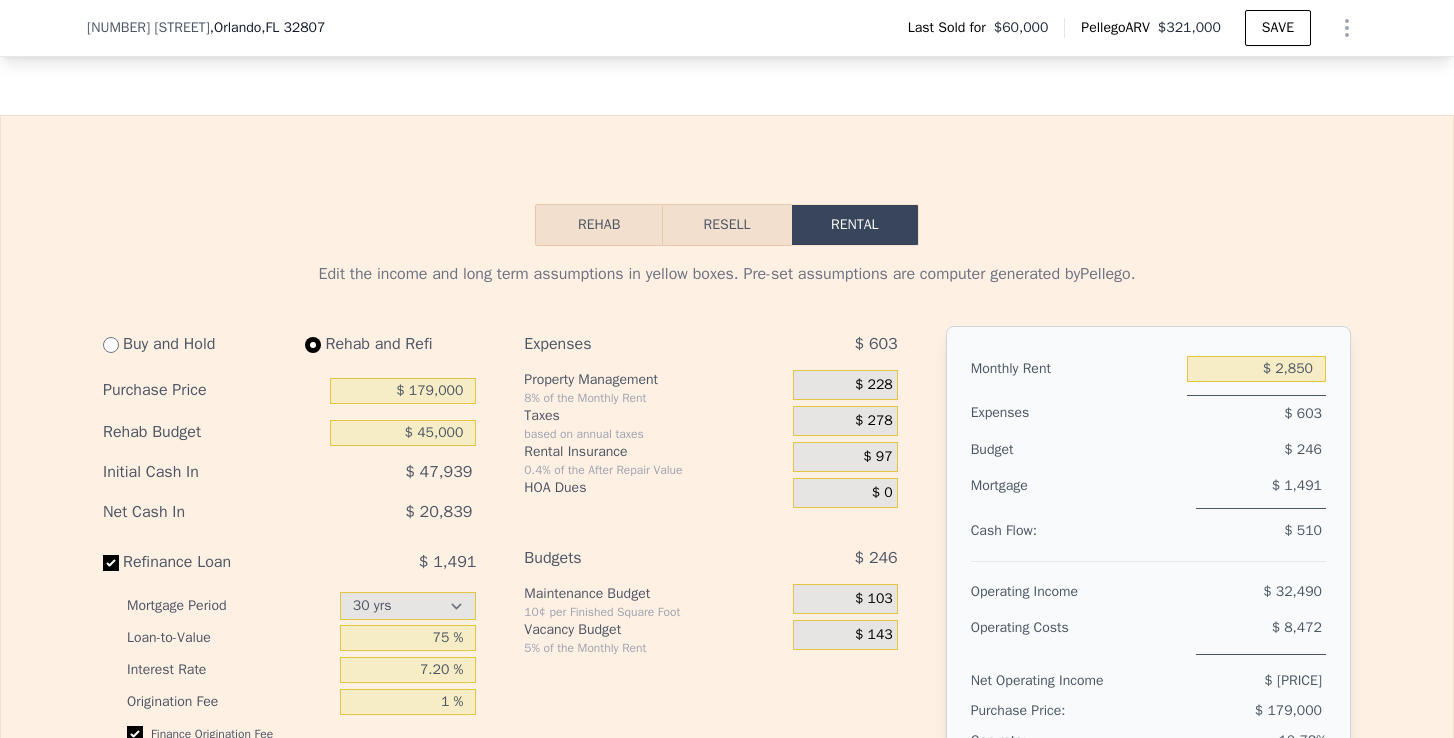 type on "$ 45,000" 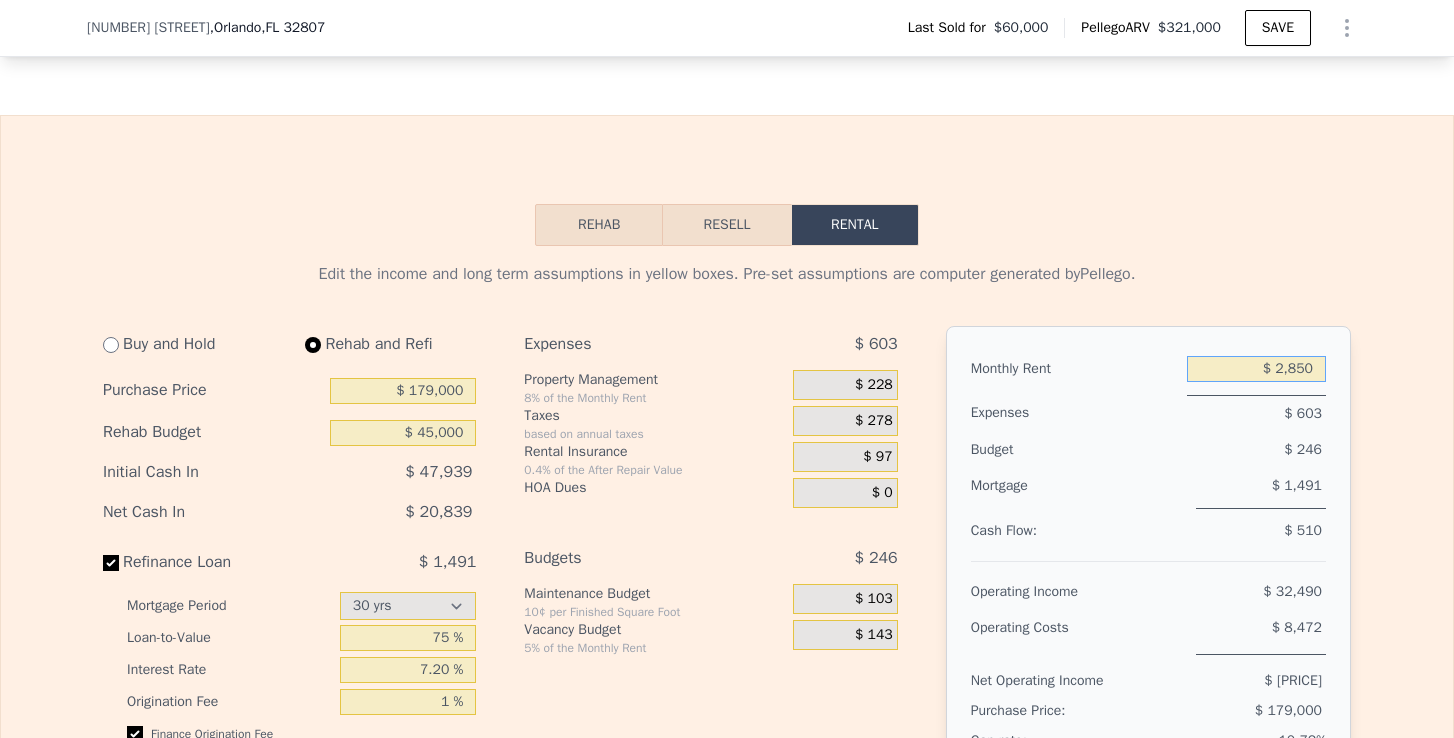 click on "$ 2,850" at bounding box center (1256, 369) 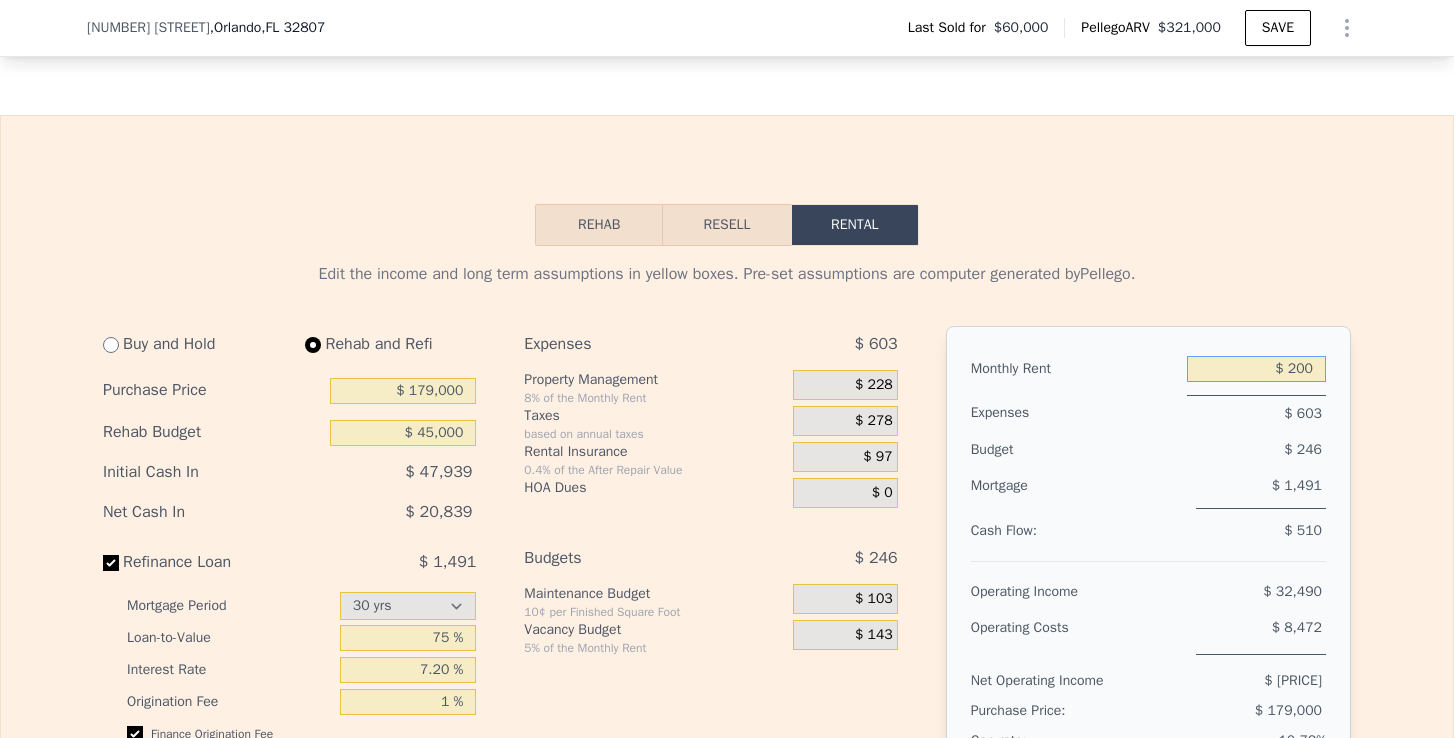 type on "$ 2,000" 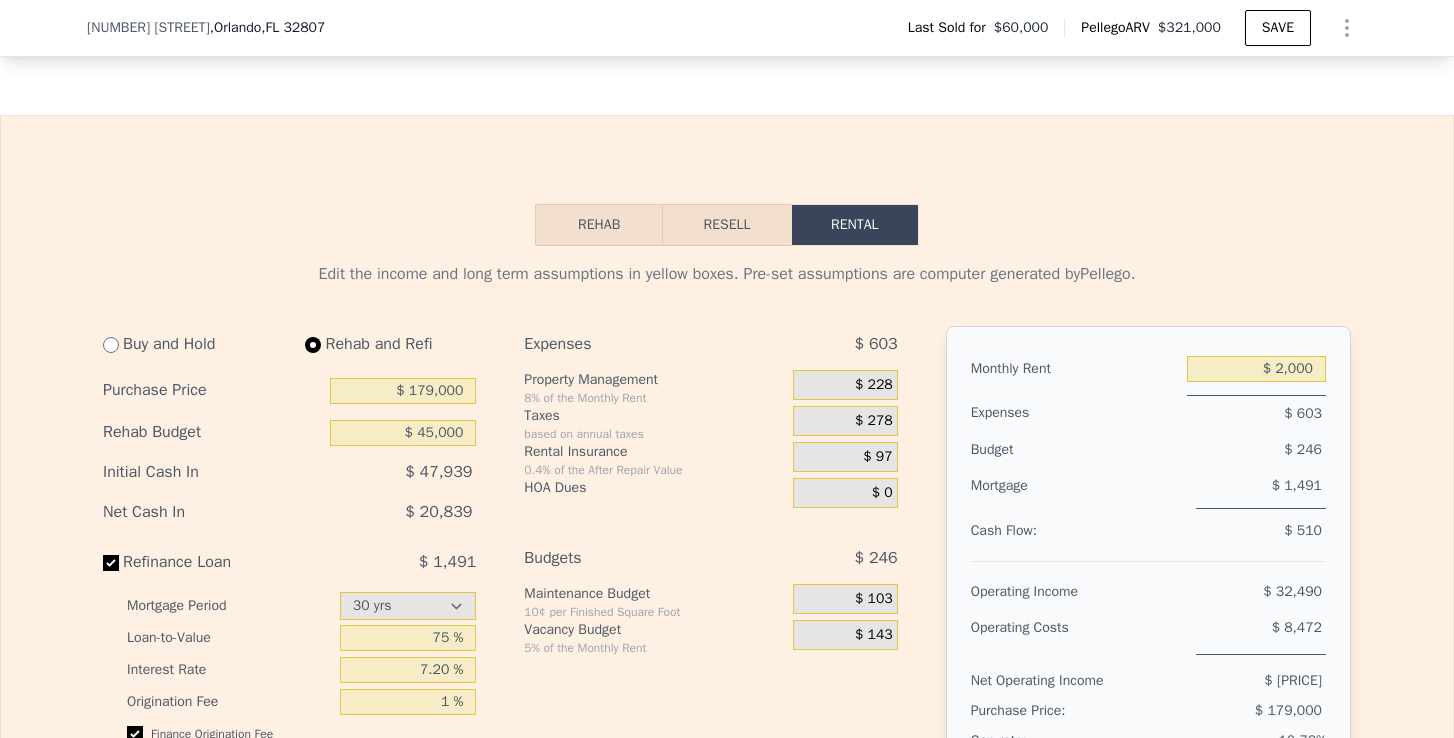 click on "Edit the income and long term assumptions in yellow boxes. Pre-set assumptions are computer generated by Pellego . Buy and Hold Rehab and Refi Purchase Price $ 179,000 Rehab Budget $ 45,000 Initial Cash In $ 47,939 Net Cash In $ 20,839 Refinance Loan $ 1,491 Mortgage Period 15 yrs 30 yrs Loan-to-Value 75 % Interest Rate 7.20 % Origination Fee 1 % Finance Origination Fee Expenses $ 603 Property Management 8% of the Monthly Rent $ 228 Taxes based on annual taxes $ 278 Rental Insurance 0.4% of the After Repair Value $ 97 HOA Dues $ 0 Budgets $ 246 Maintenance Budget 10¢ per Finished Square Foot $ 103 Vacancy Budget 5% of the Monthly Rent $ 143 Monthly Rent $ 2,000 Expenses $ 603 Budget $ 246 Mortgage $ 1,491 Cash Flow: $ 510 Operating Income $ 32,490 Operating Costs $ 8,472 Net Operating Income $ 24,018 Purchase Price: $ 179,000 Cap rate: 10.72% The 2025 assessed structure value is , suggesting a standard residential tax depreciation of $0 per month. Long Term Assumption $ 290,000" at bounding box center [727, 917] 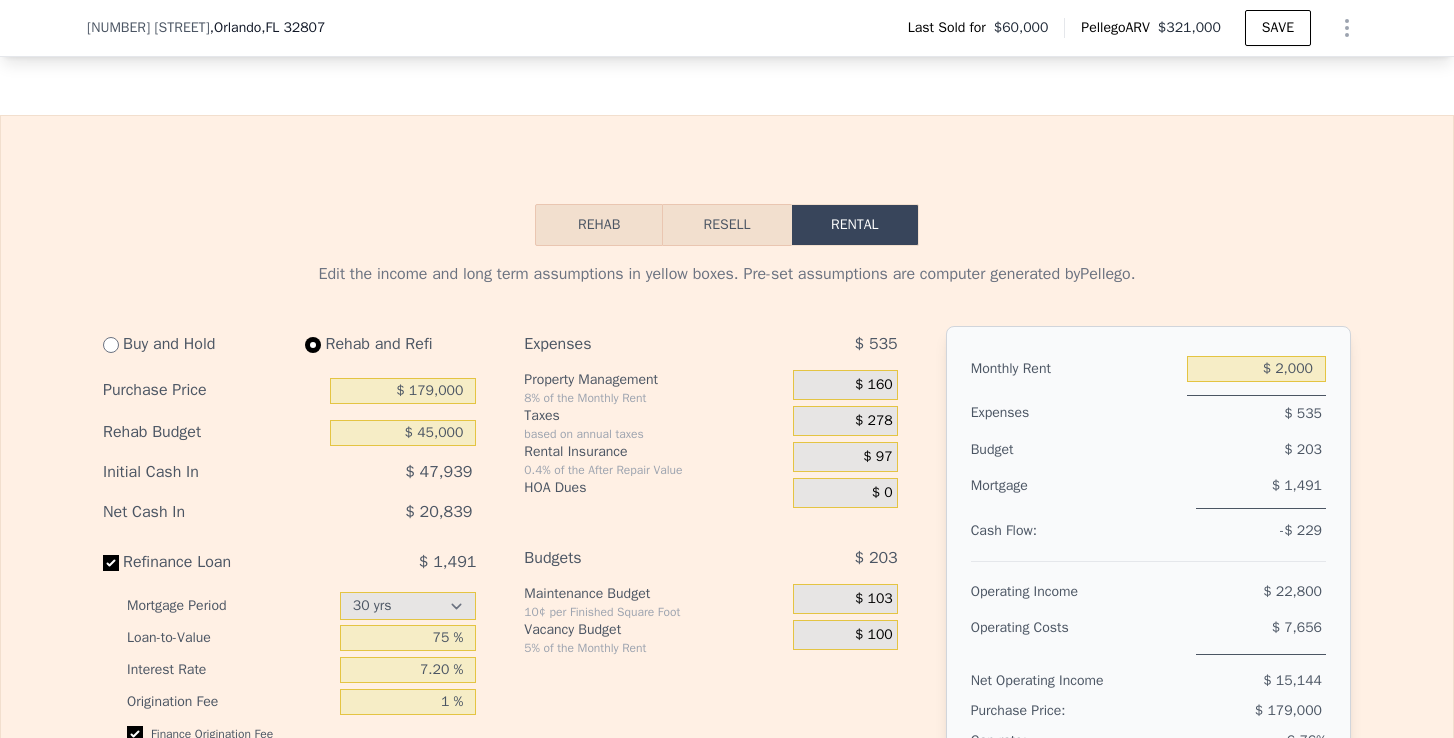 click on "$ 160" at bounding box center [874, 385] 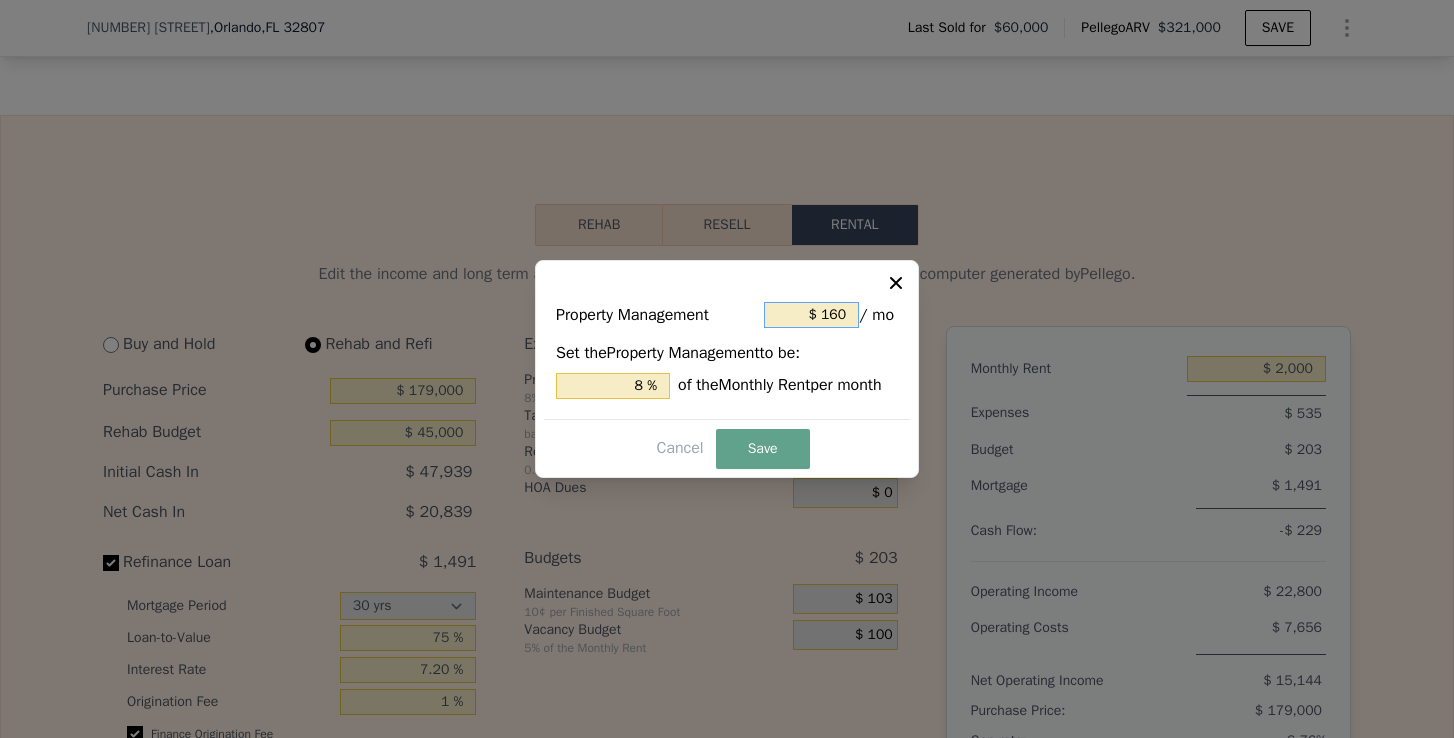 click on "$ 160" at bounding box center [811, 315] 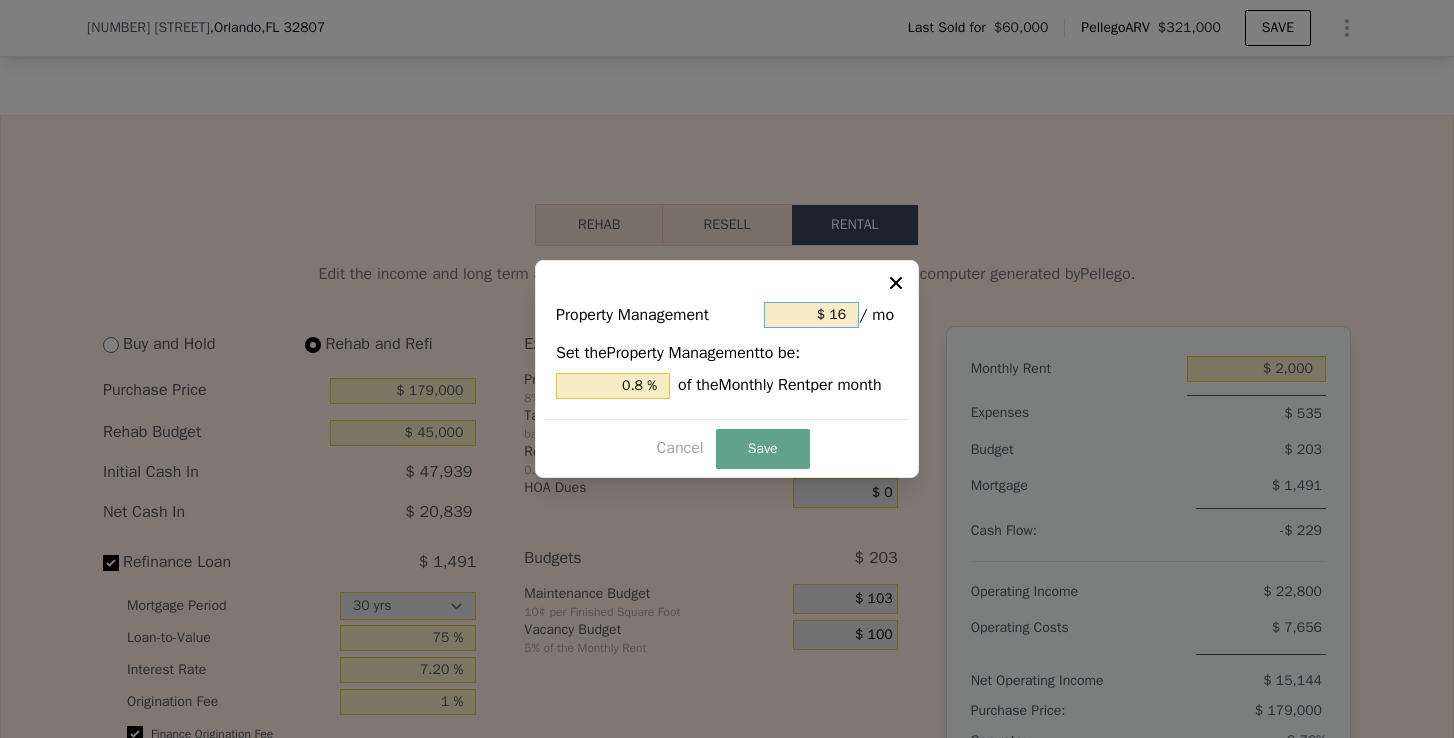type on "$ 1" 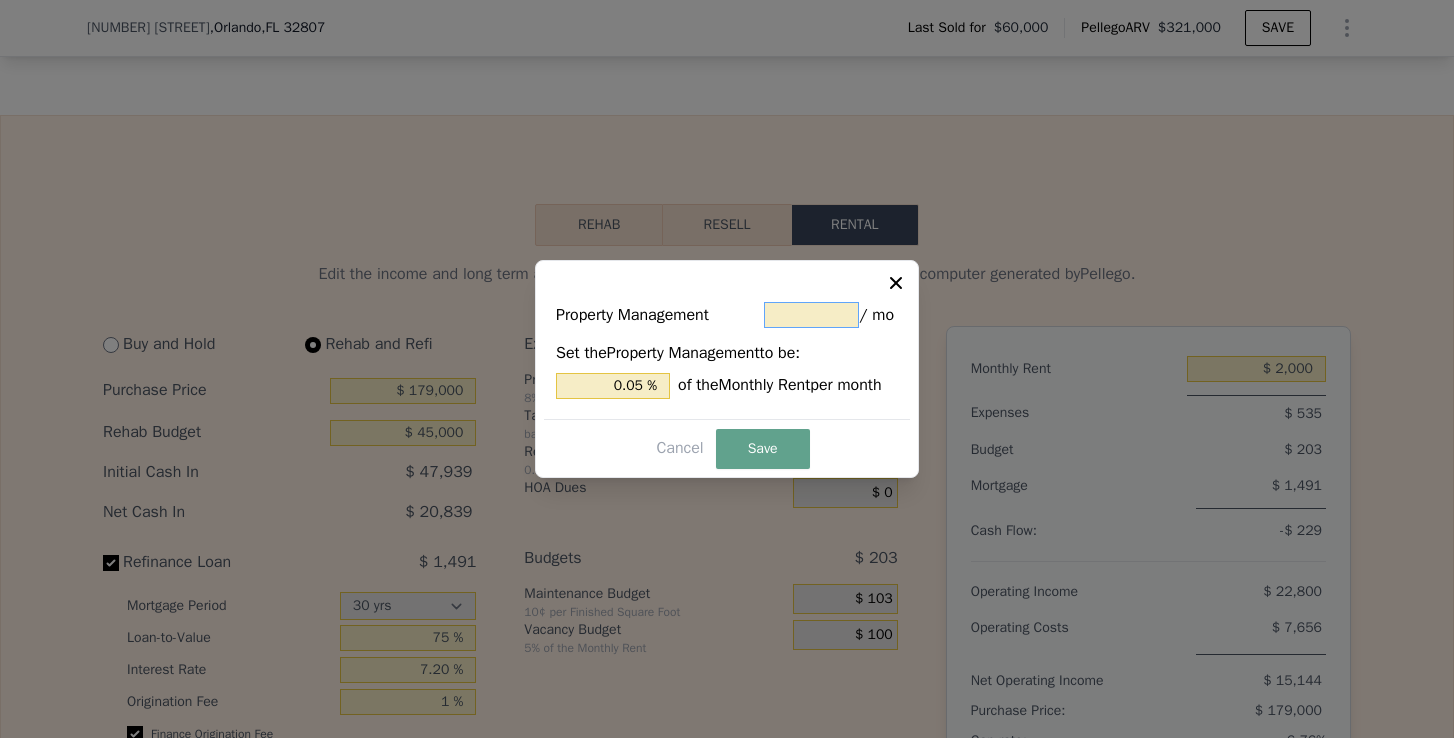 type on "$ 0" 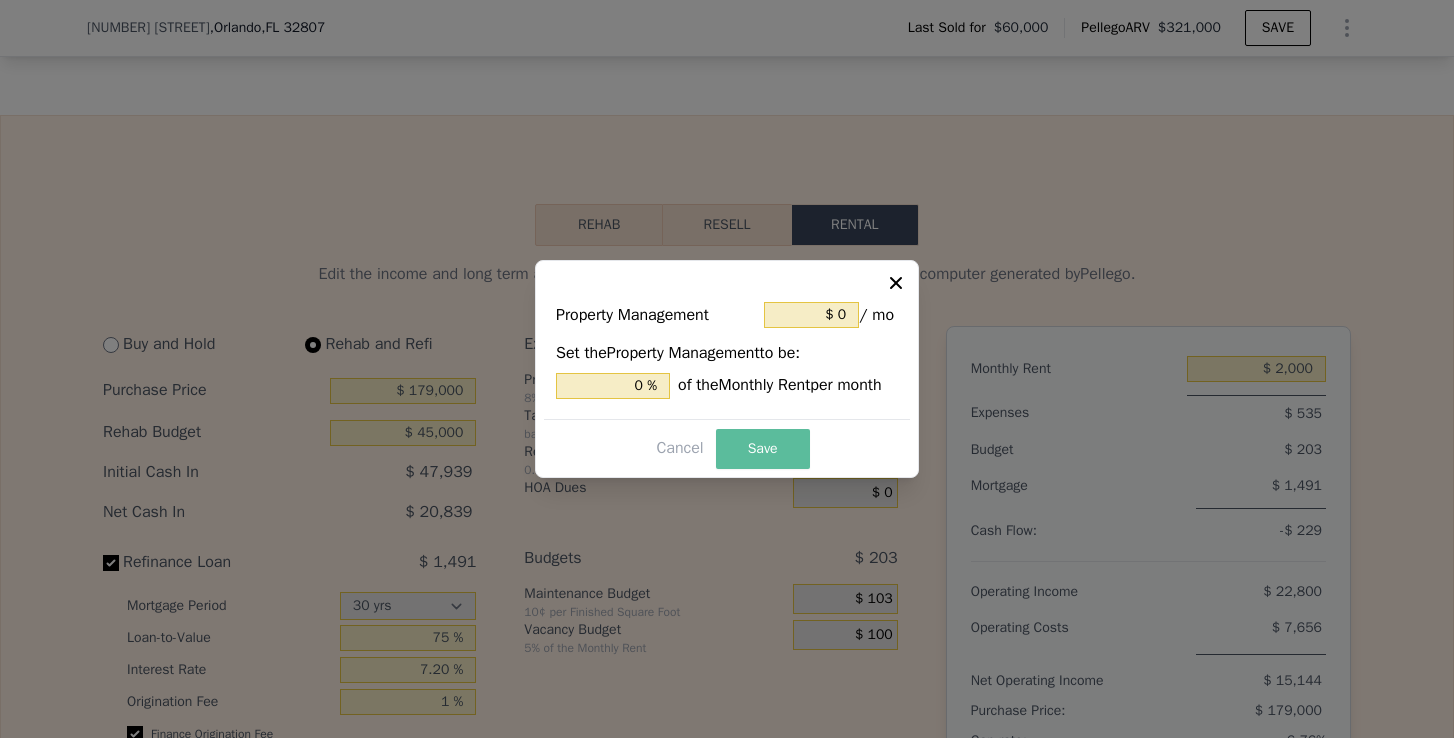 click on "Save" at bounding box center (763, 449) 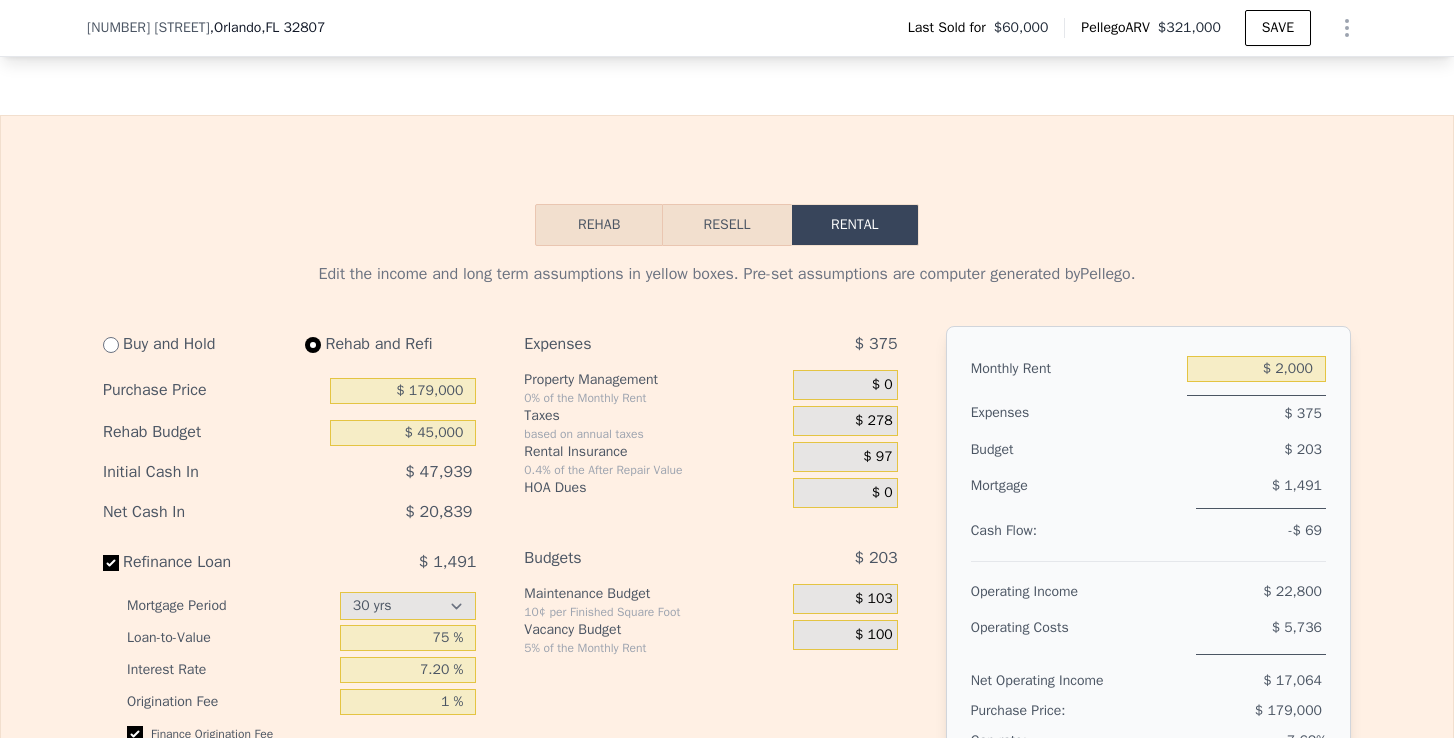 click on "$ 97" at bounding box center (877, 457) 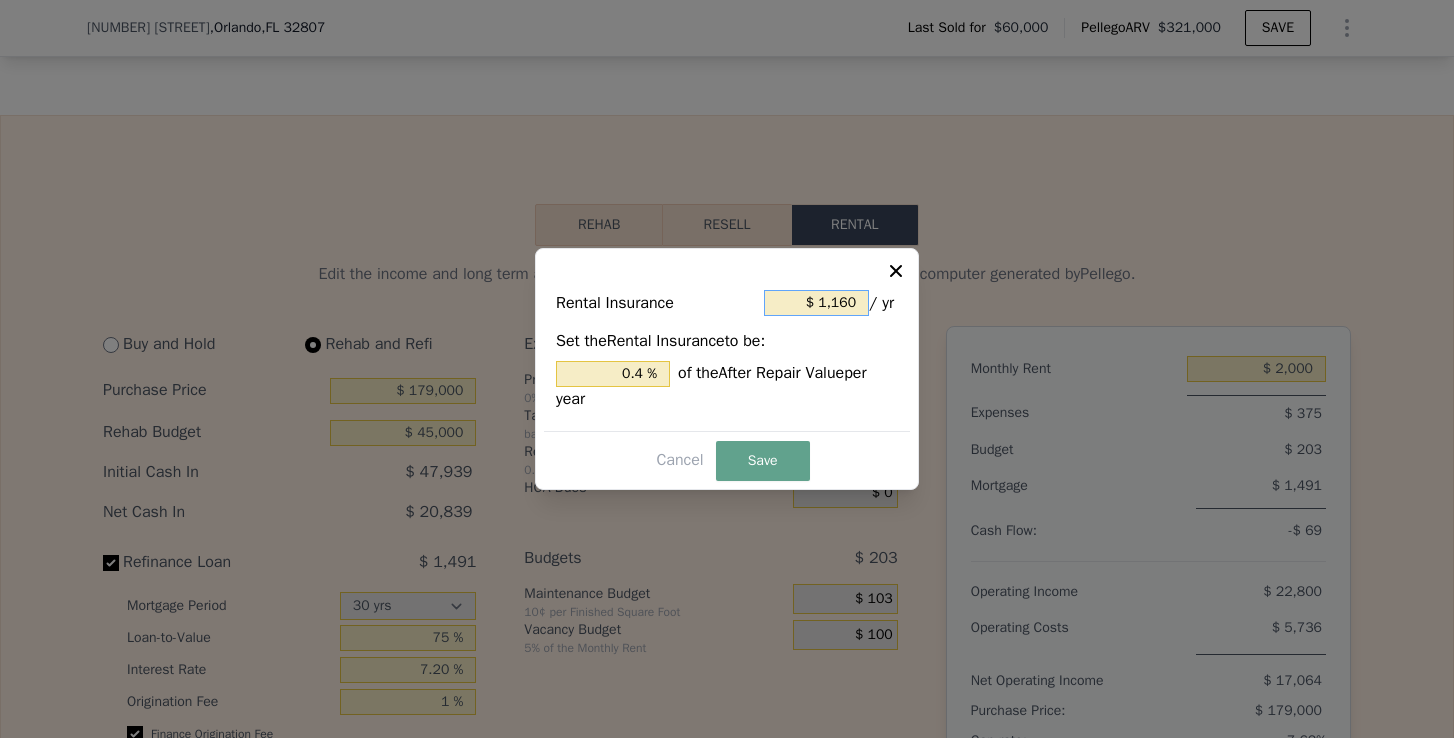 click on "$ 1,160" at bounding box center [816, 303] 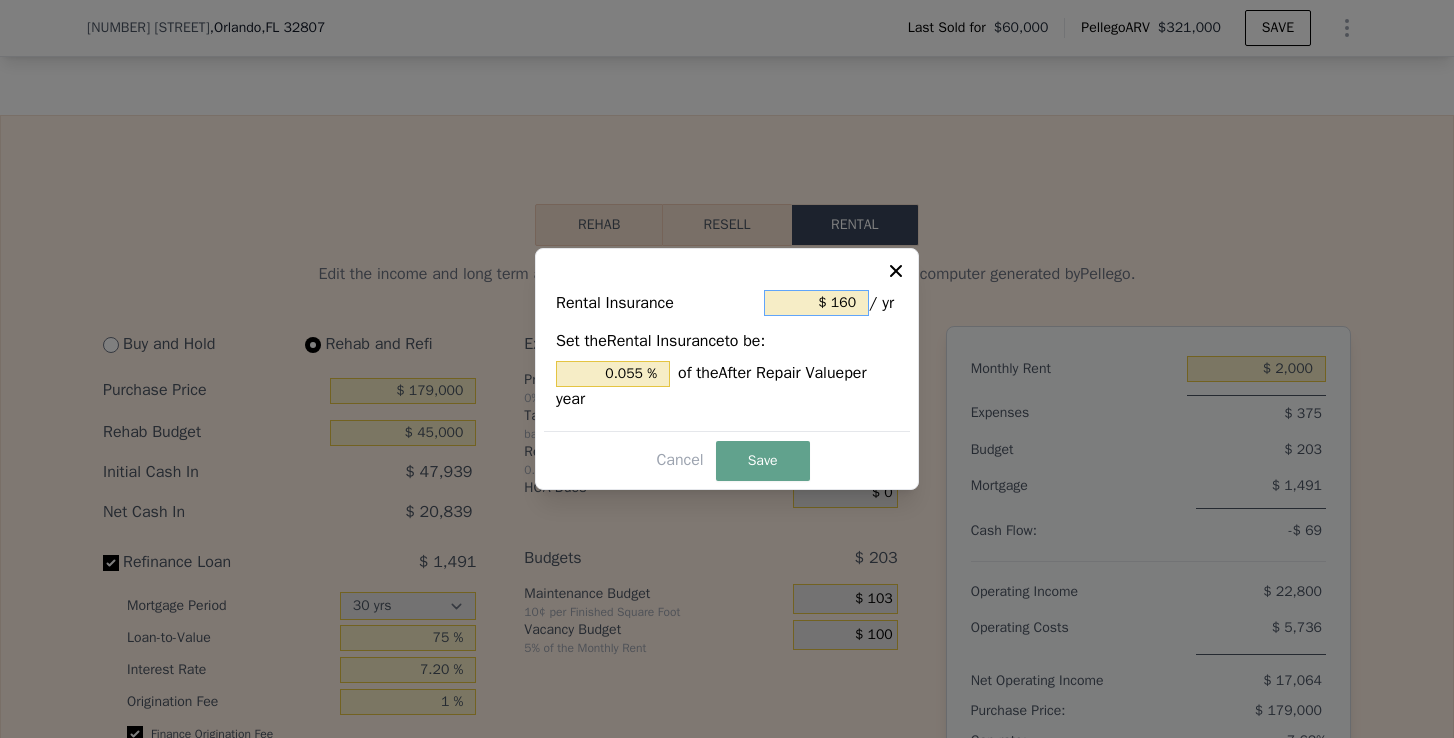 type on "$ 1,560" 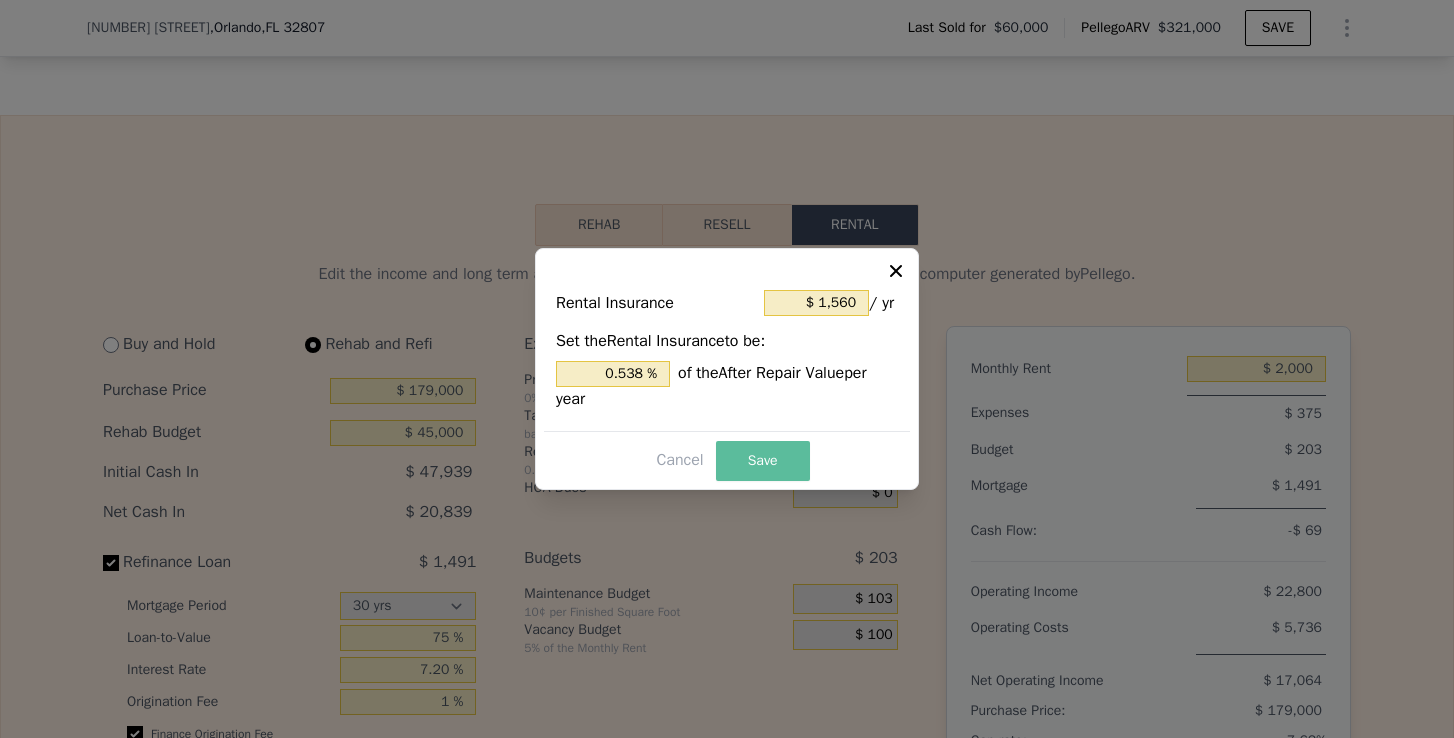 click on "Save" at bounding box center [763, 461] 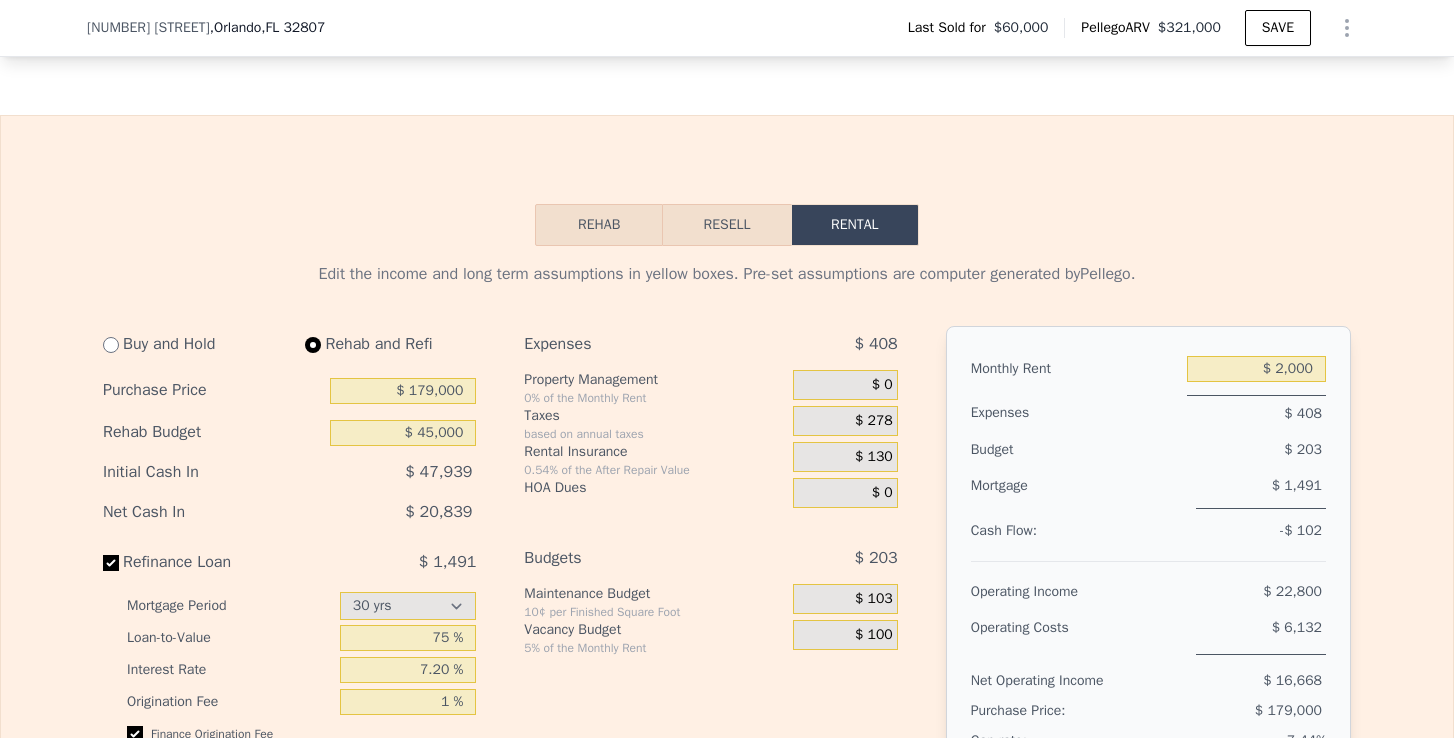 scroll, scrollTop: 2872, scrollLeft: 0, axis: vertical 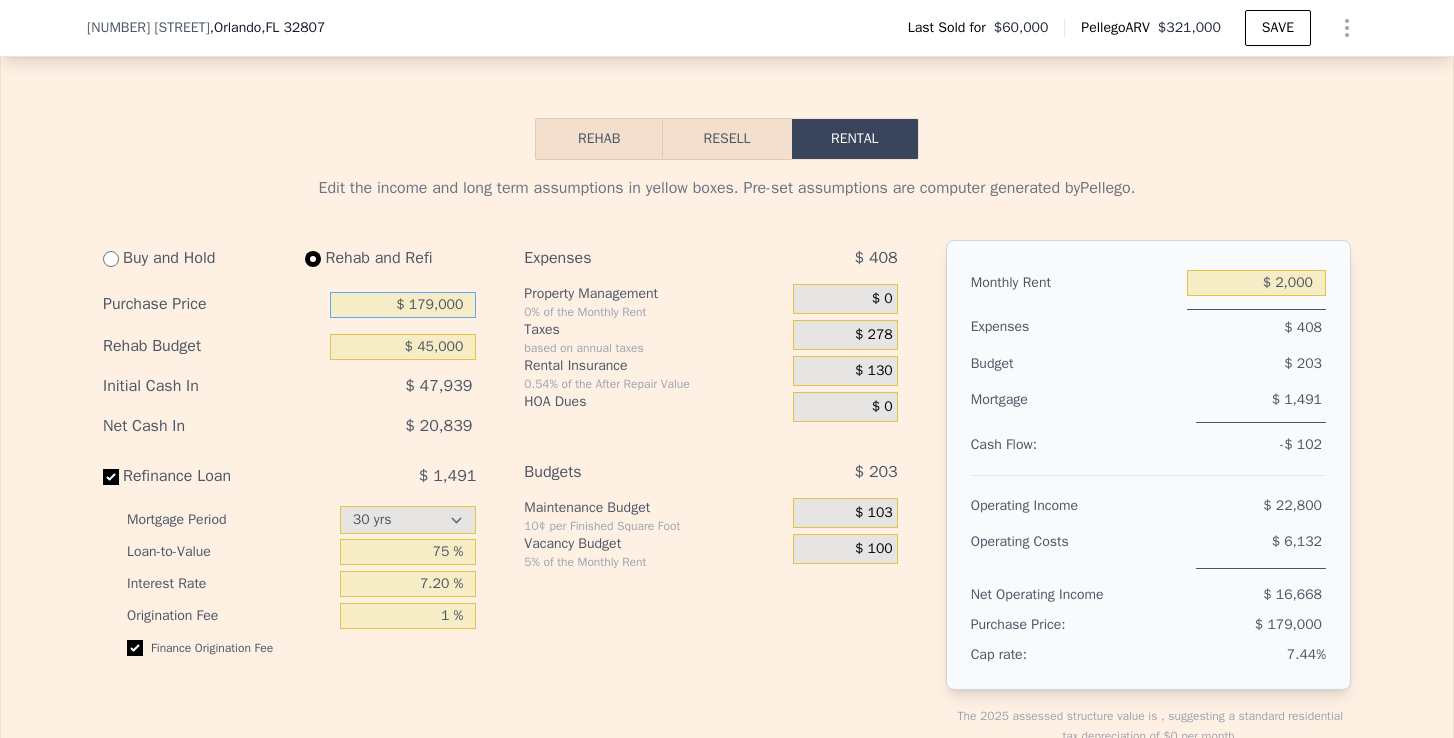 click on "$ 179,000" at bounding box center (403, 305) 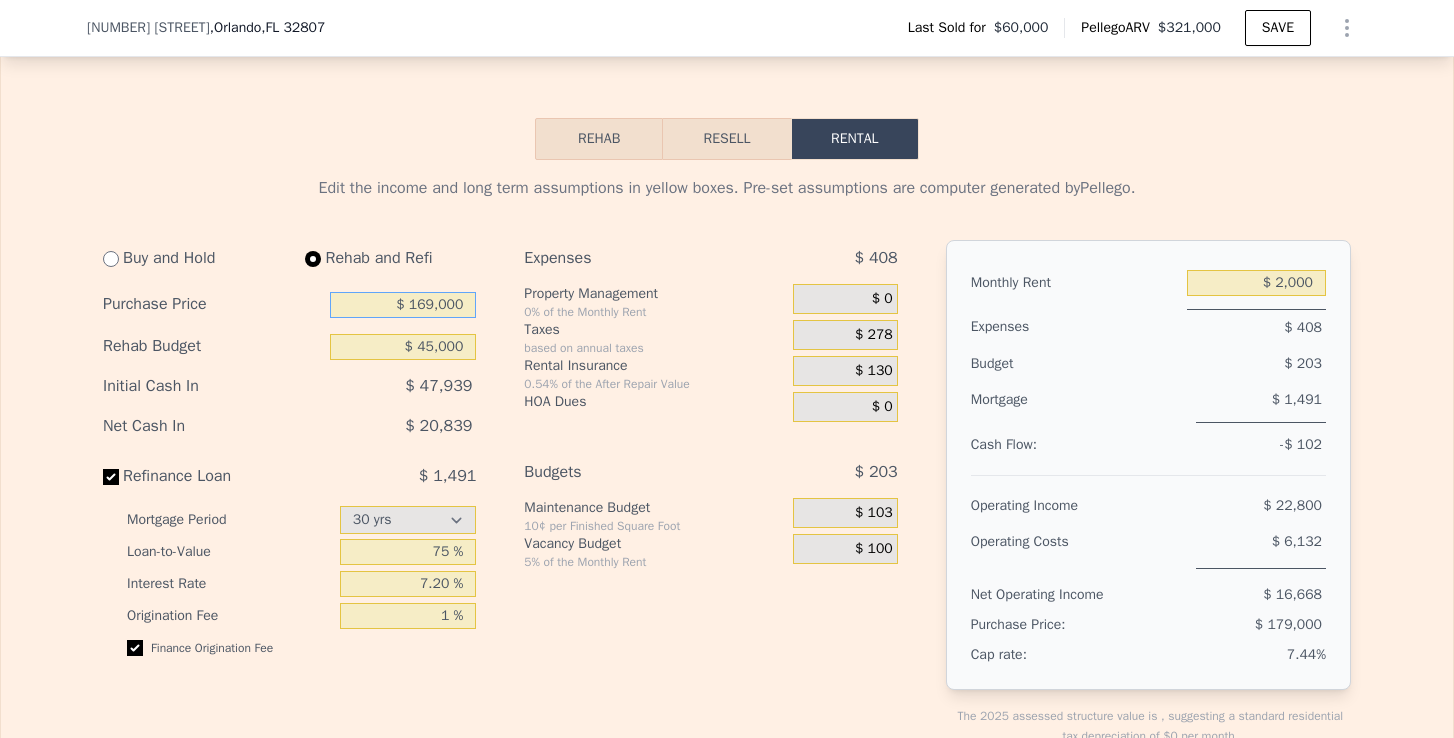 type on "$ 169,000" 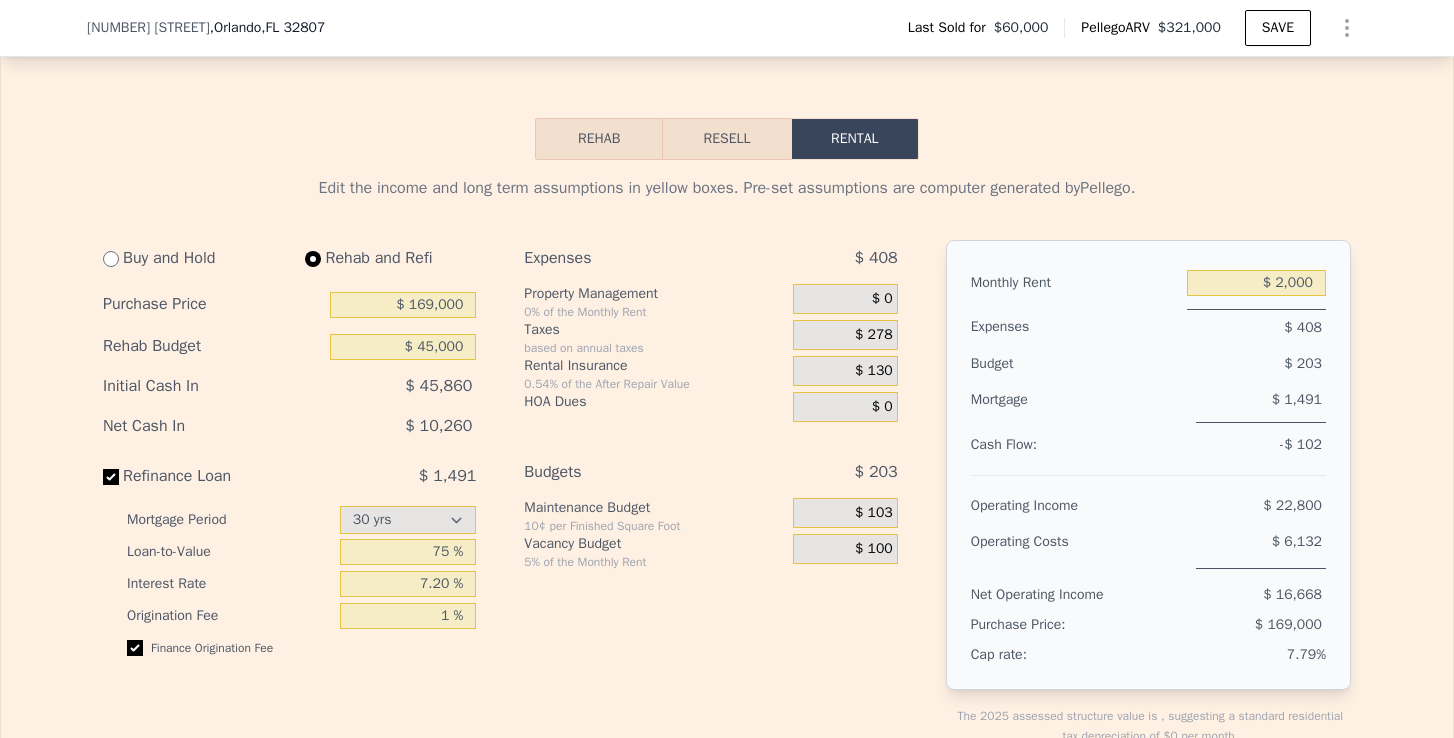 click on "Expenses $ [AMOUNT] Property Management [PERCENT] of the Monthly Rent $ [AMOUNT] Taxes based on annual taxes $ [AMOUNT] Rental Insurance [PERCENT] of the After Repair Value $ [AMOUNT] HOA Dues $ [AMOUNT] Budgets $ [AMOUNT] Maintenance Budget [AMOUNT] per Finished Square Foot $ [AMOUNT] Vacancy Budget [PERCENT] of the Monthly Rent $ [AMOUNT]" at bounding box center [718, 509] 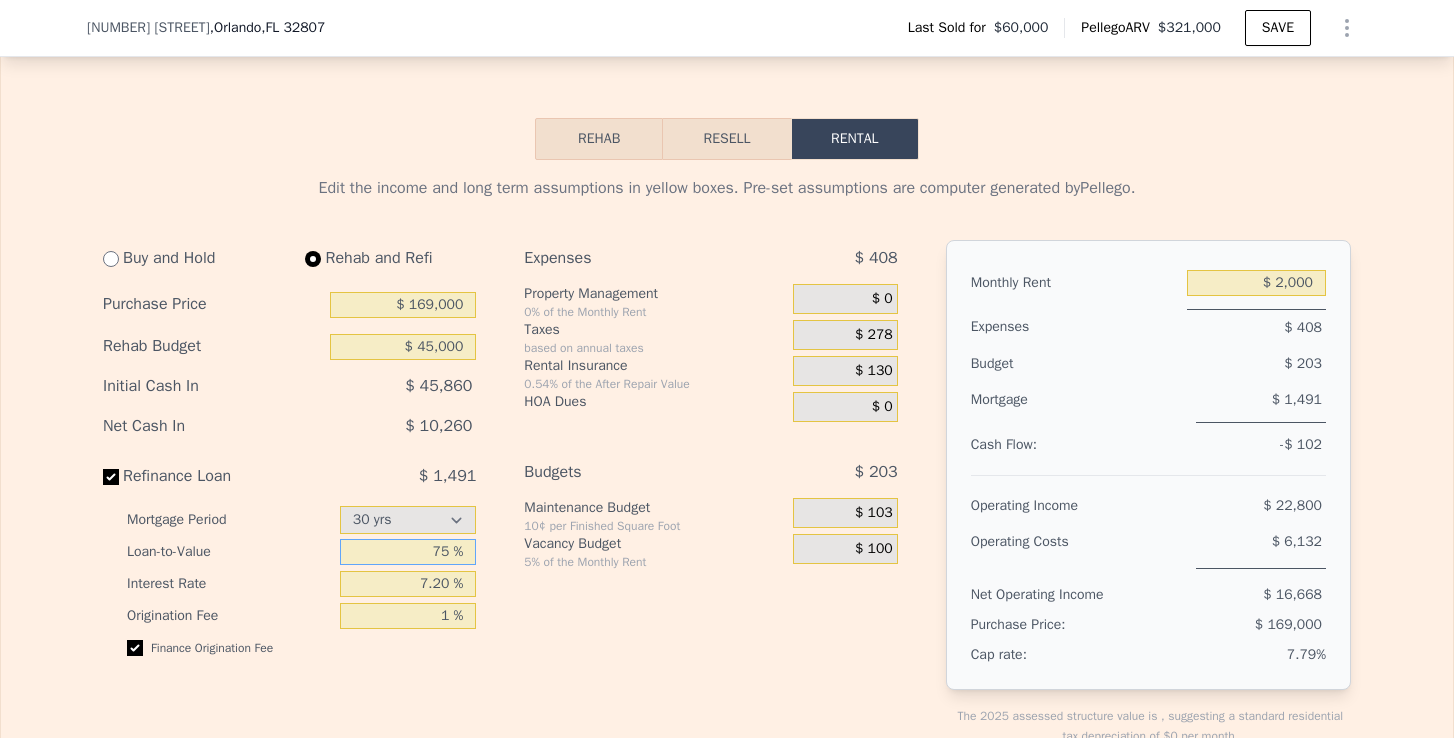 click on "75 %" at bounding box center (408, 552) 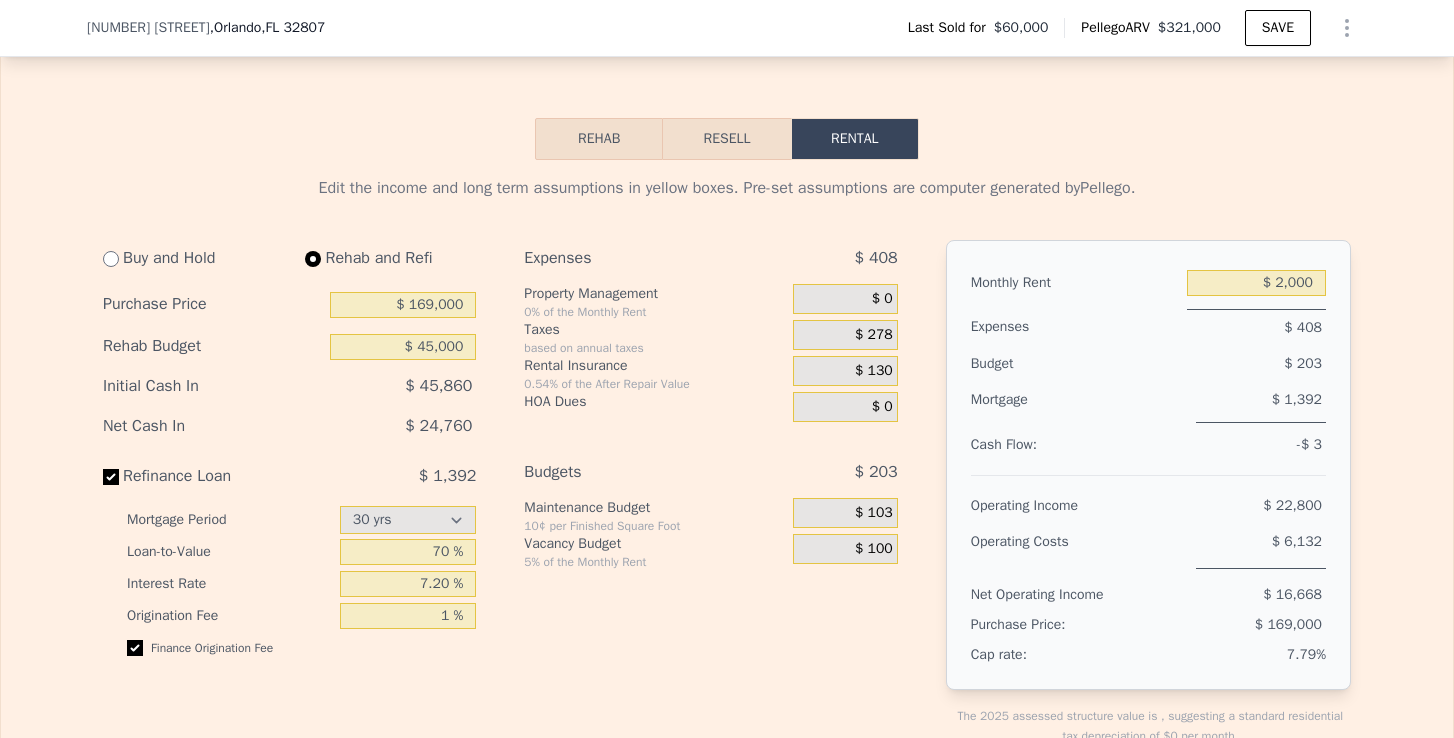 click on "Expenses $ [AMOUNT] Property Management [PERCENT] of the Monthly Rent $ [AMOUNT] Taxes based on annual taxes $ [AMOUNT] Rental Insurance [PERCENT] of the After Repair Value $ [AMOUNT] HOA Dues $ [AMOUNT] Budgets $ [AMOUNT] Maintenance Budget [AMOUNT] per Finished Square Foot $ [AMOUNT] Vacancy Budget [PERCENT] of the Monthly Rent $ [AMOUNT]" at bounding box center [718, 509] 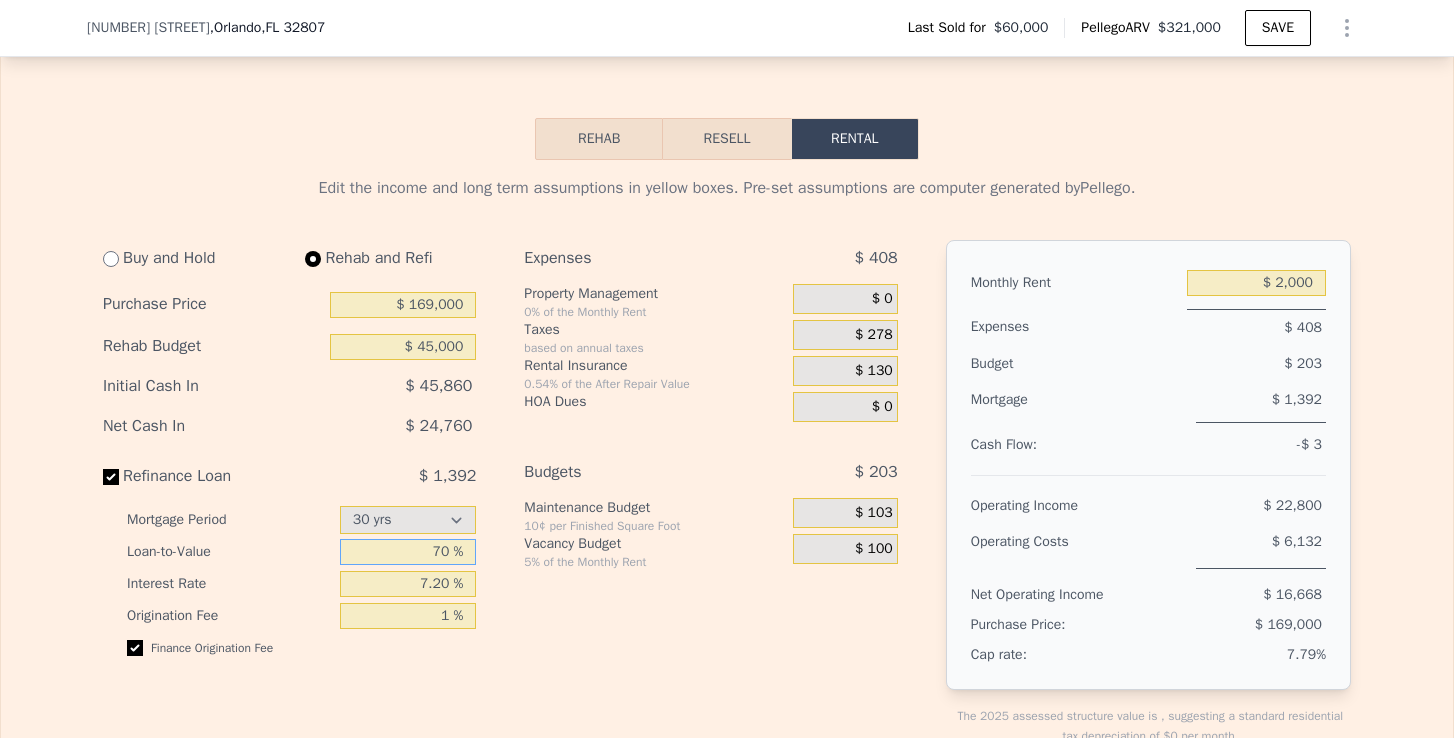 click on "70 %" at bounding box center [408, 552] 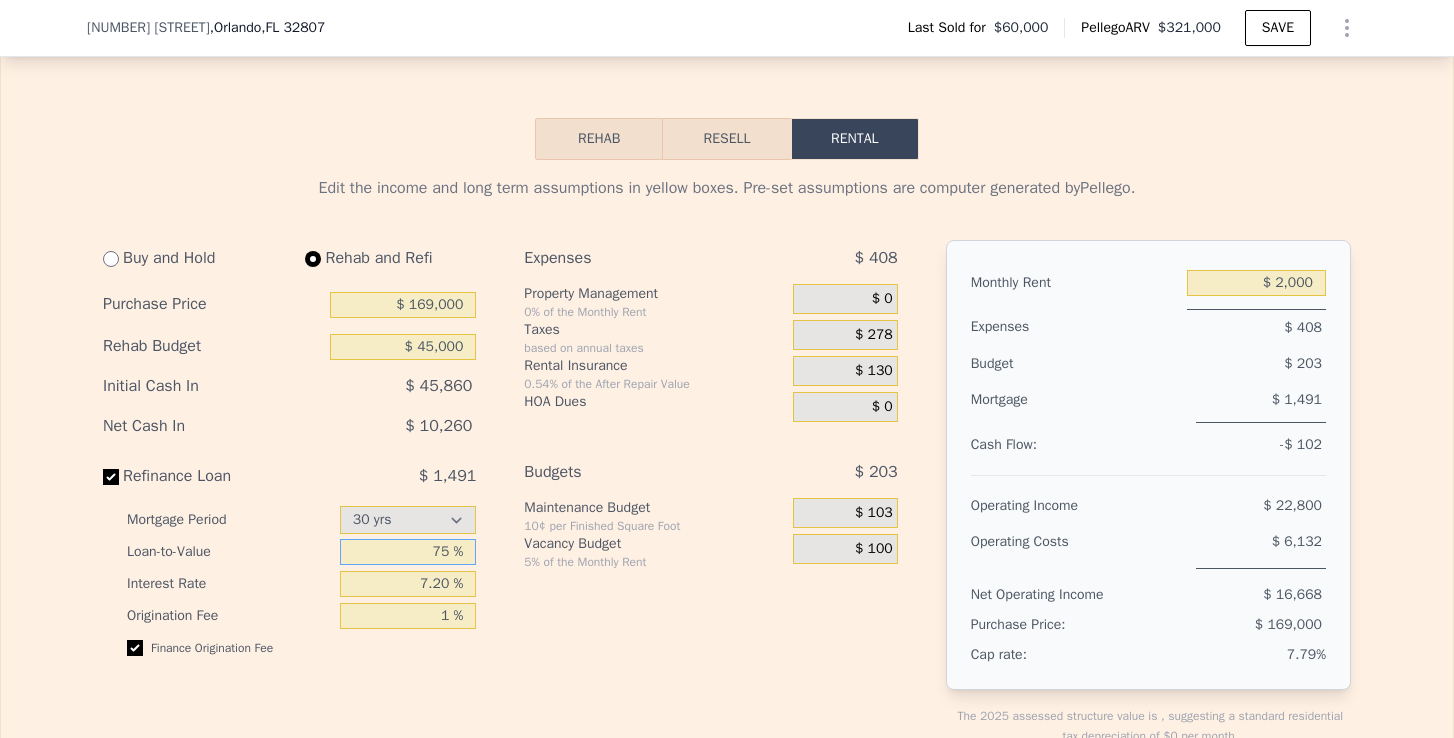 type on "75 %" 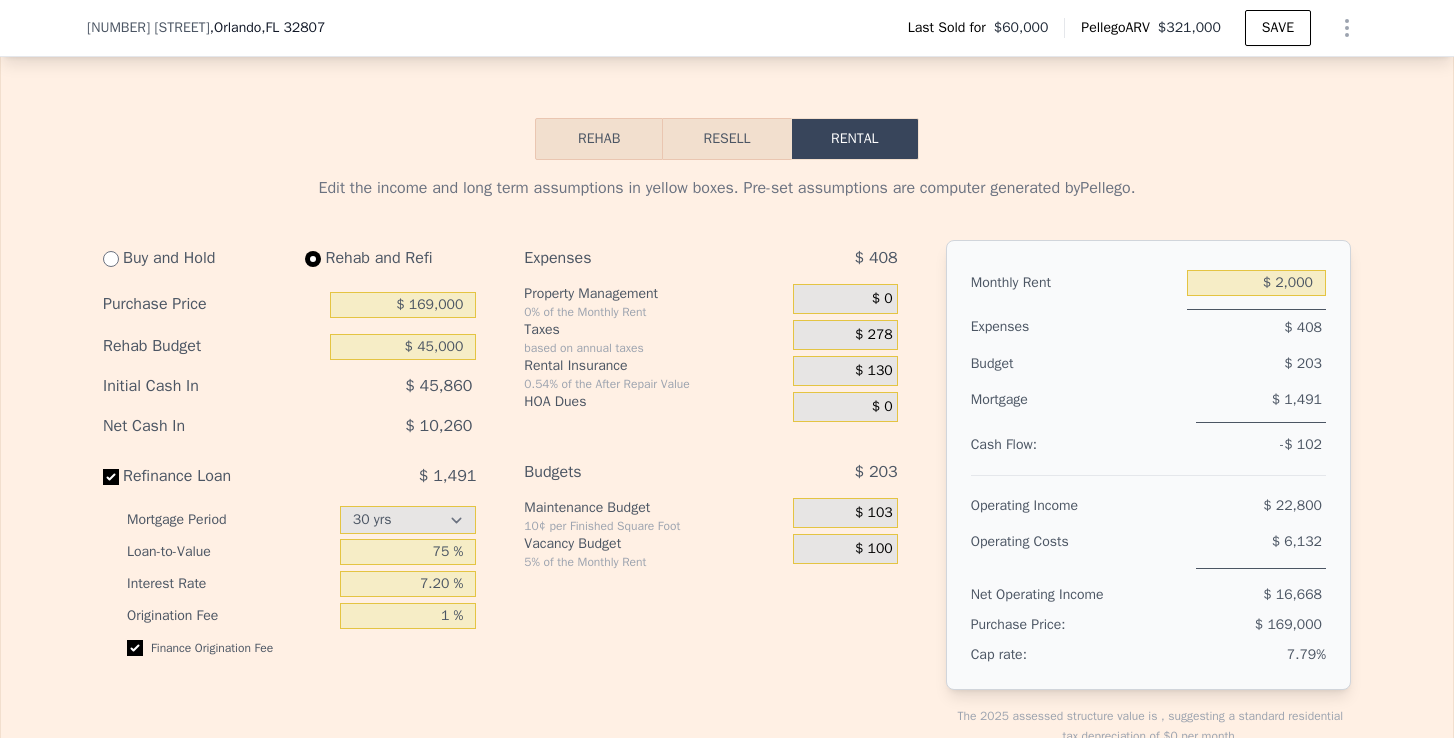click on "Expenses $ [AMOUNT] Property Management [PERCENT] of the Monthly Rent $ [AMOUNT] Taxes based on annual taxes $ [AMOUNT] Rental Insurance [PERCENT] of the After Repair Value $ [AMOUNT] HOA Dues $ [AMOUNT] Budgets $ [AMOUNT] Maintenance Budget [AMOUNT] per Finished Square Foot $ [AMOUNT] Vacancy Budget [PERCENT] of the Monthly Rent $ [AMOUNT]" at bounding box center [718, 509] 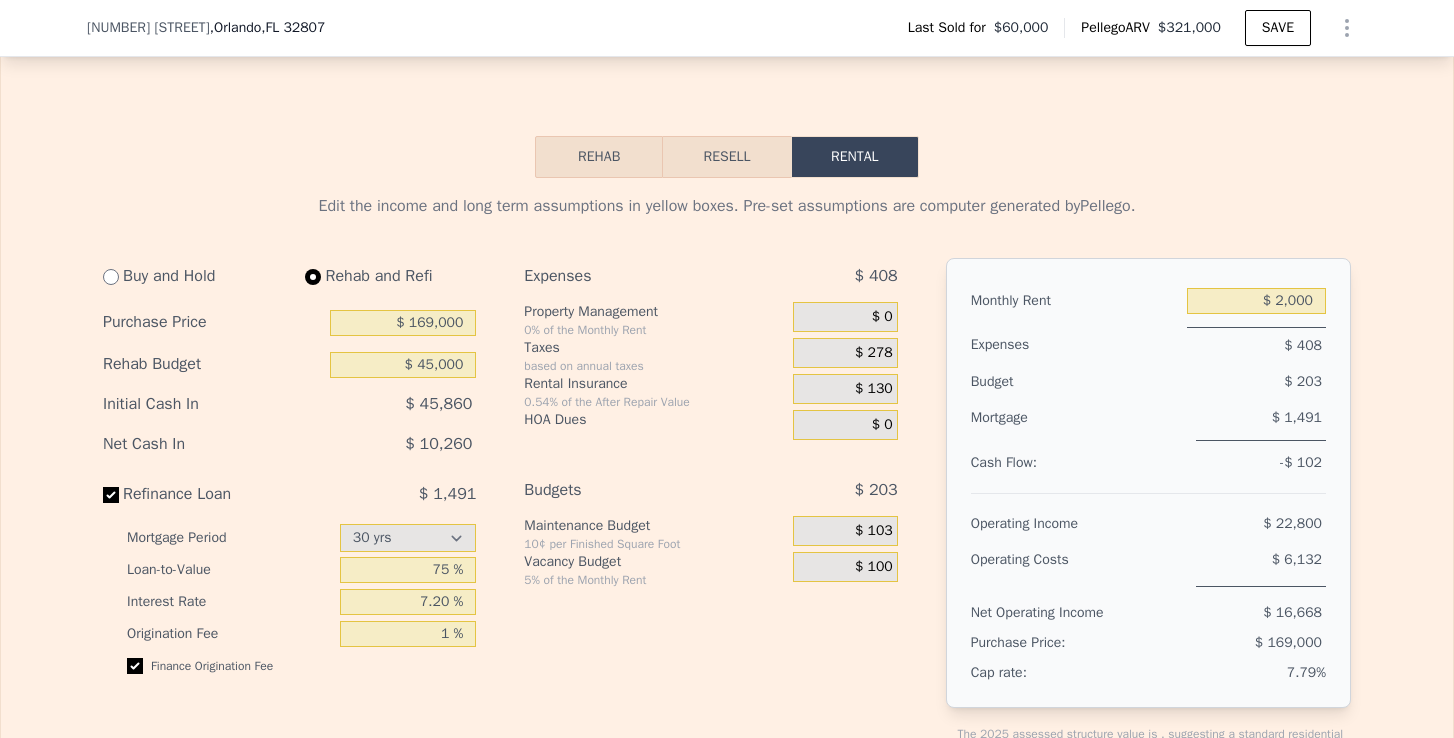 scroll, scrollTop: 2847, scrollLeft: 0, axis: vertical 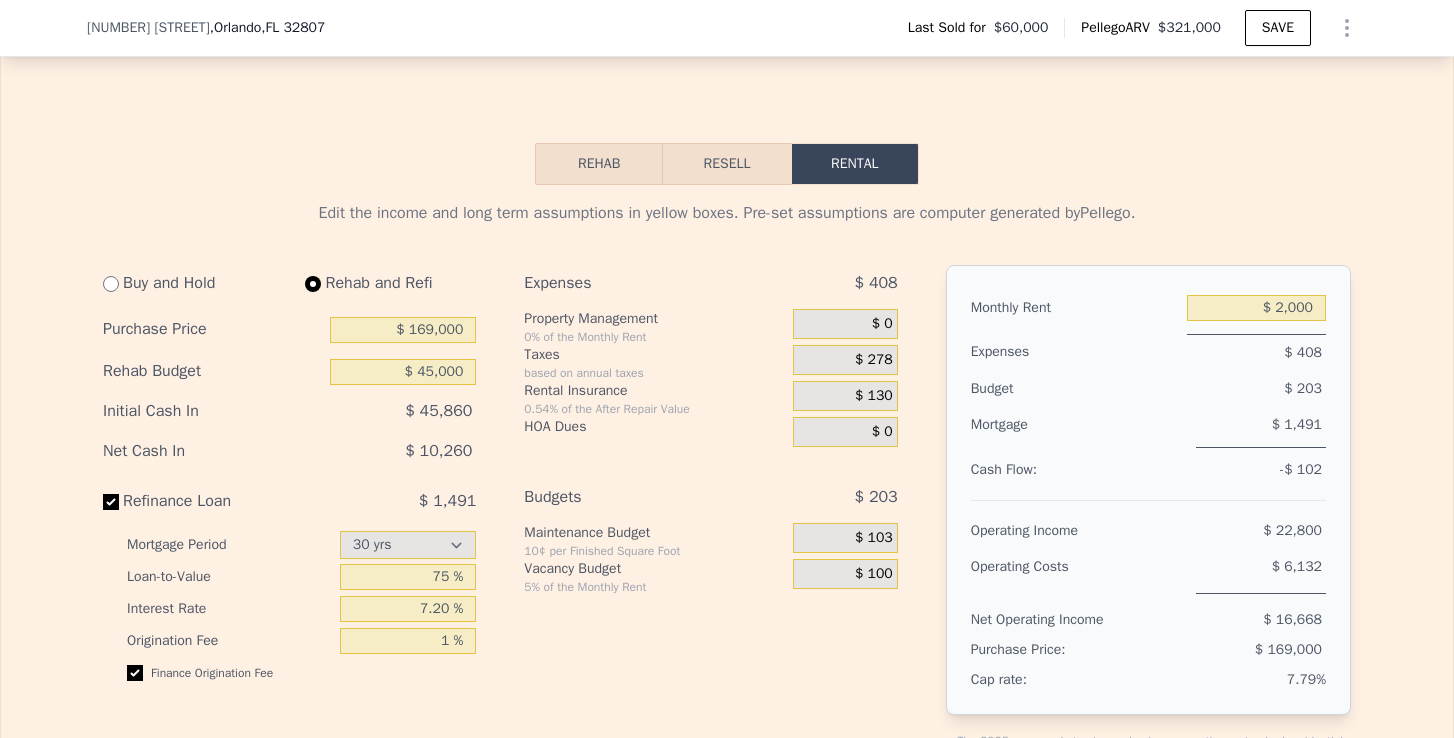click on "Resell" at bounding box center [726, 164] 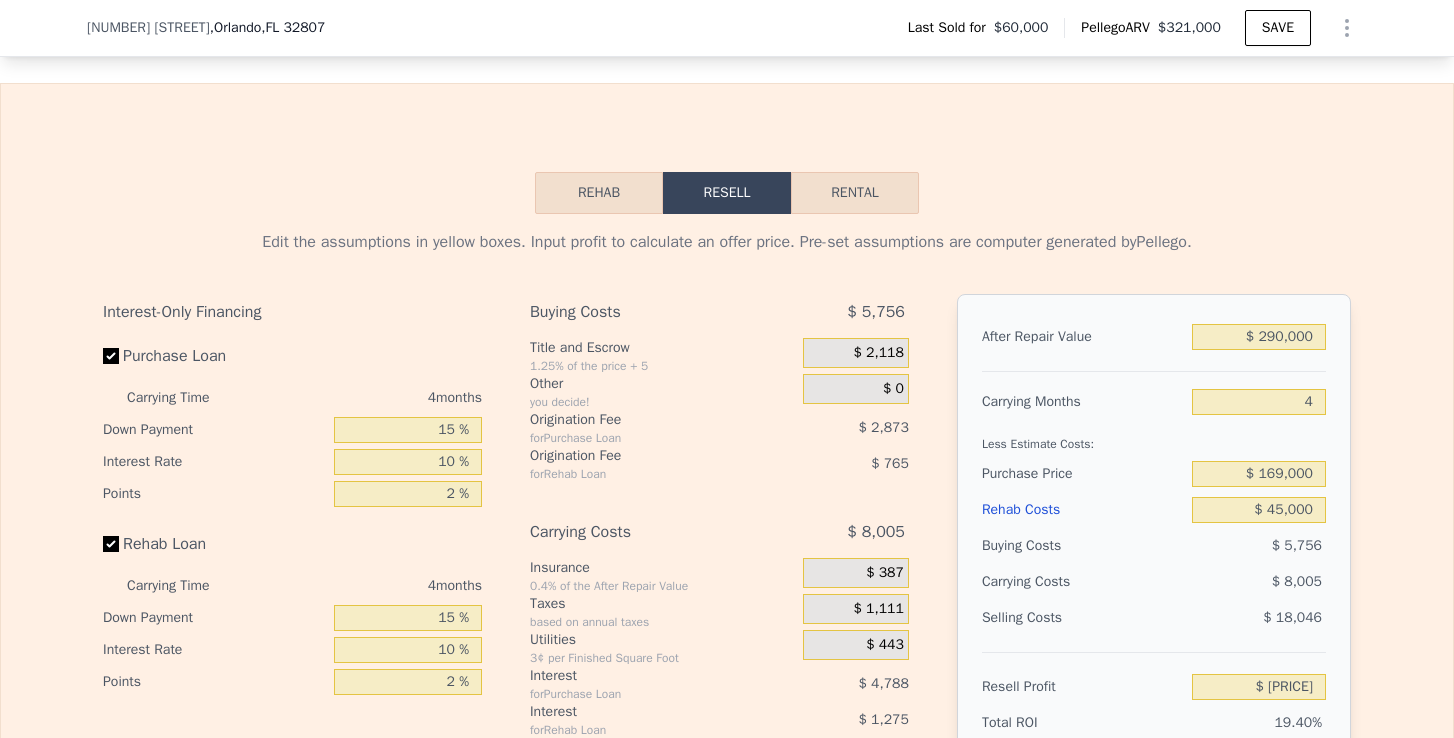 scroll, scrollTop: 2817, scrollLeft: 0, axis: vertical 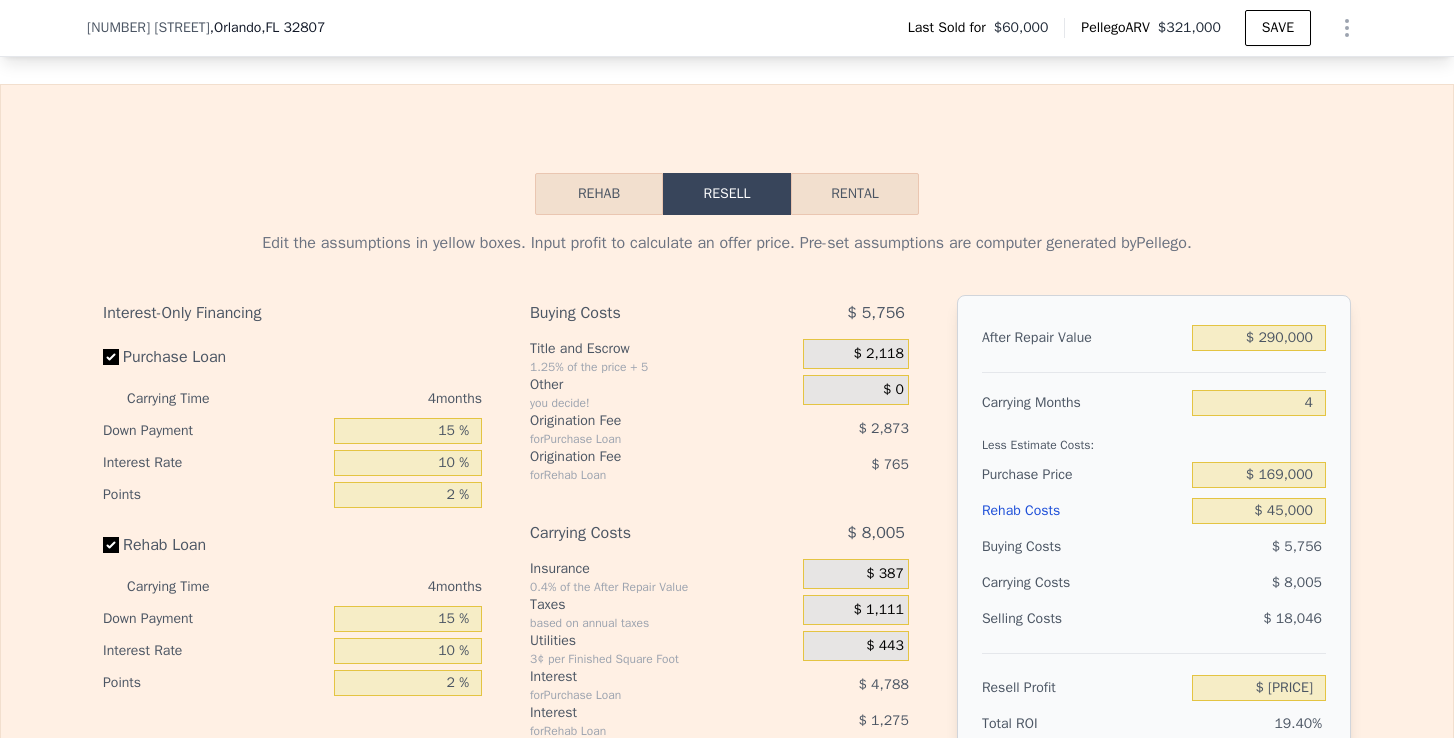 click on "Rental" at bounding box center (855, 194) 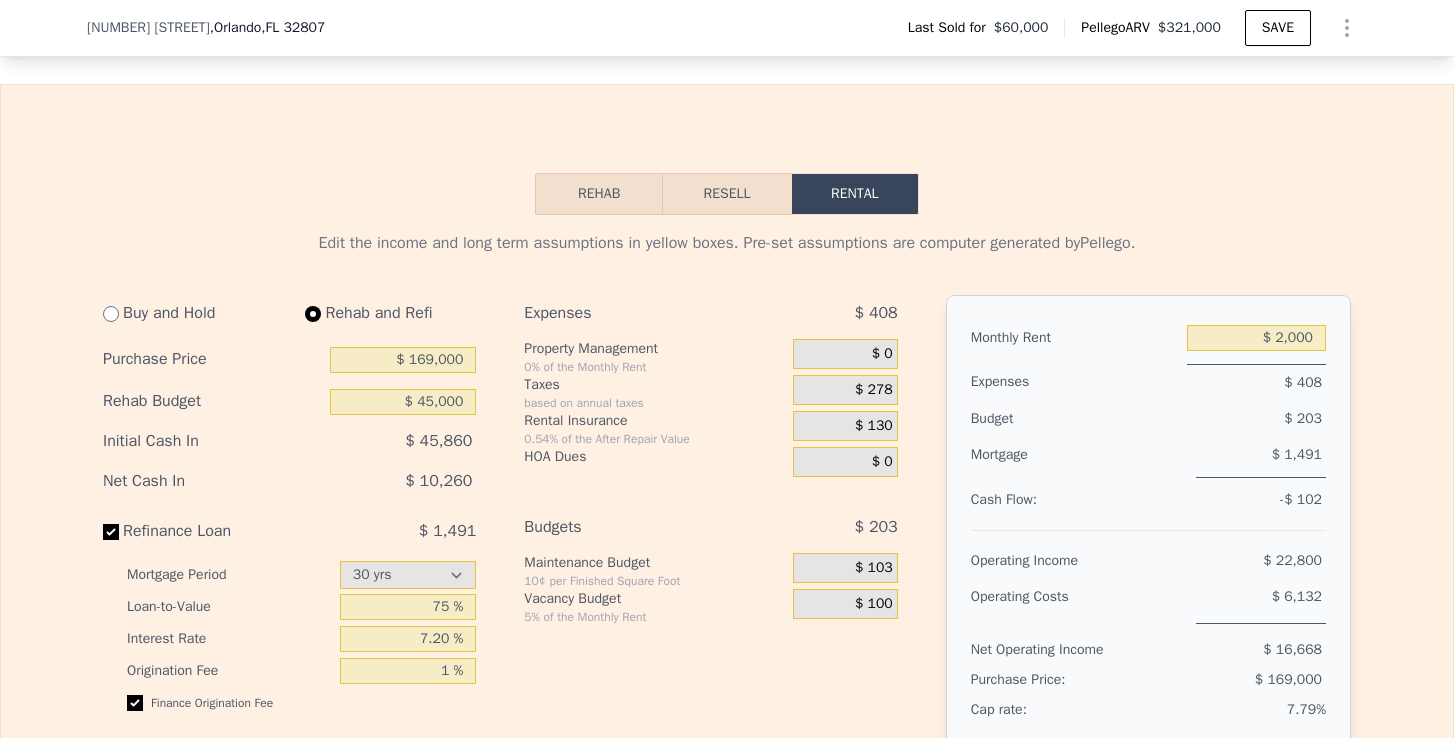 click on "$ 130" at bounding box center [874, 426] 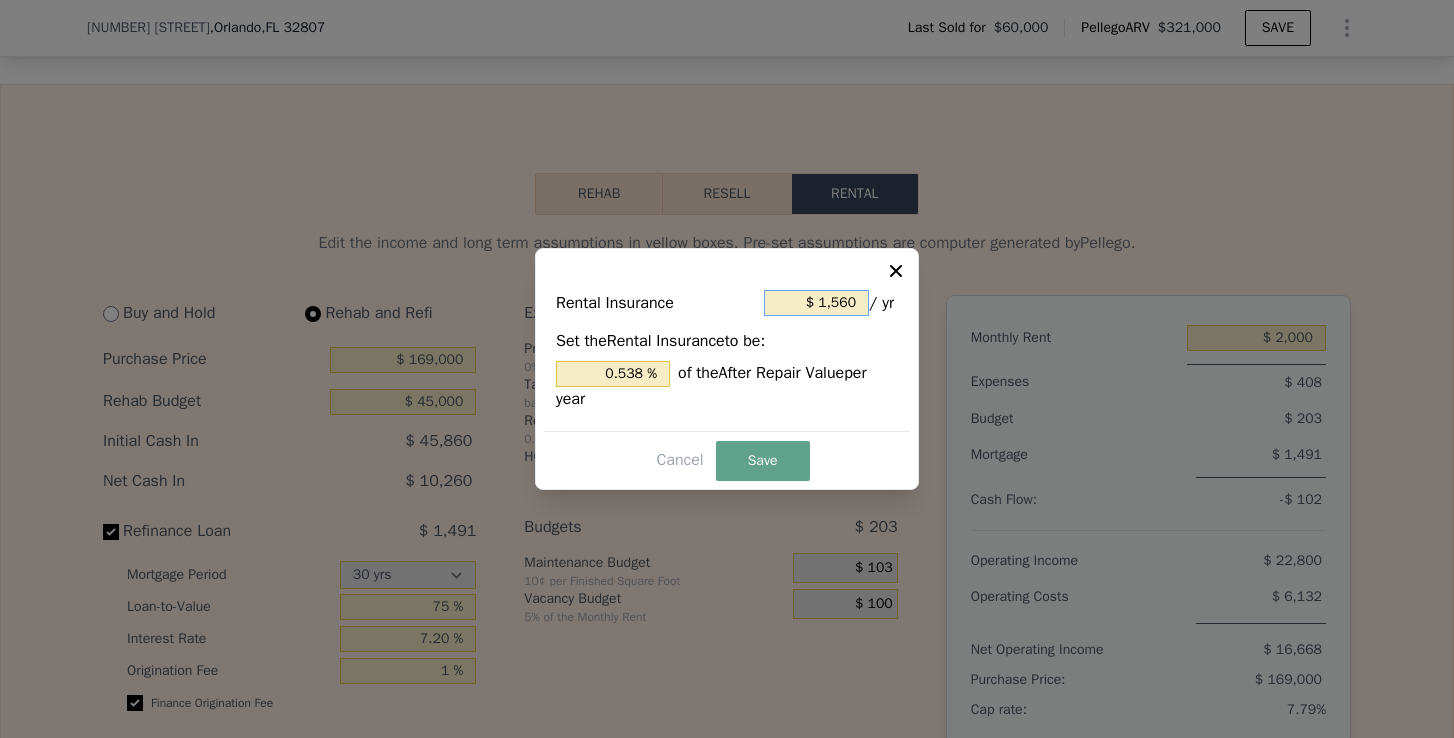 drag, startPoint x: 854, startPoint y: 306, endPoint x: 818, endPoint y: 309, distance: 36.124783 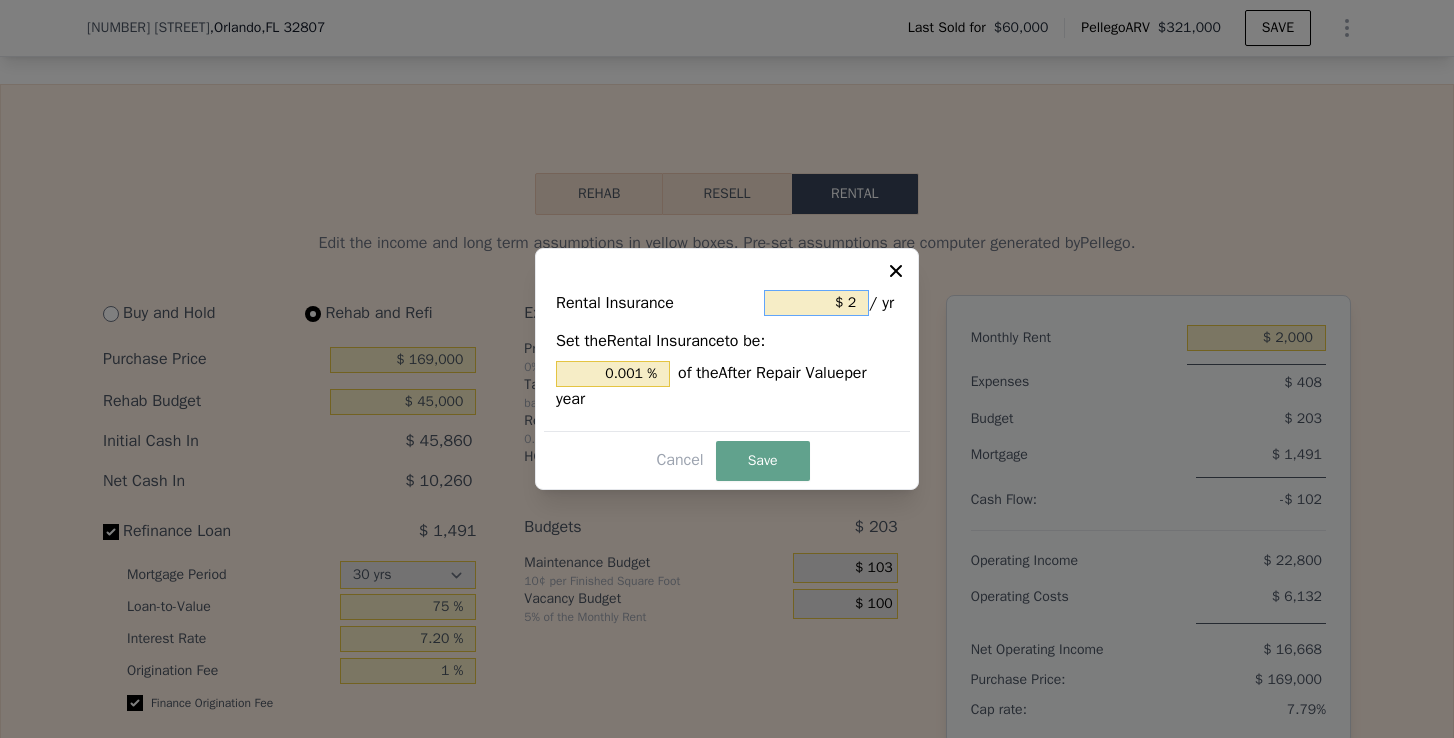 type on "$ 24" 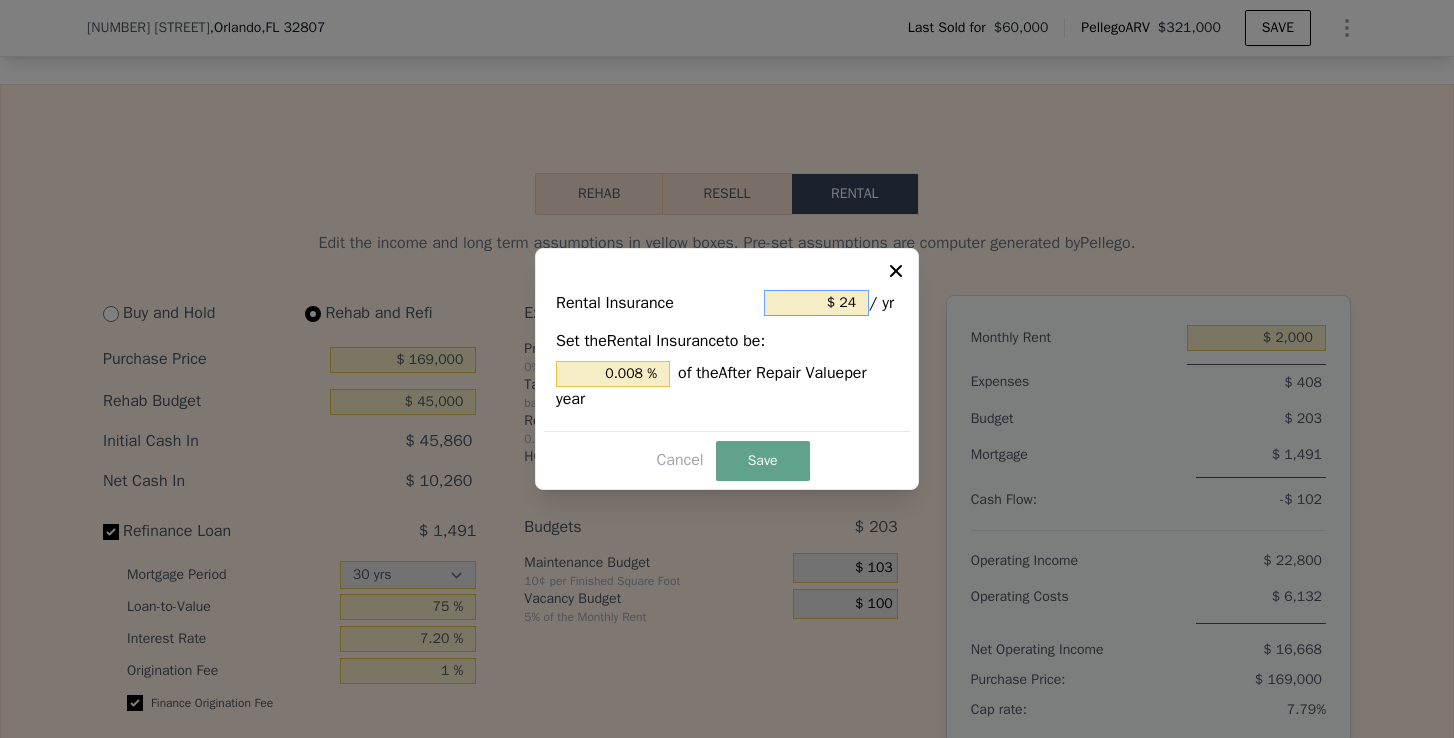 type on "$ 240" 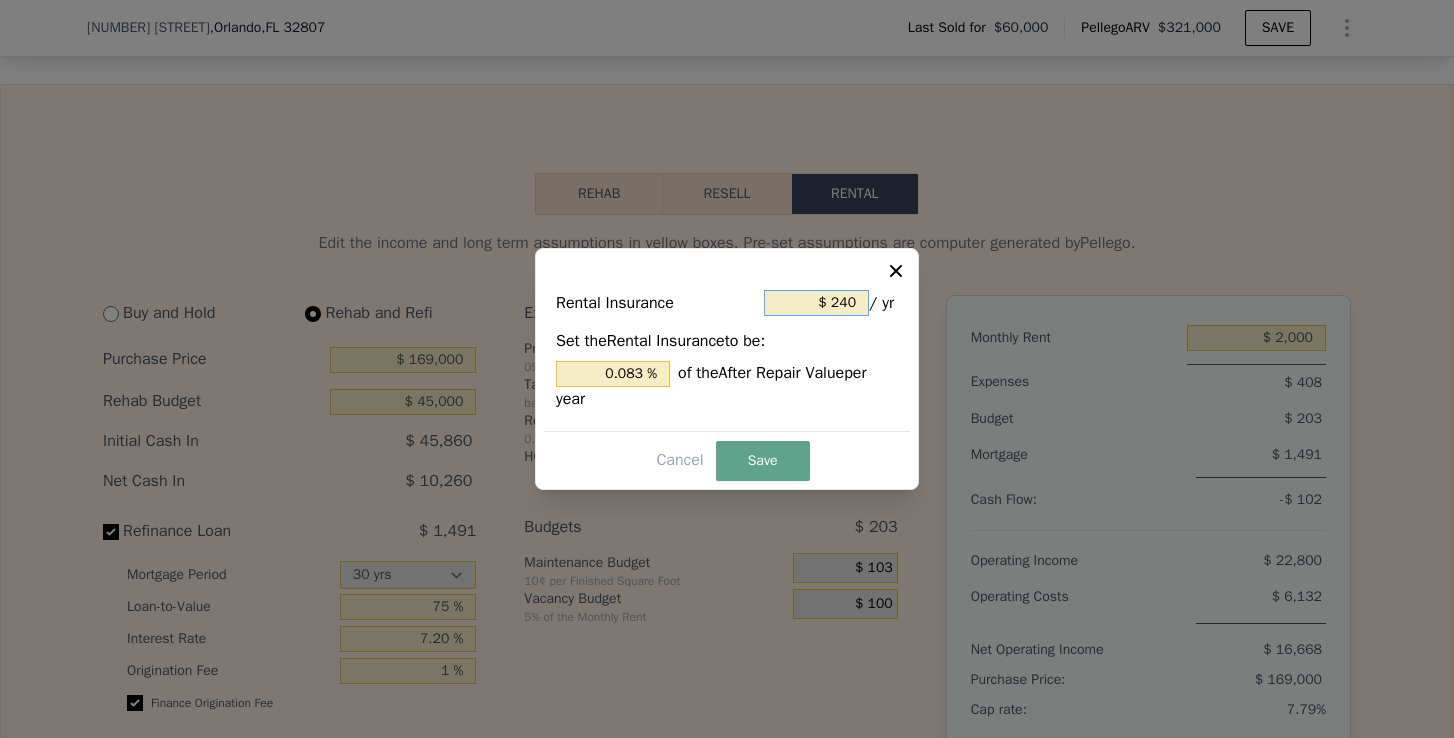 type on "$ 2,400" 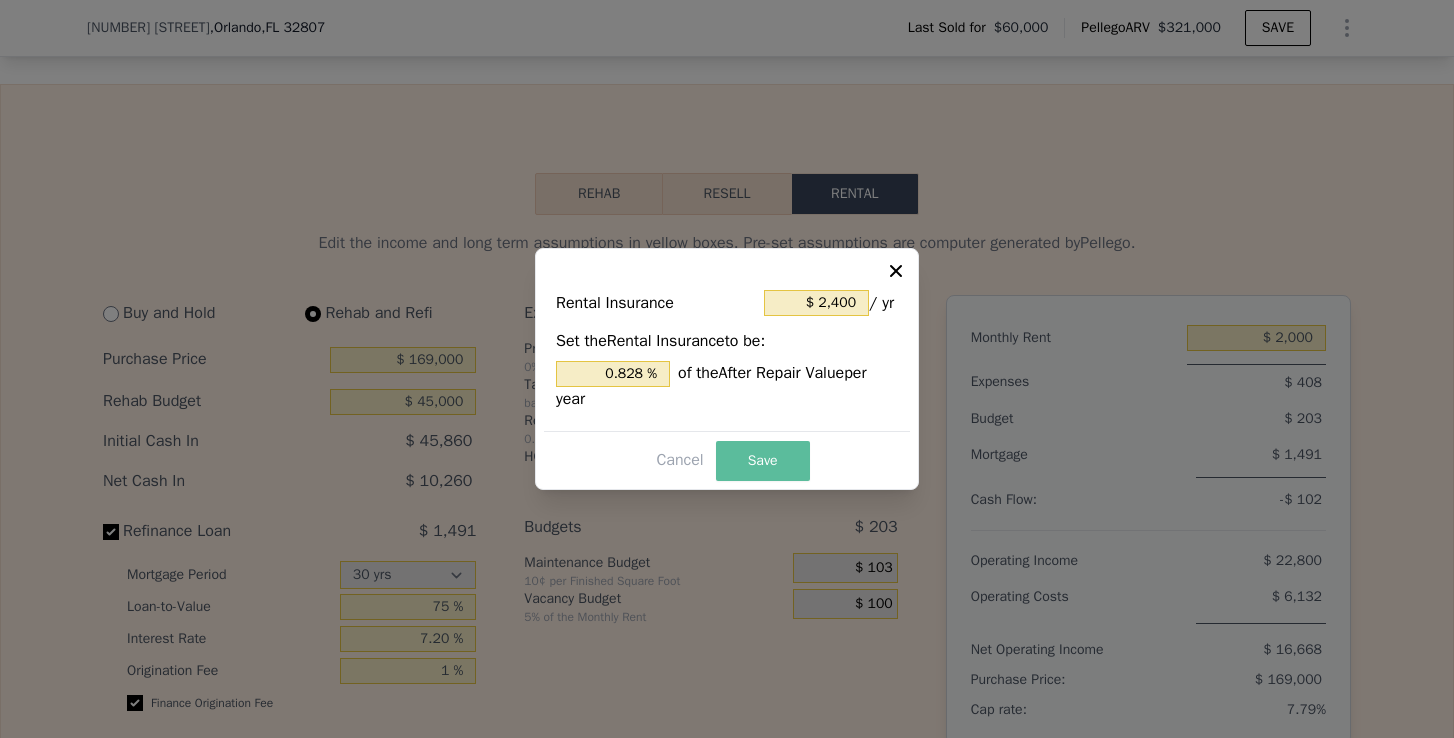 click on "Save" at bounding box center [763, 461] 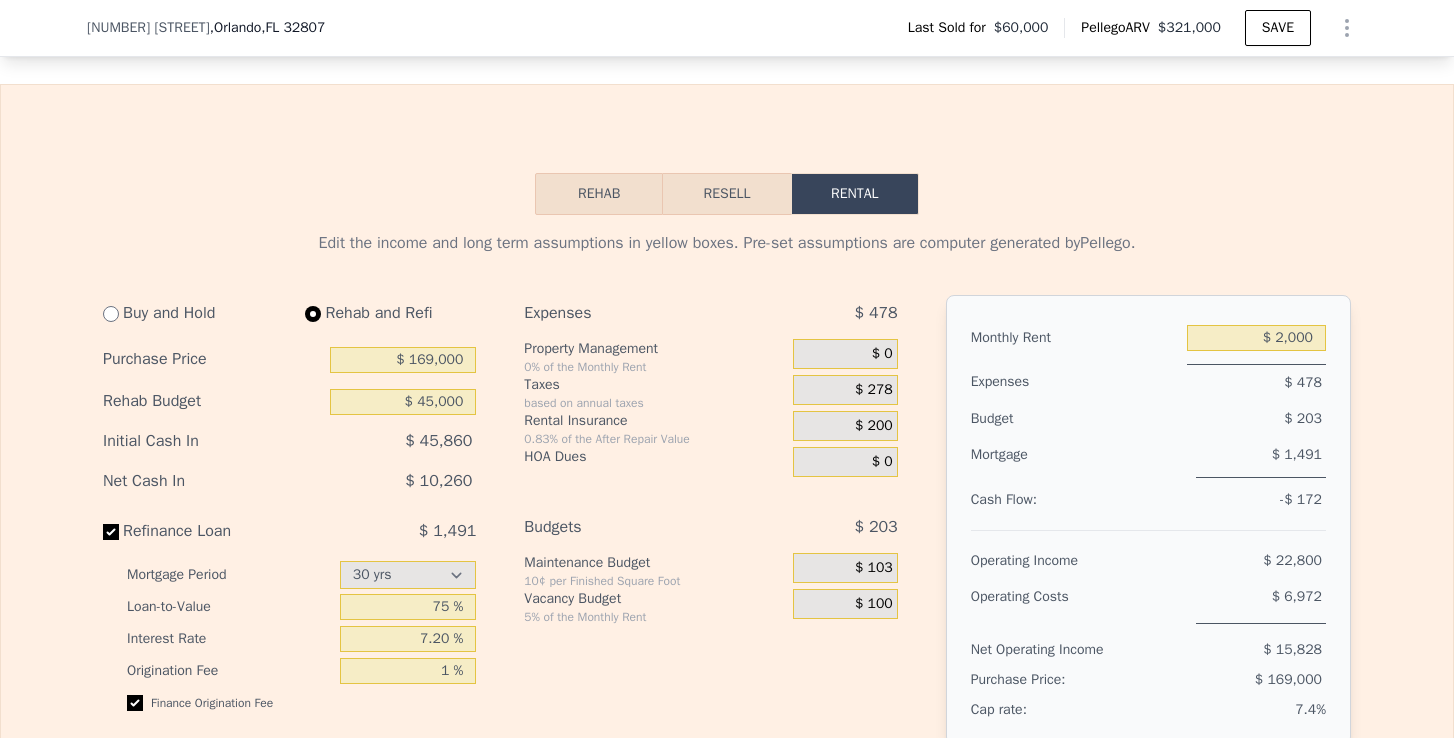 click on "$ 278" at bounding box center [874, 390] 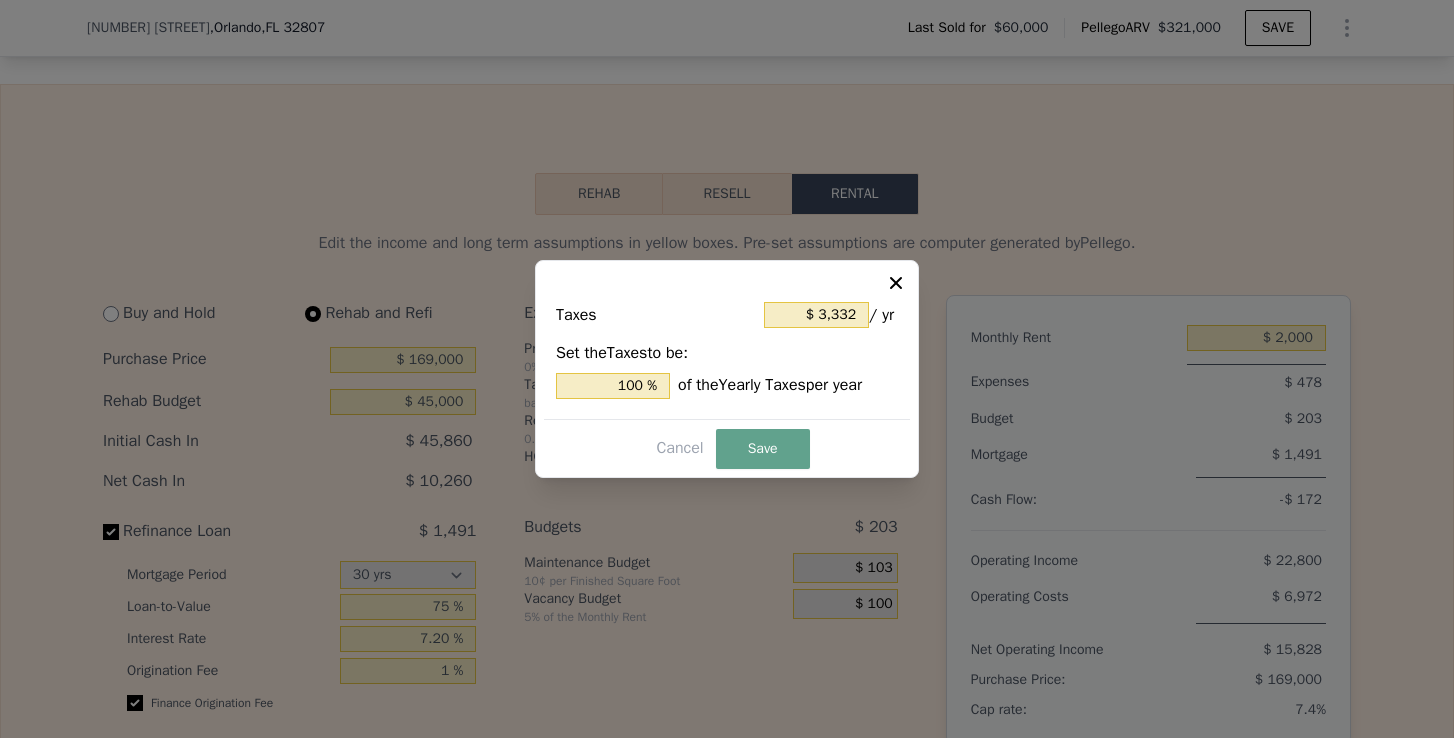 click at bounding box center [727, 369] 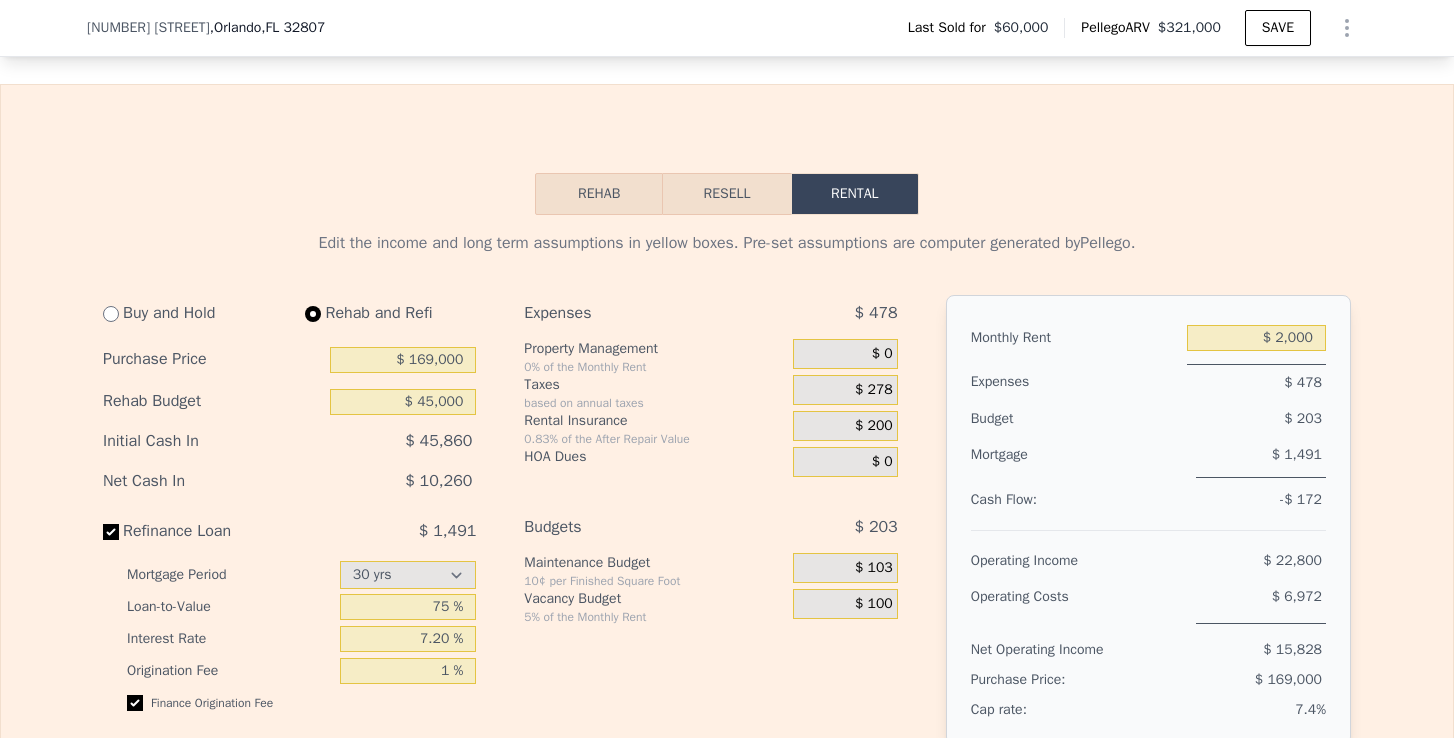 click on "$ 200" at bounding box center [874, 426] 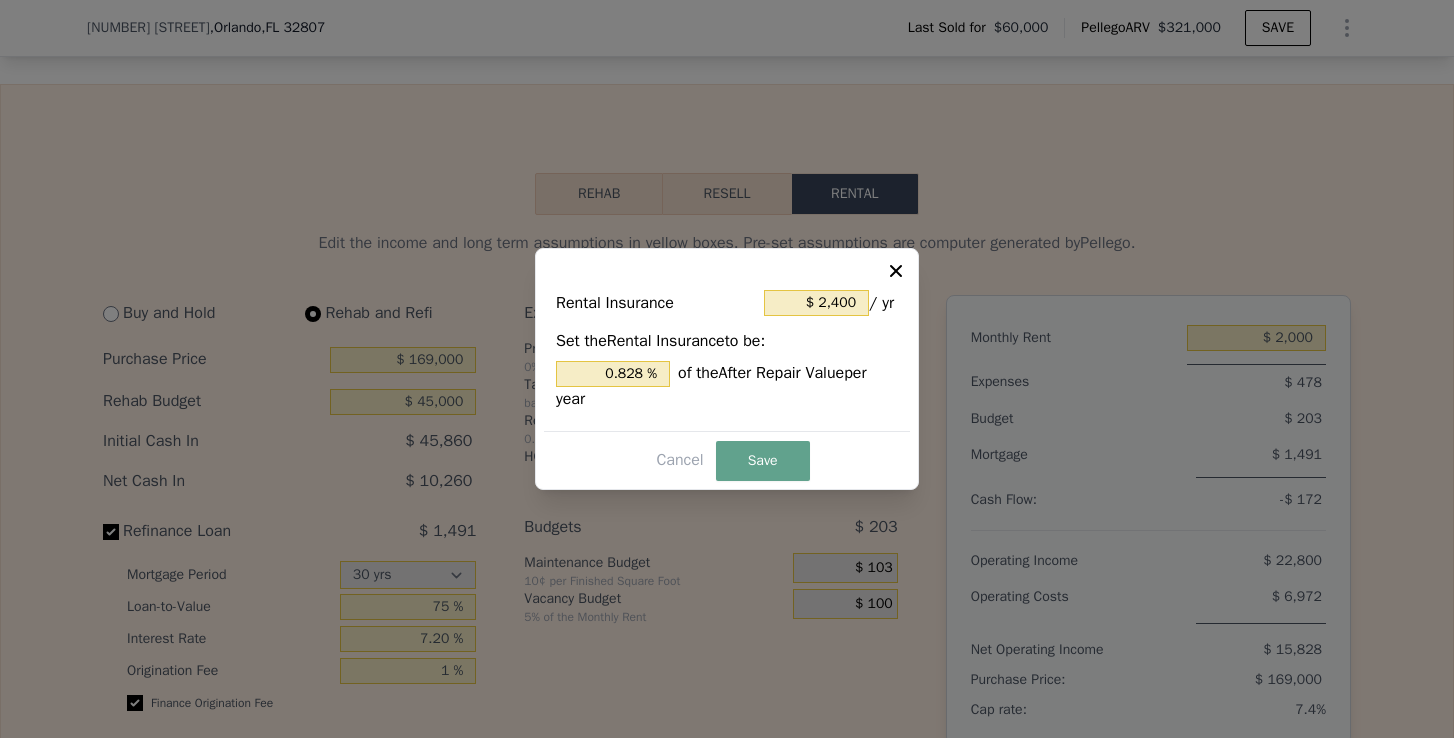 select on "30" 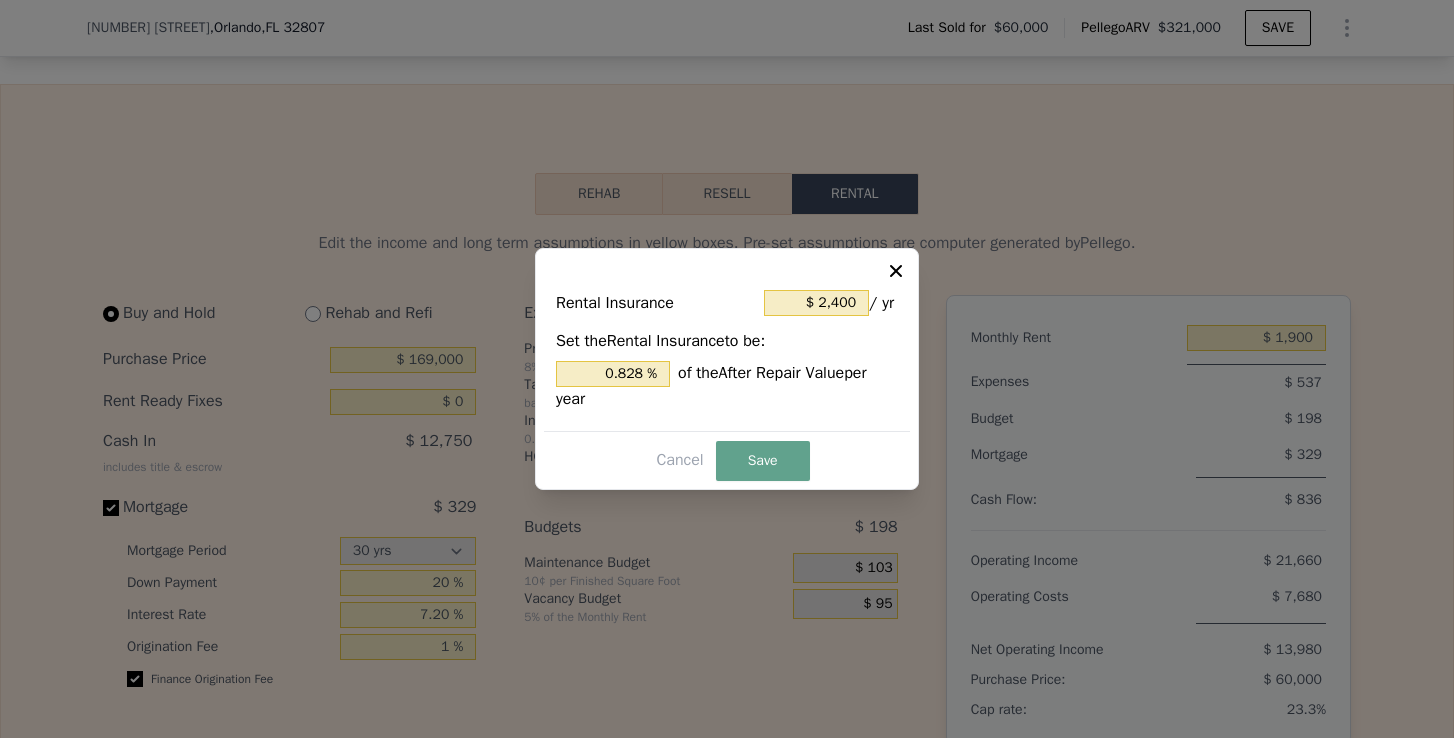 type on "$ 0" 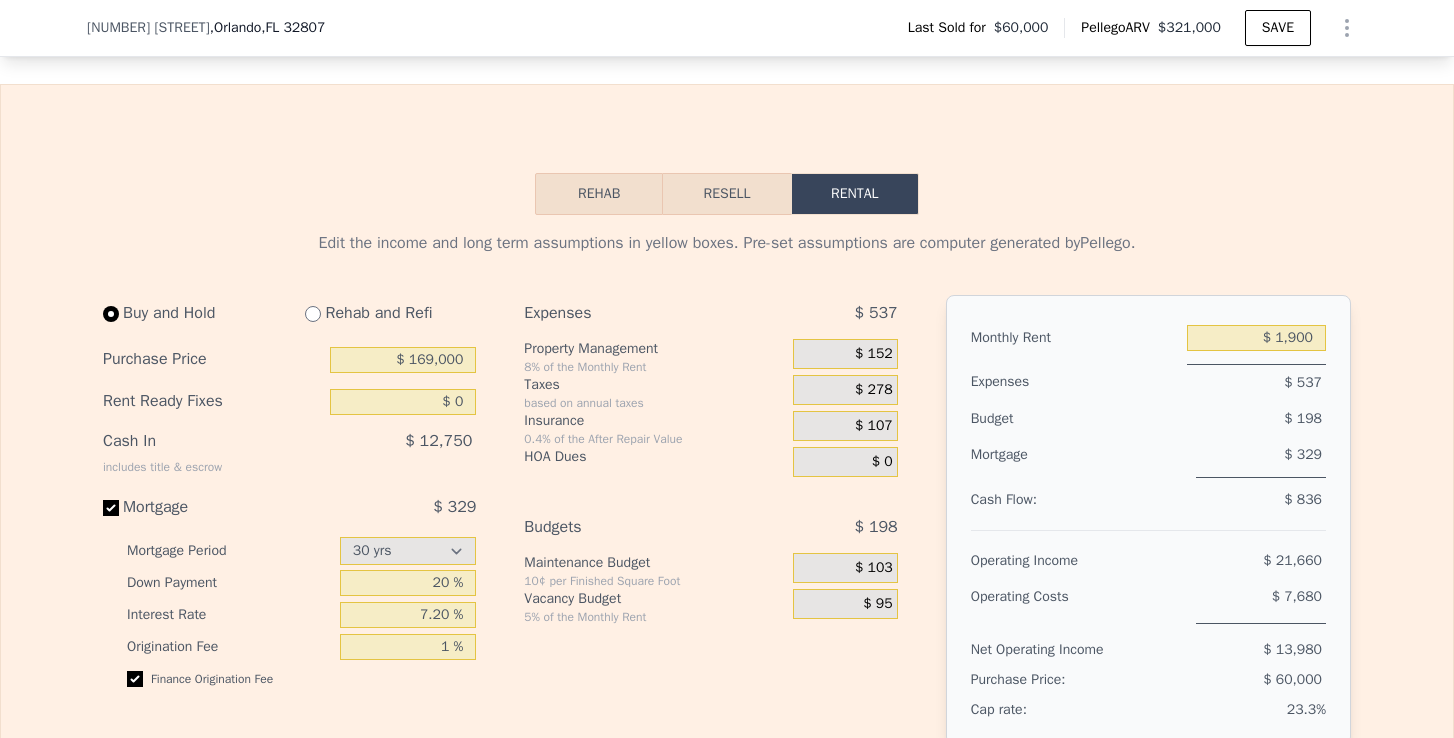 drag, startPoint x: 1329, startPoint y: 302, endPoint x: 1283, endPoint y: 300, distance: 46.043457 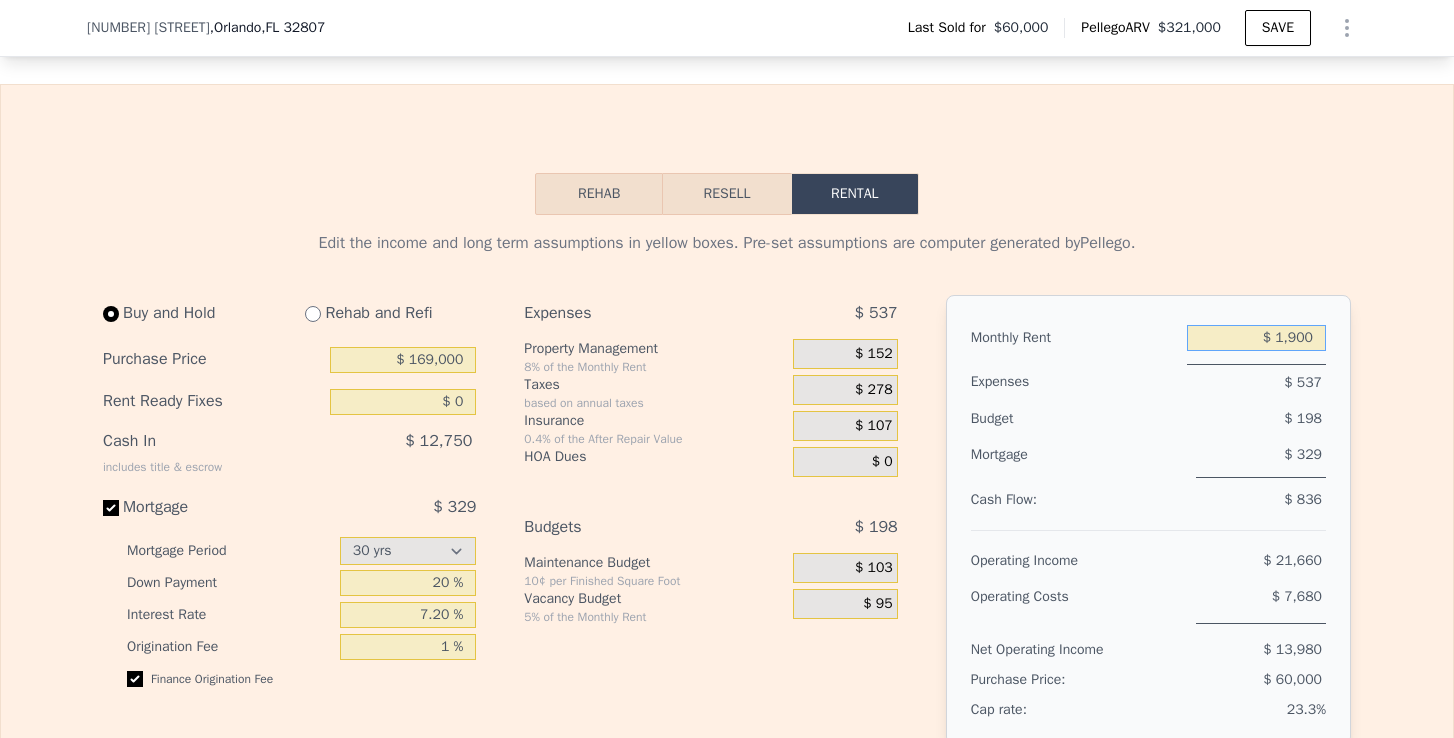 click on "$ 1,900" at bounding box center [1256, 338] 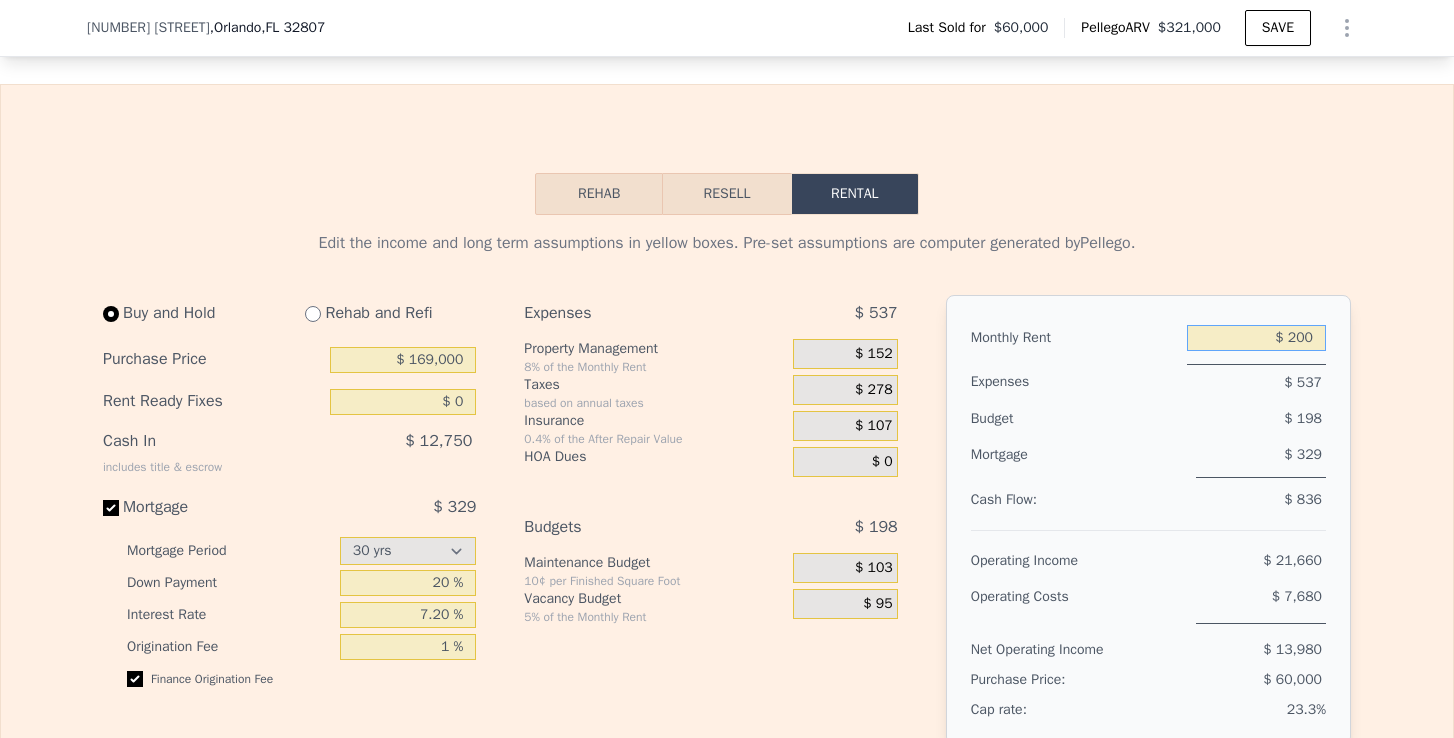 type on "$ 2,000" 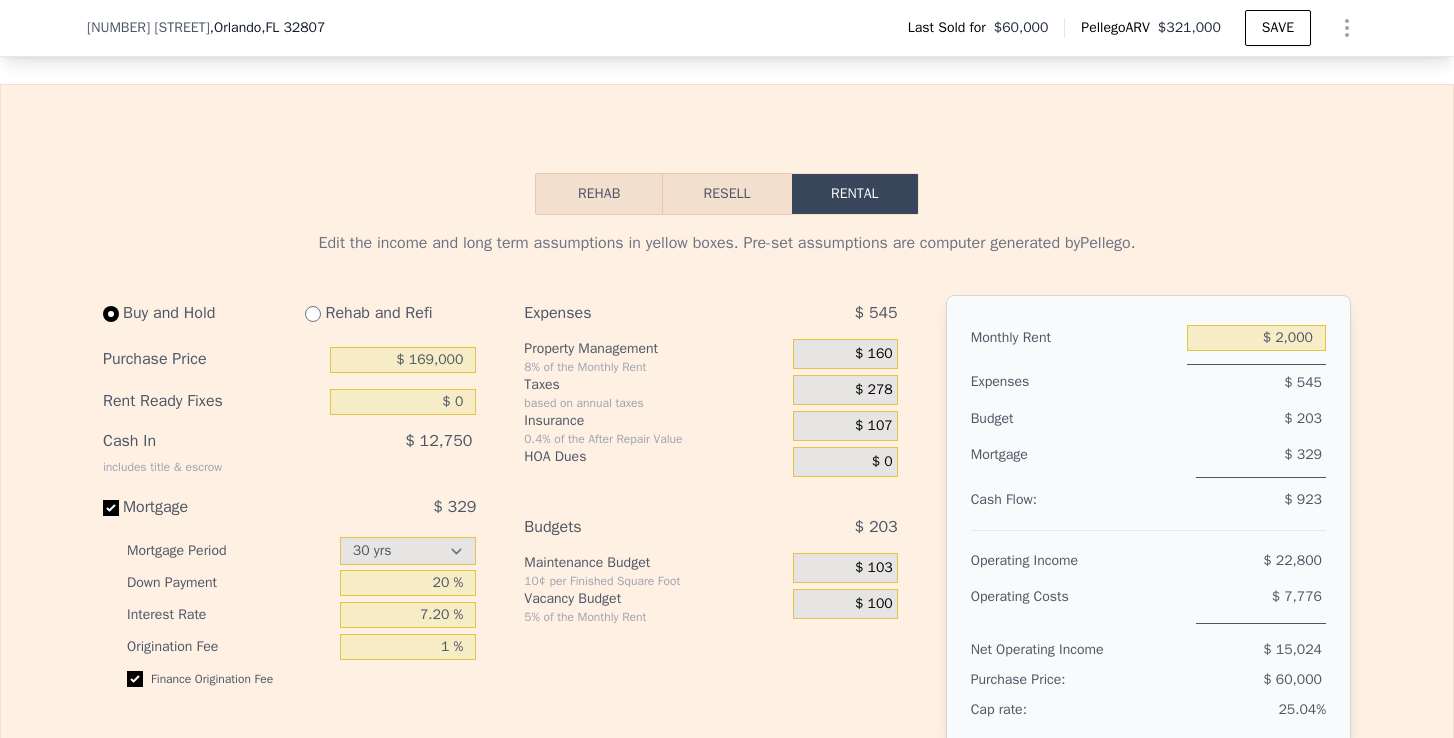 click on "Monthly Rent $ 2,000 Expenses $ 545 Budget $ 203 Mortgage $ 329 Cash Flow: $ 923 Operating Income $ 22,800 Operating Costs $ 7,776 Net Operating Income $ 15,024 Purchase Price: $ 60,000 Cap rate: 25.04%" at bounding box center [1148, 520] 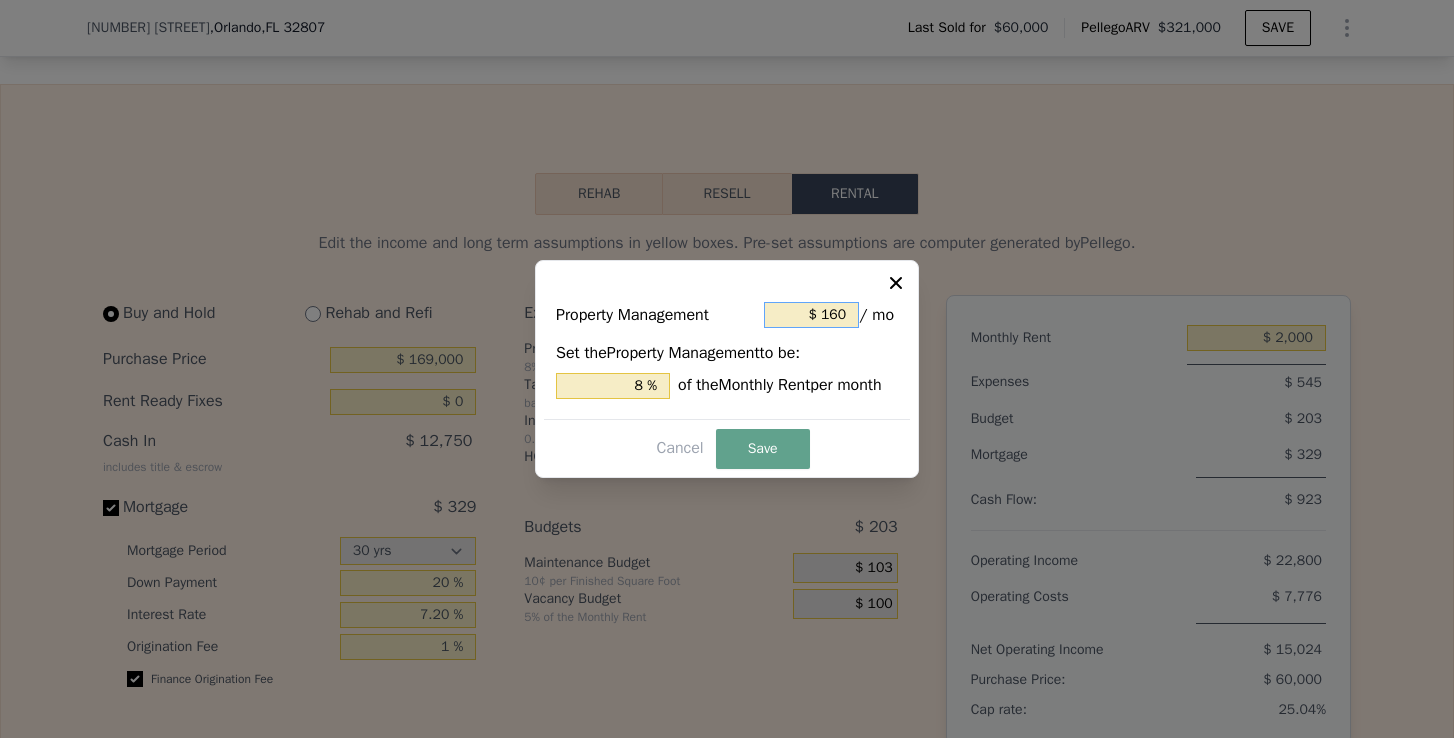 click on "$ 160" at bounding box center (811, 315) 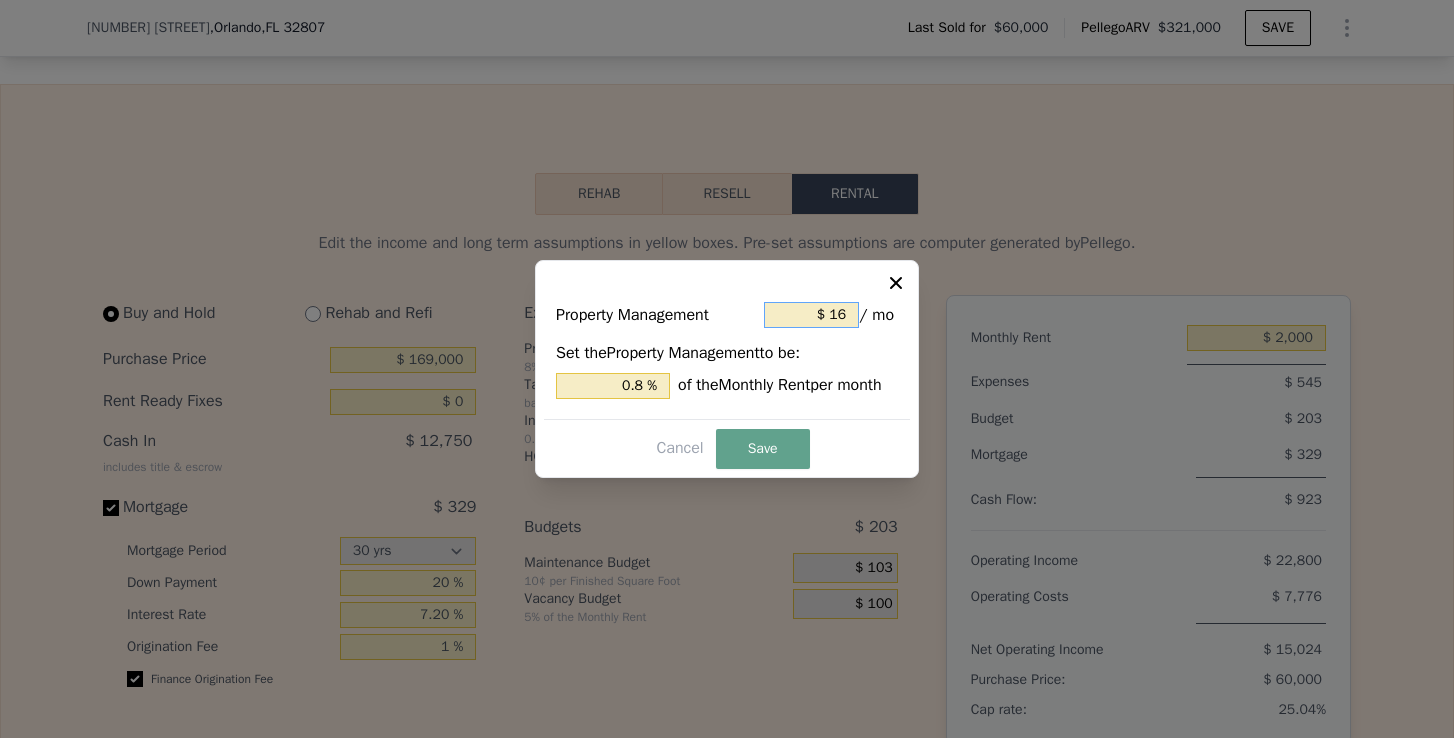 type on "$ 1" 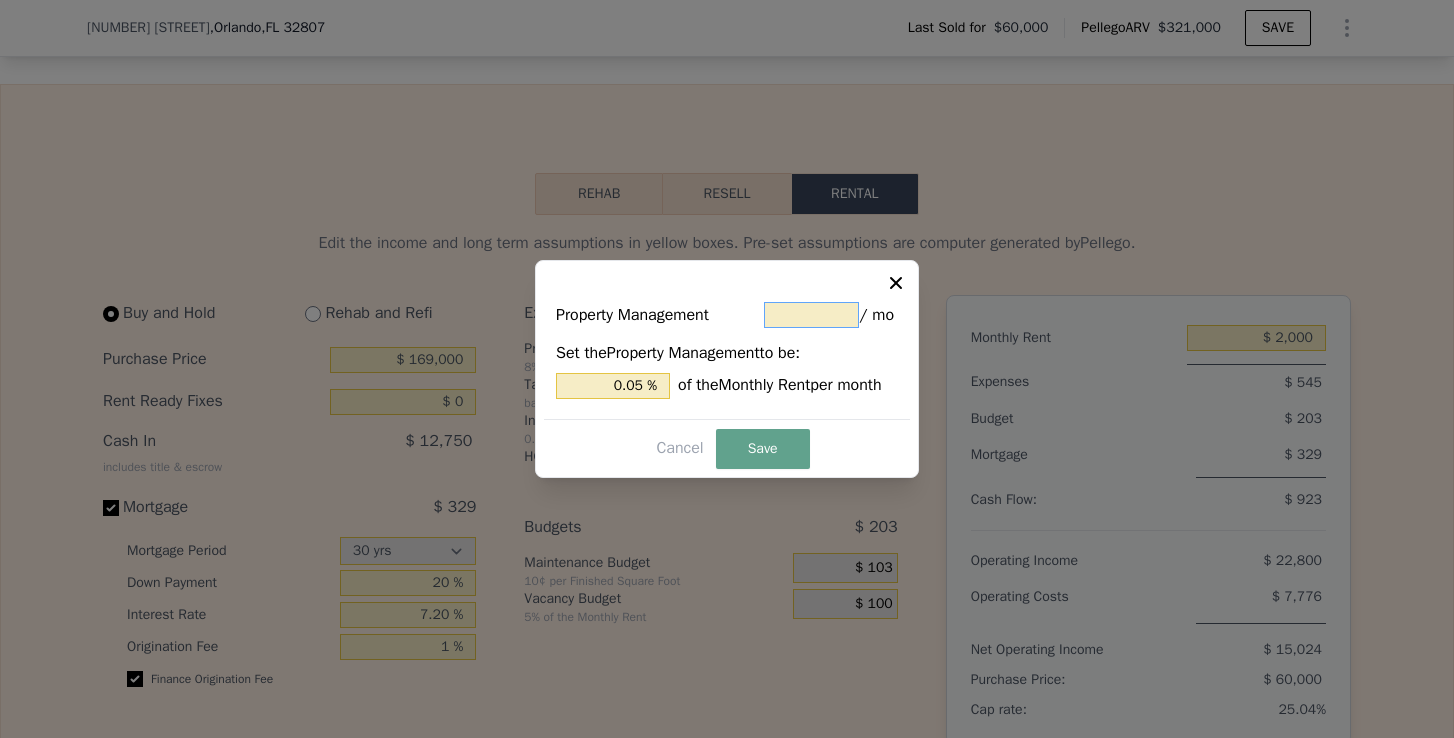 type on "$ 0" 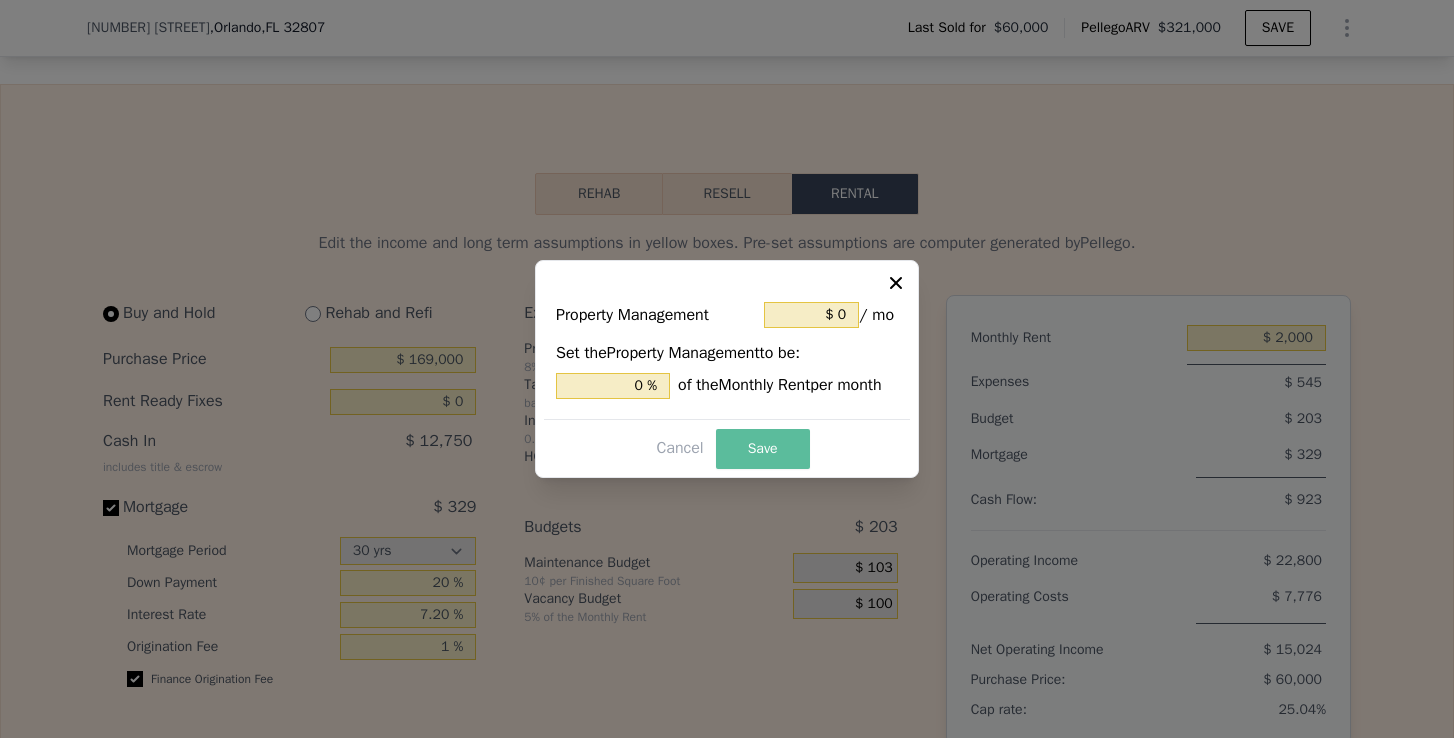 click on "Save" at bounding box center [763, 449] 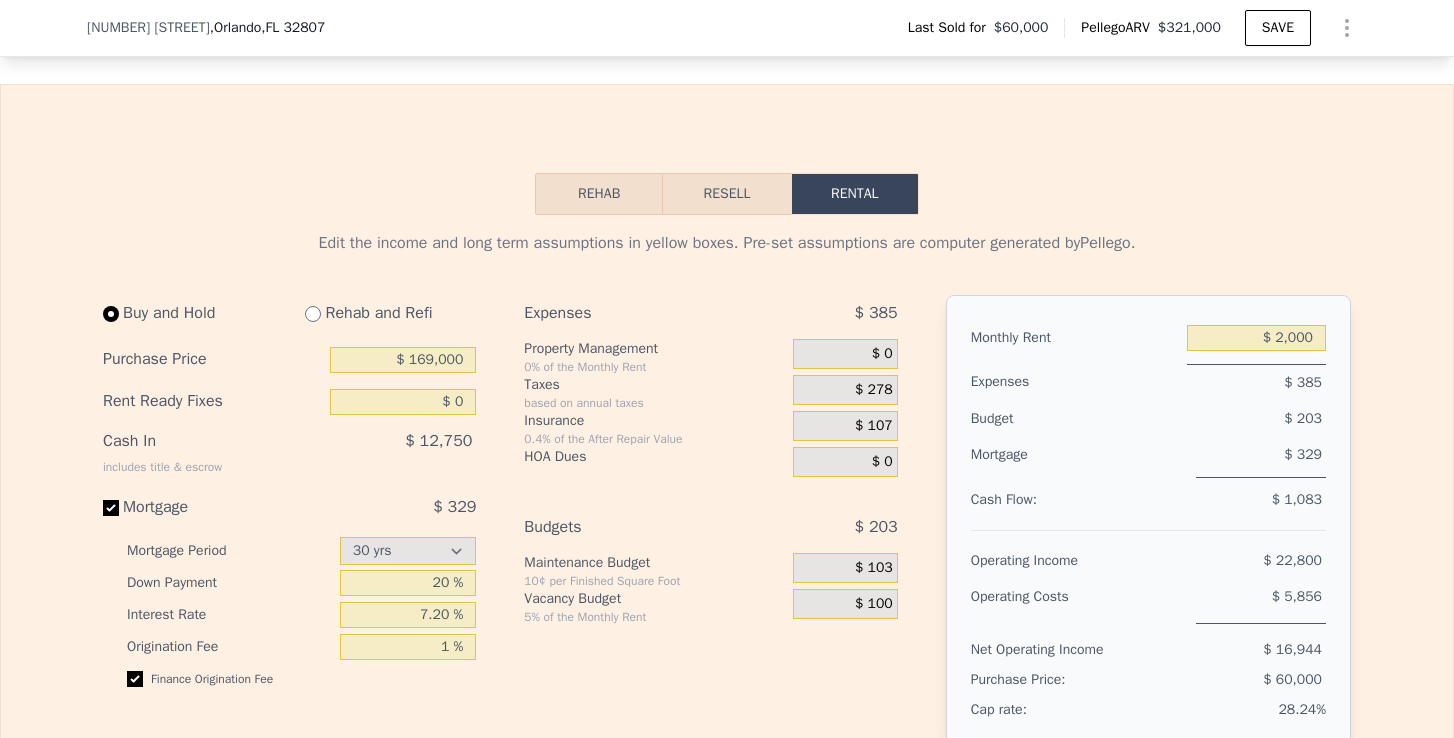 click on "$ 278" at bounding box center (874, 390) 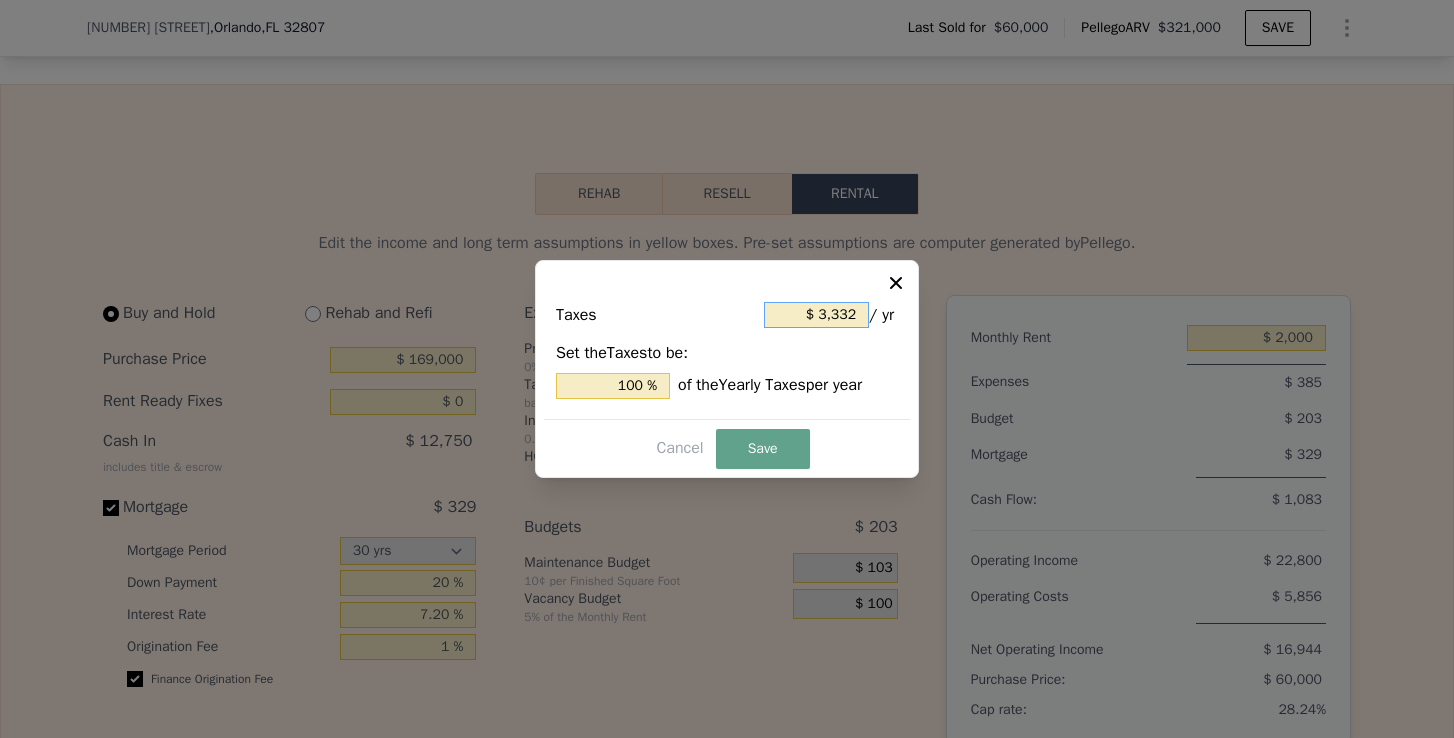 drag, startPoint x: 860, startPoint y: 317, endPoint x: 832, endPoint y: 318, distance: 28.01785 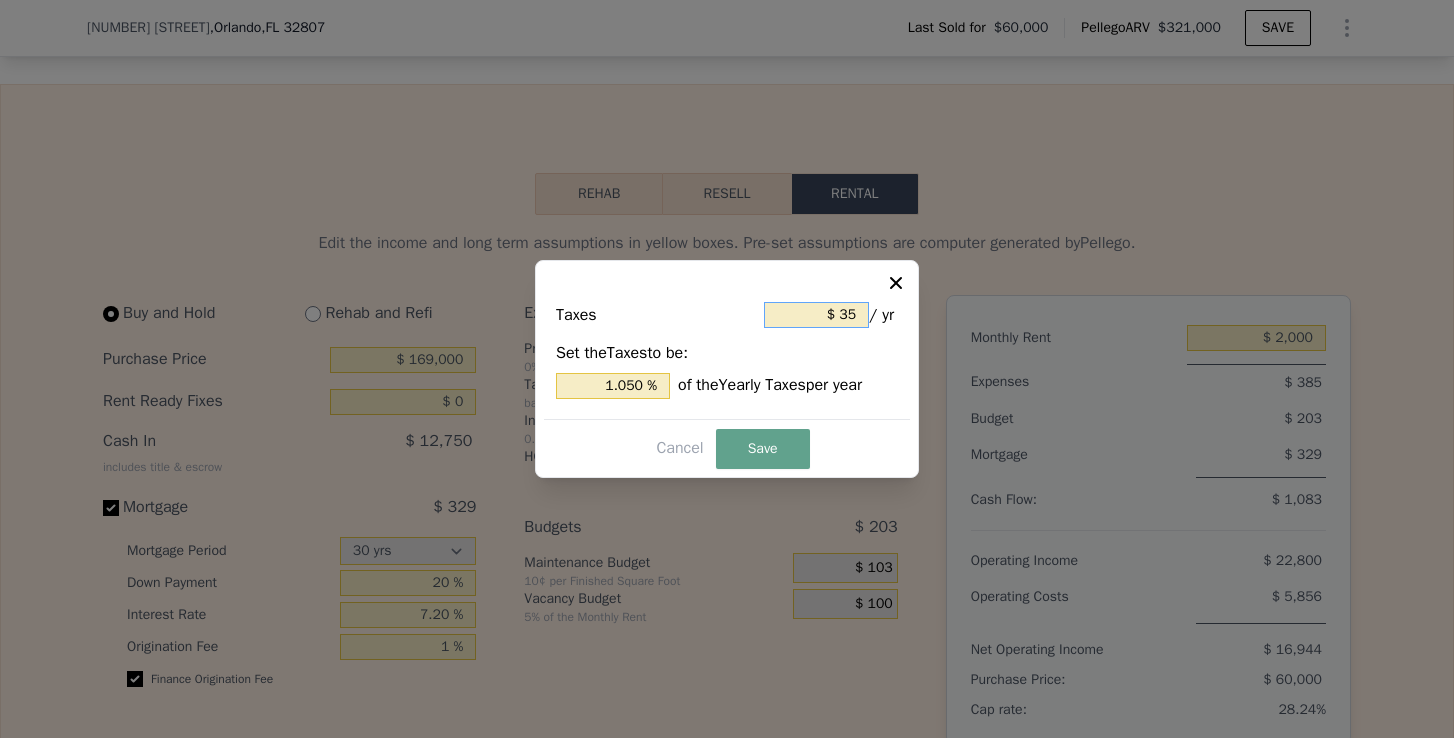 type on "$ 350" 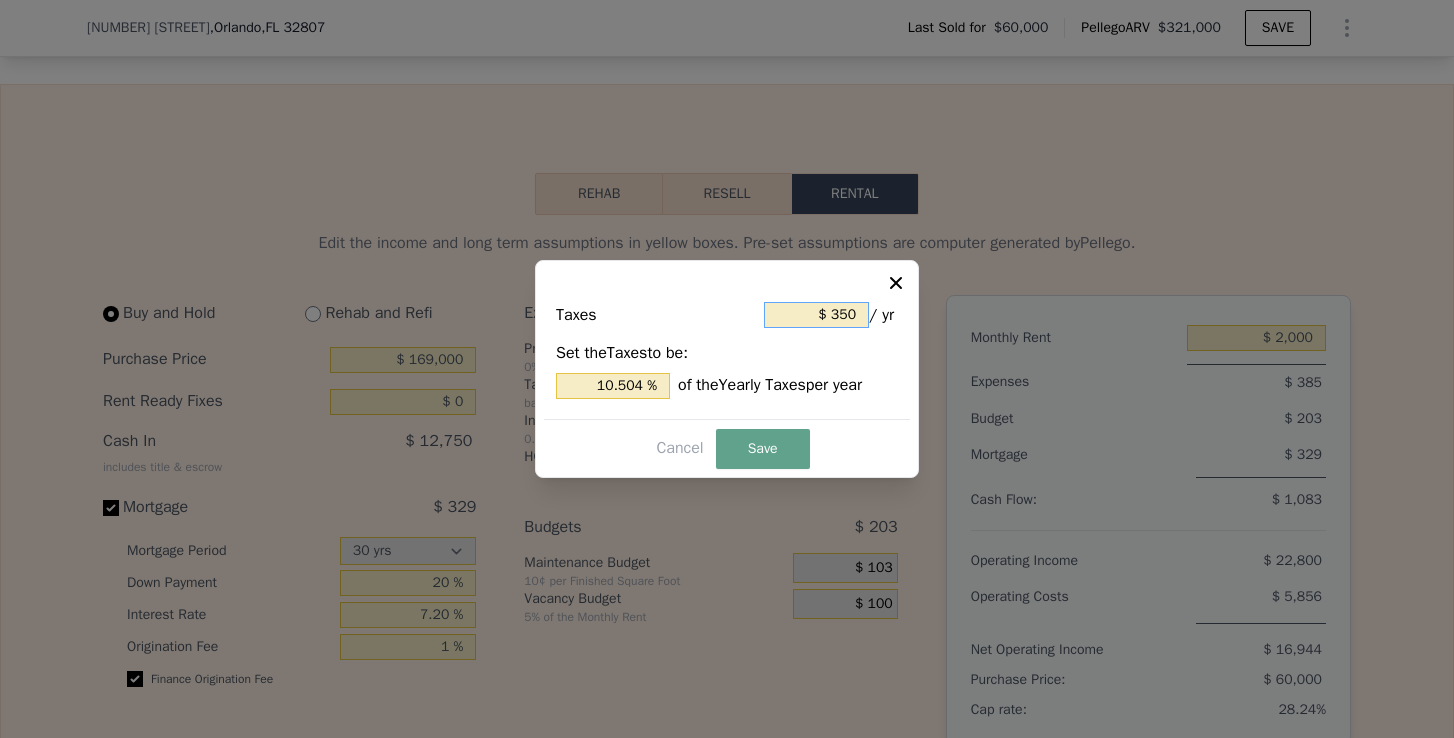 type on "$ 3,500" 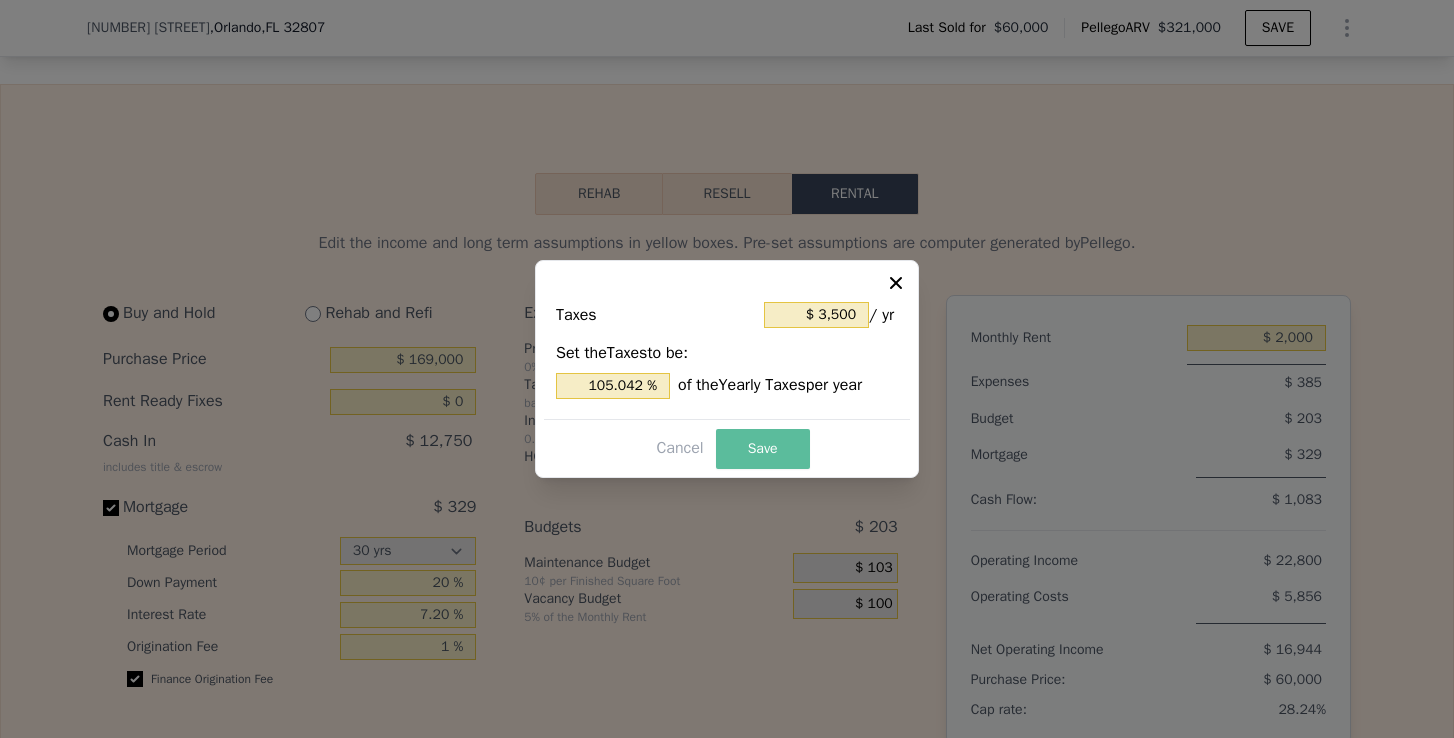 click on "Save" at bounding box center (763, 449) 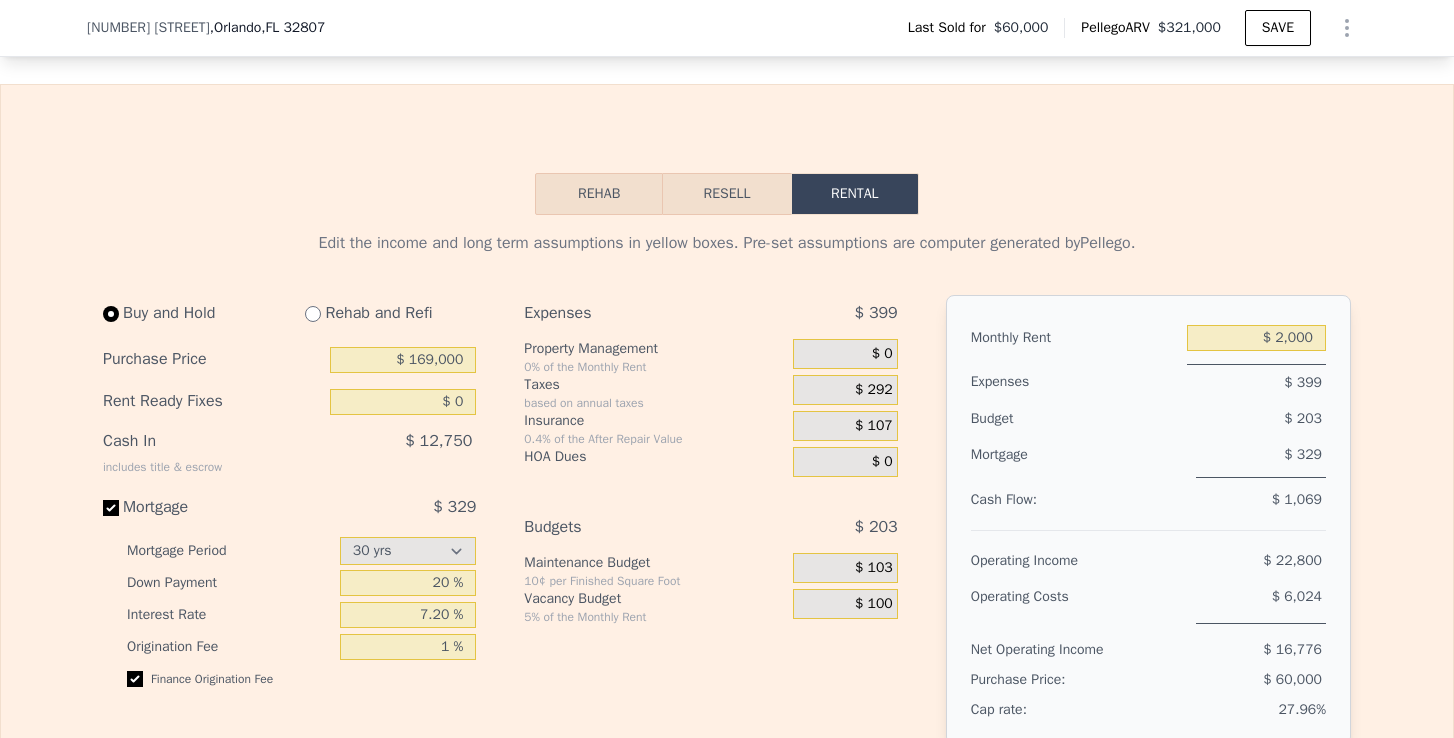 click on "Resell" at bounding box center [726, 194] 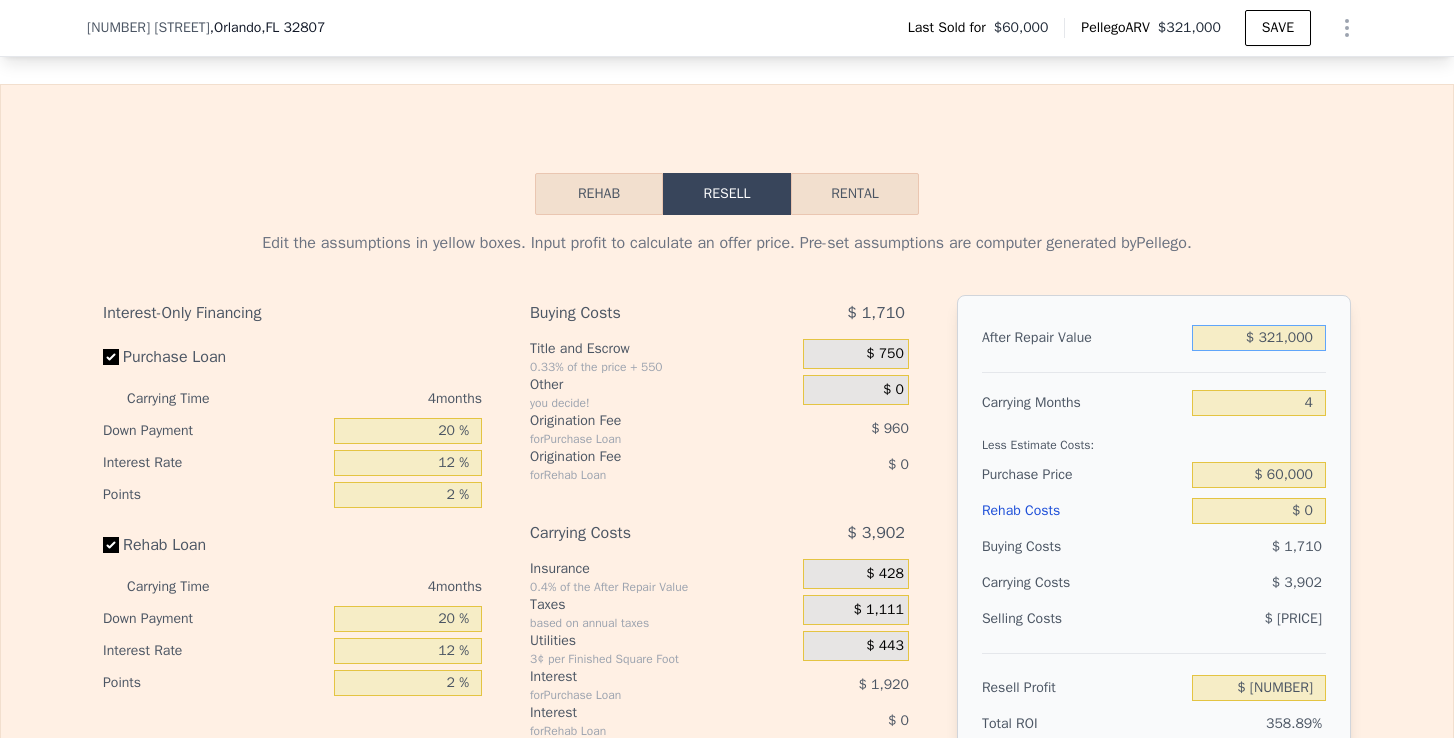 click on "$ 321,000" at bounding box center (1259, 338) 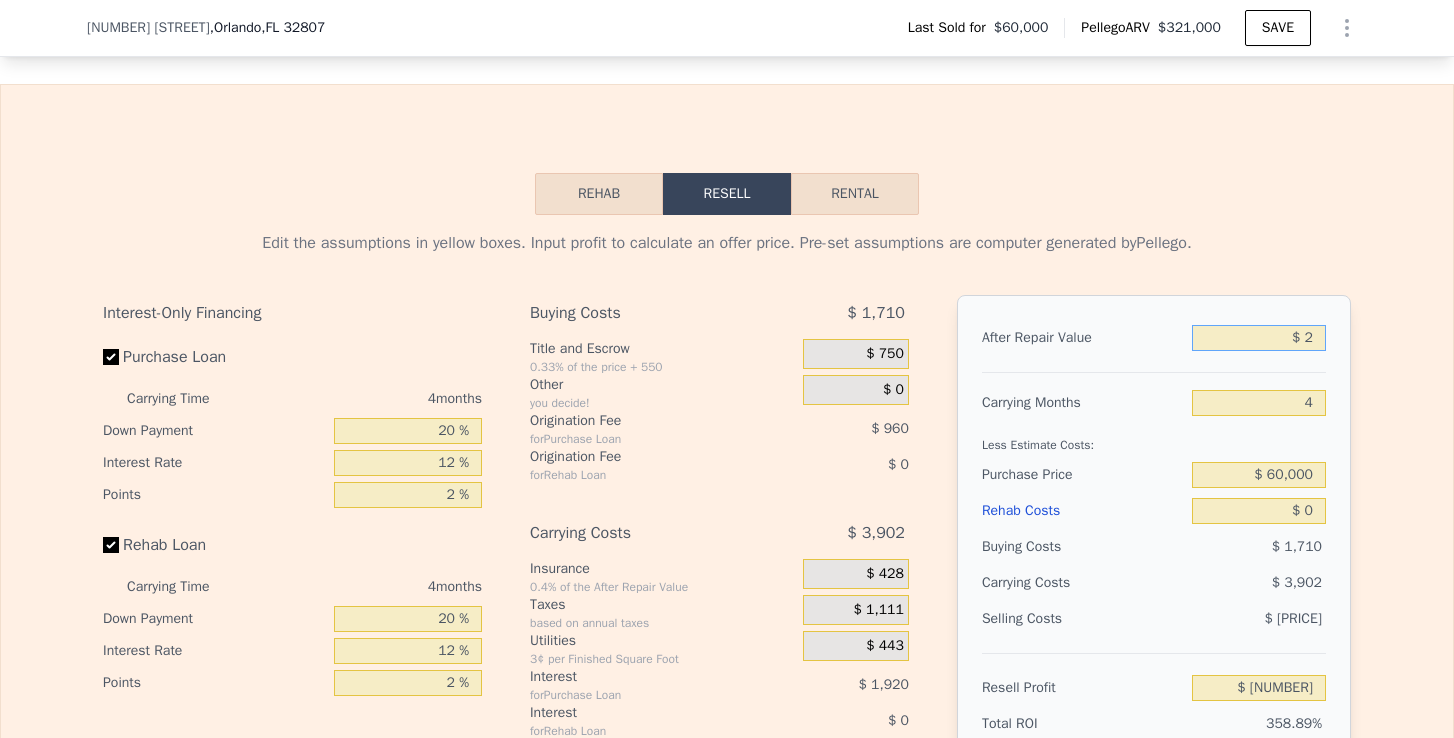 type on "-$ 65,732" 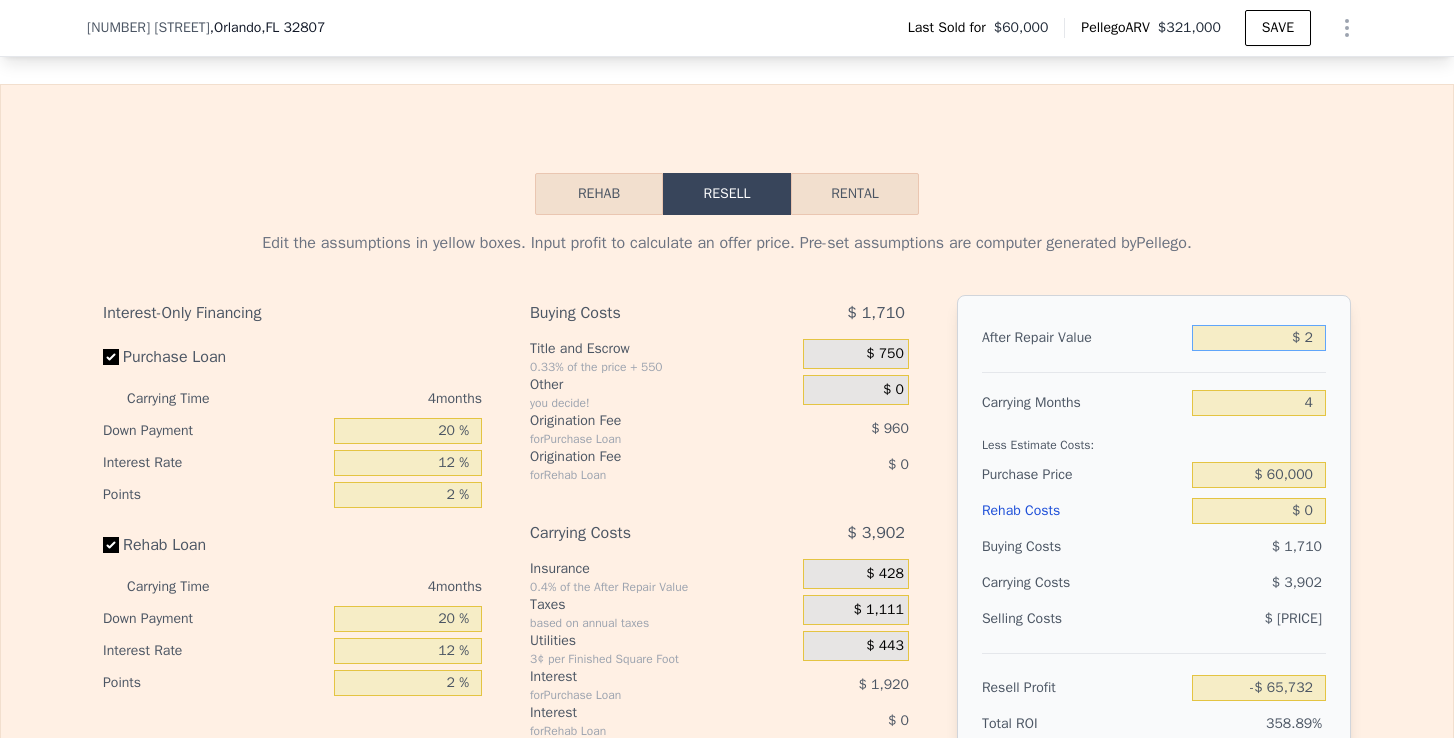 type on "$ 29" 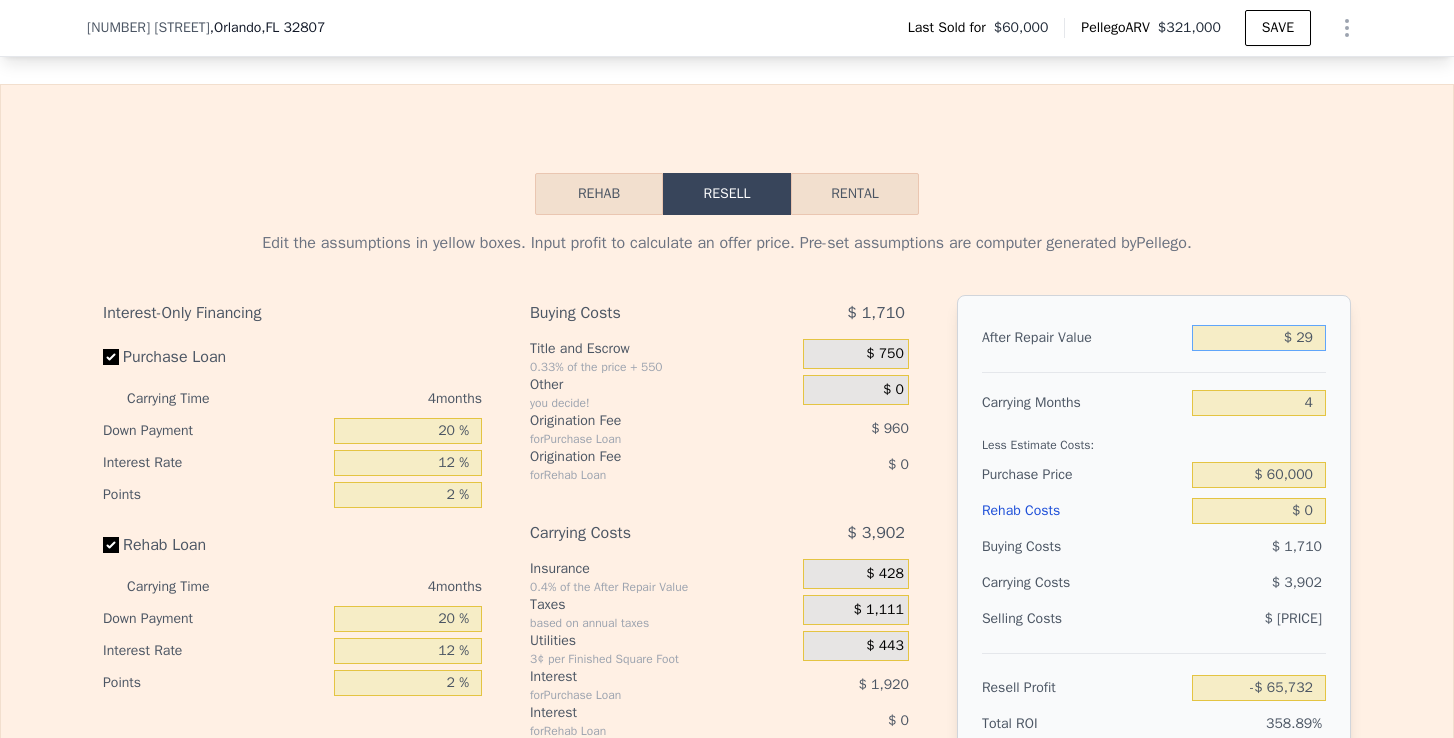 type on "-$ 65,707" 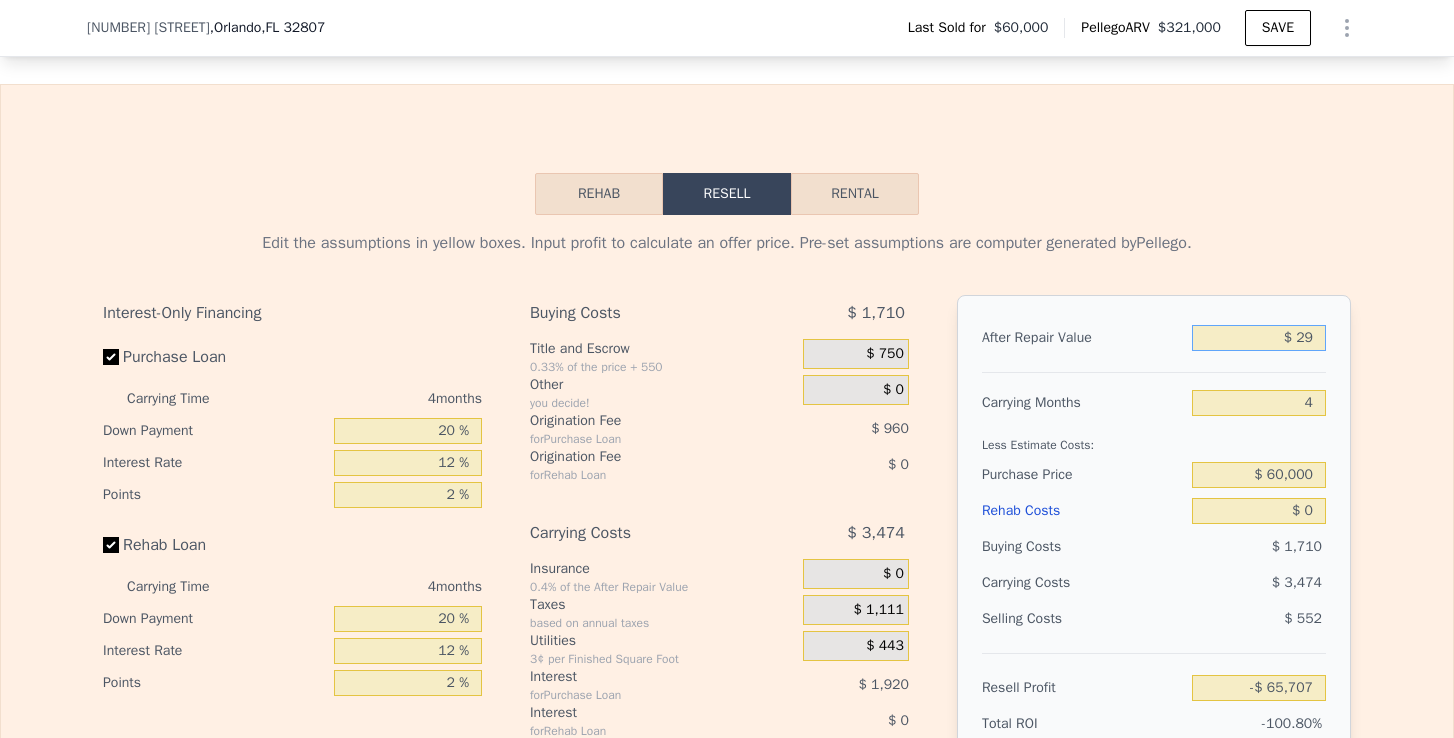 type on "$ 290" 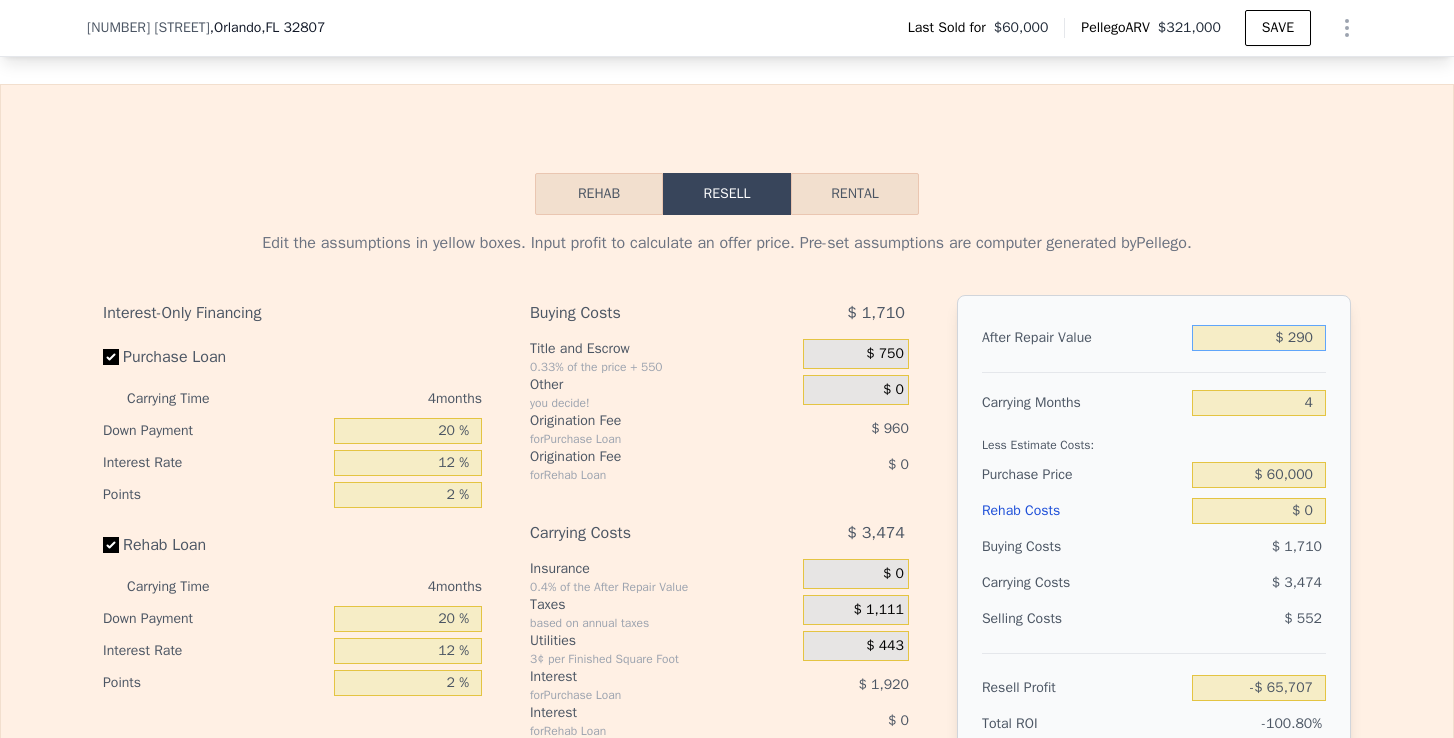 type on "-$ 65,461" 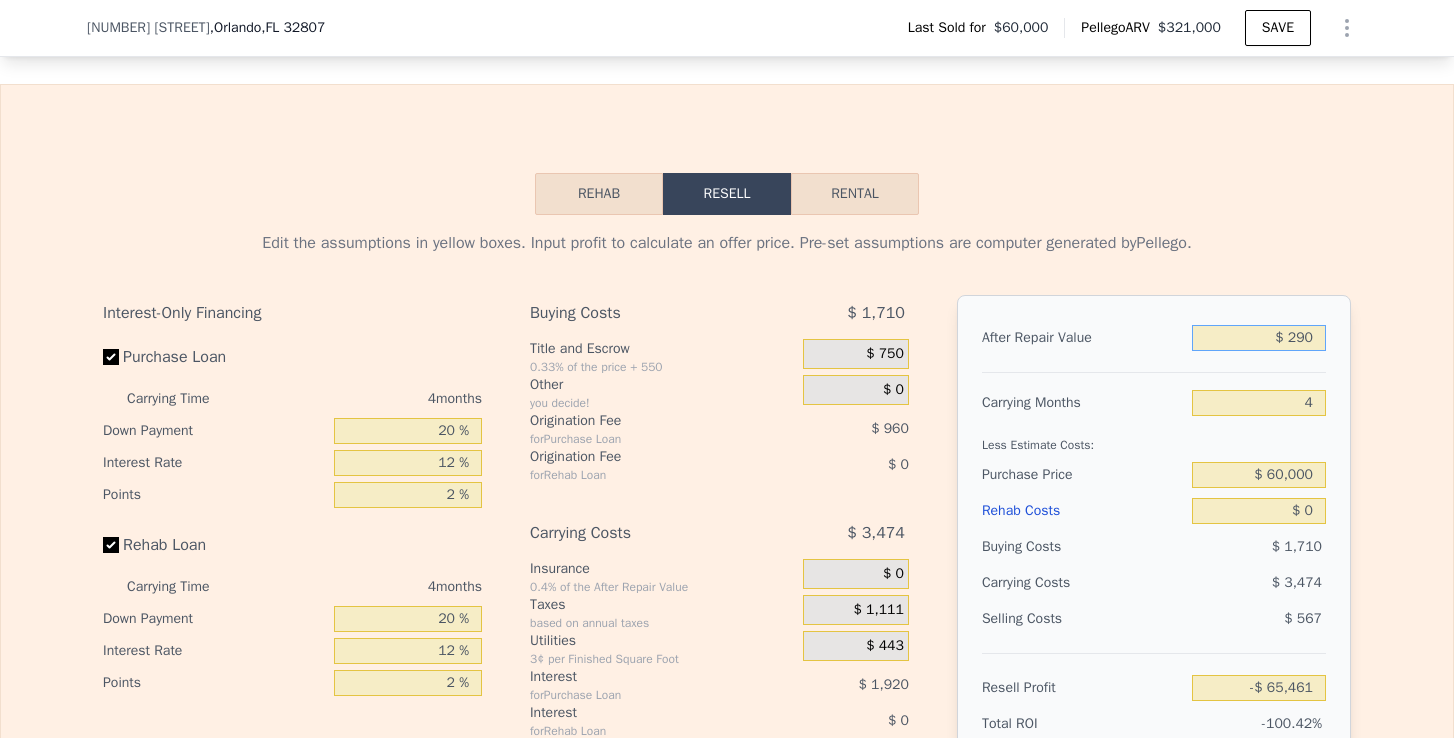type on "$ 2,900" 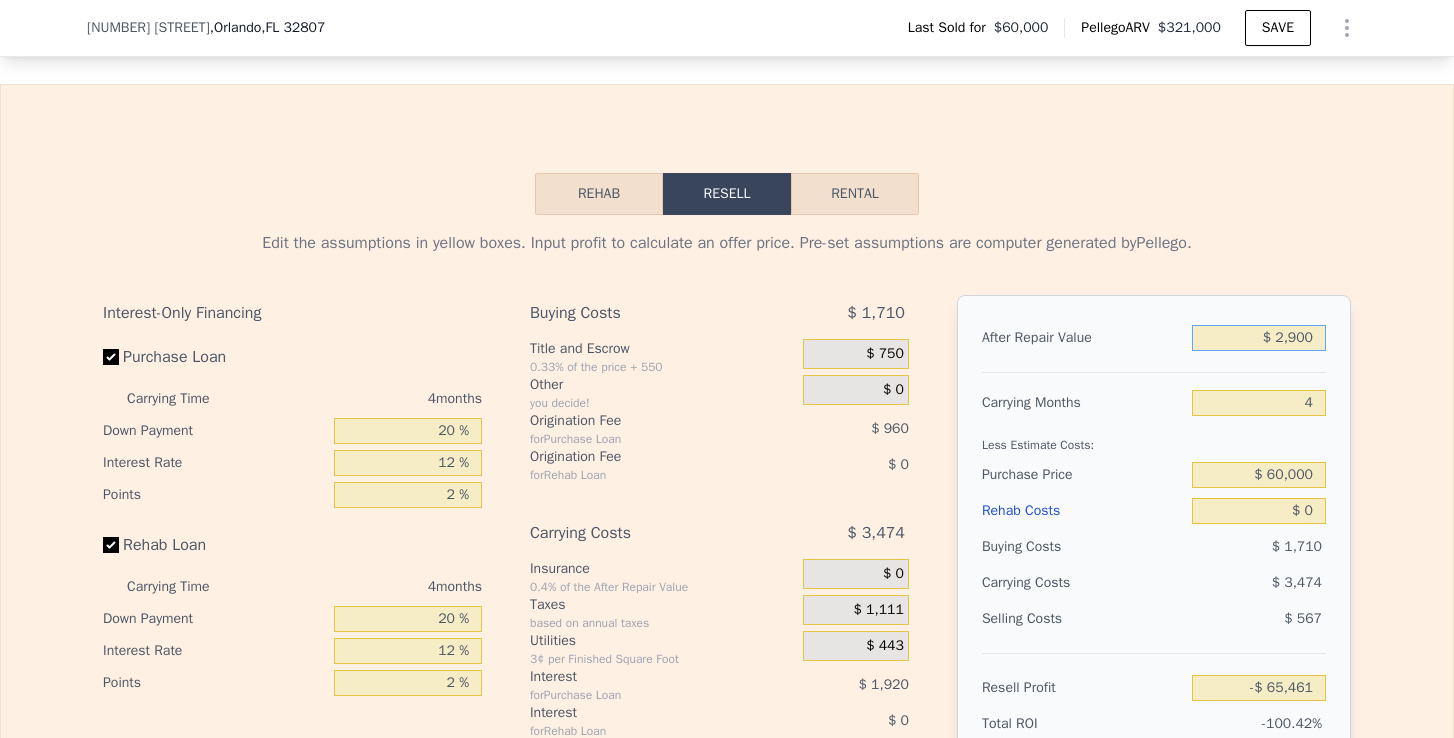 type on "$ [NUMBER]" 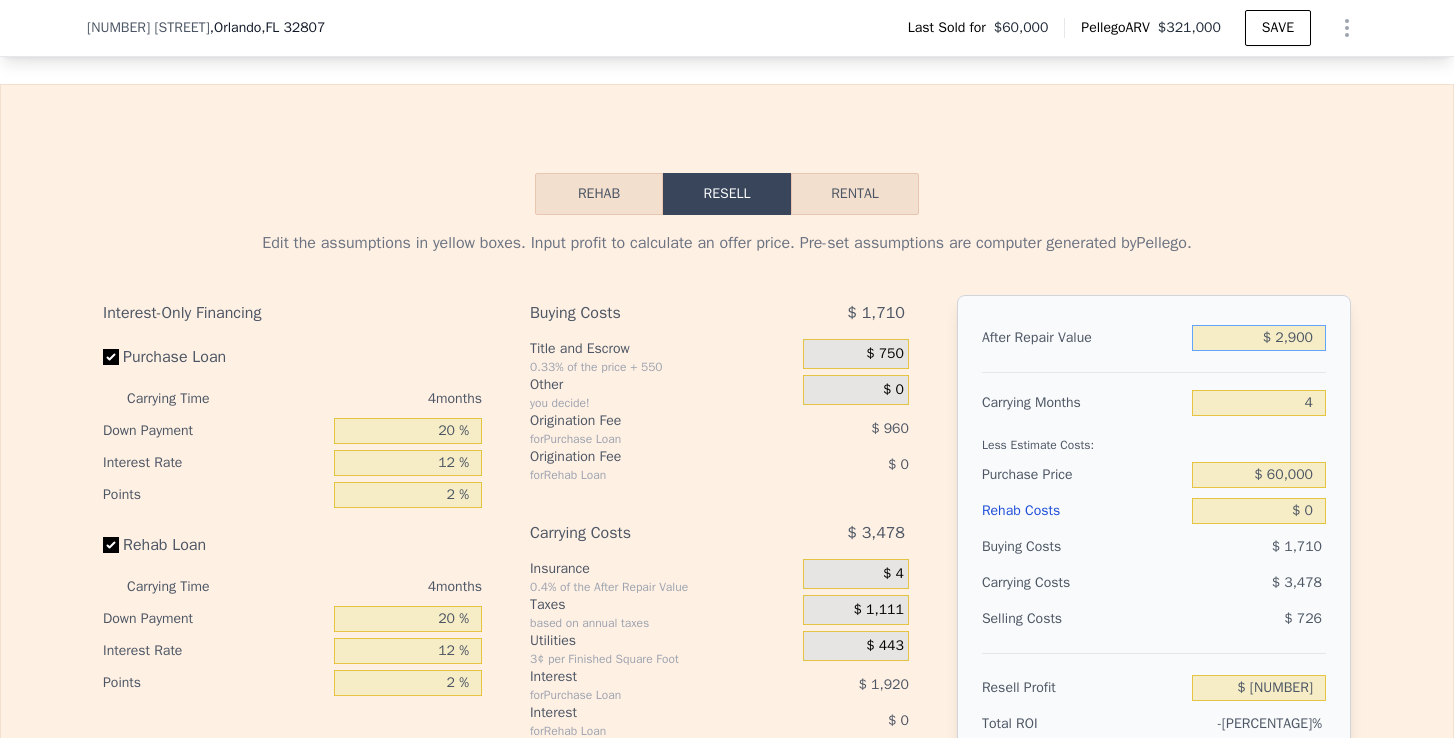 type on "$ 29,000" 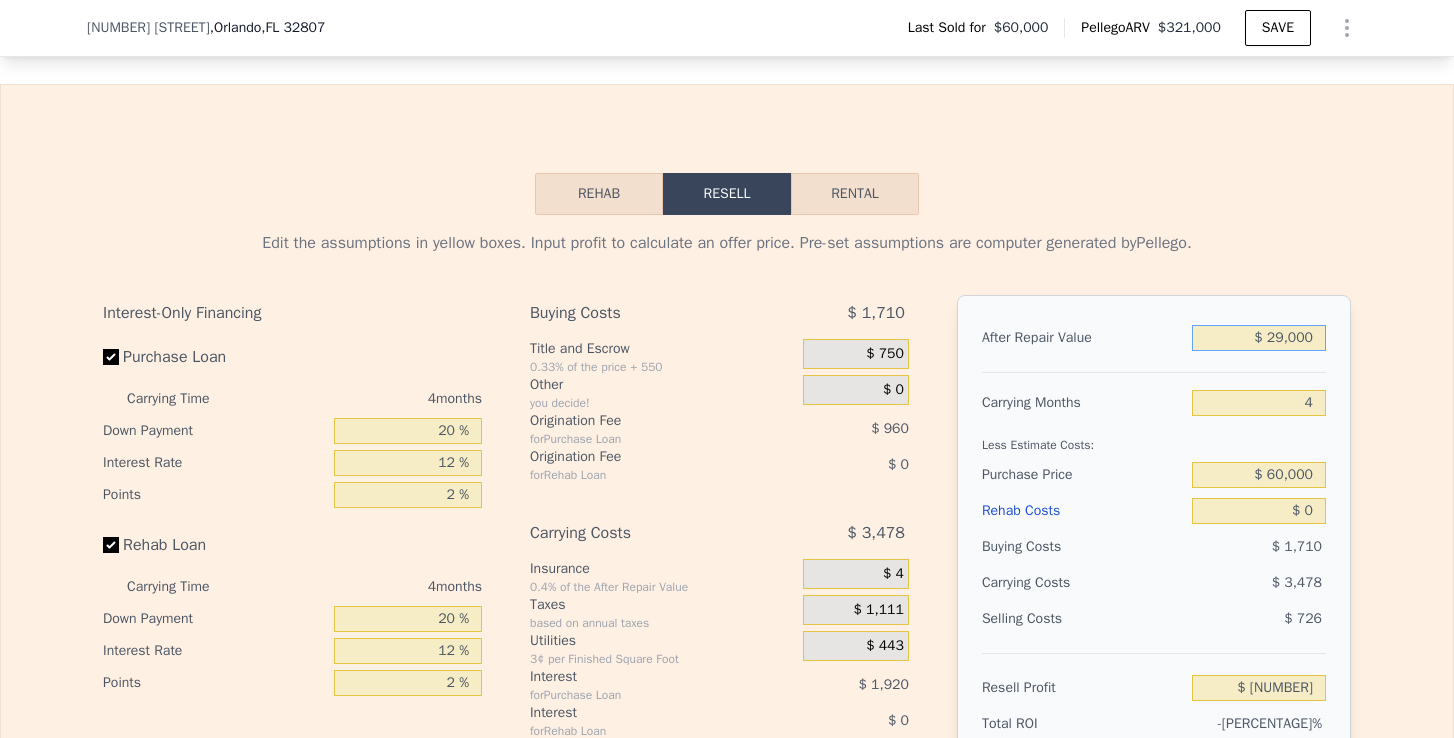 type on "-$ 38,523" 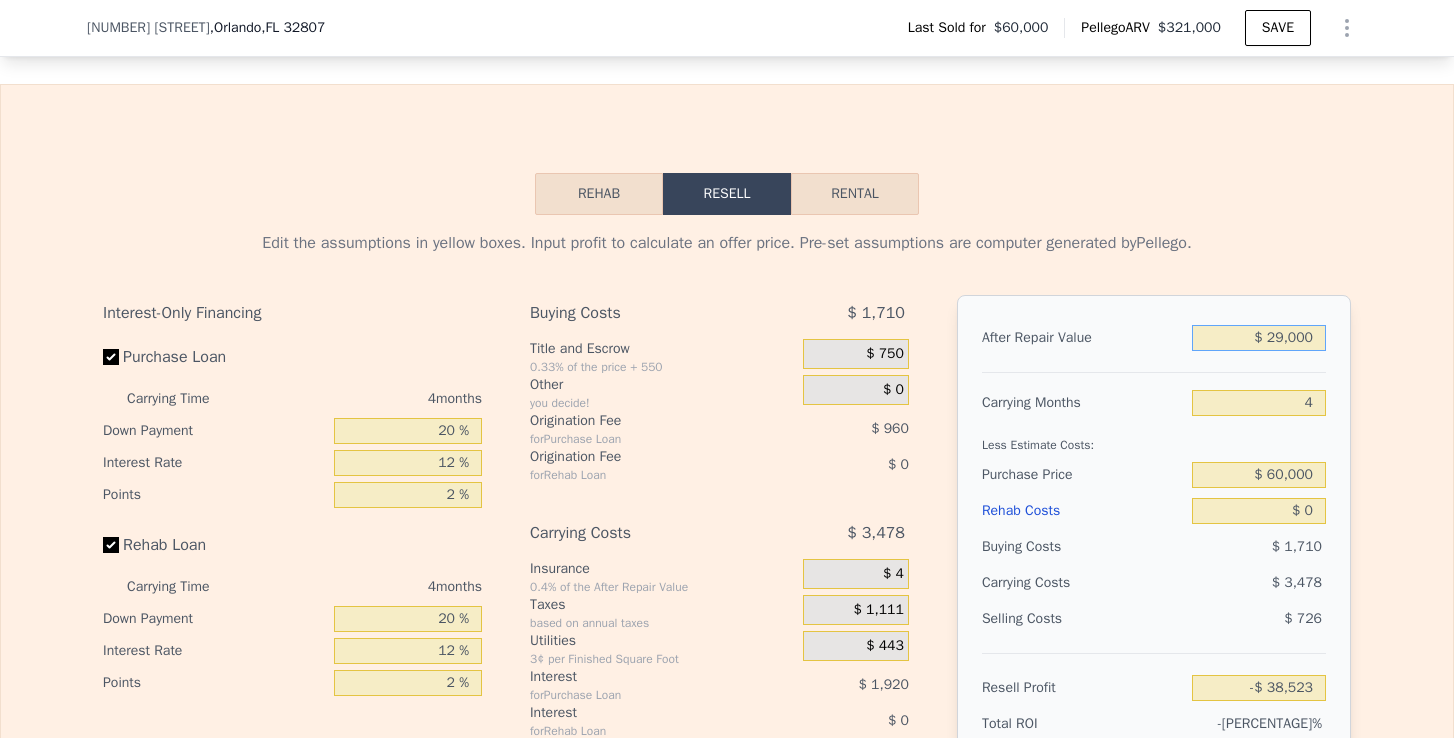 type on "$ 290,000" 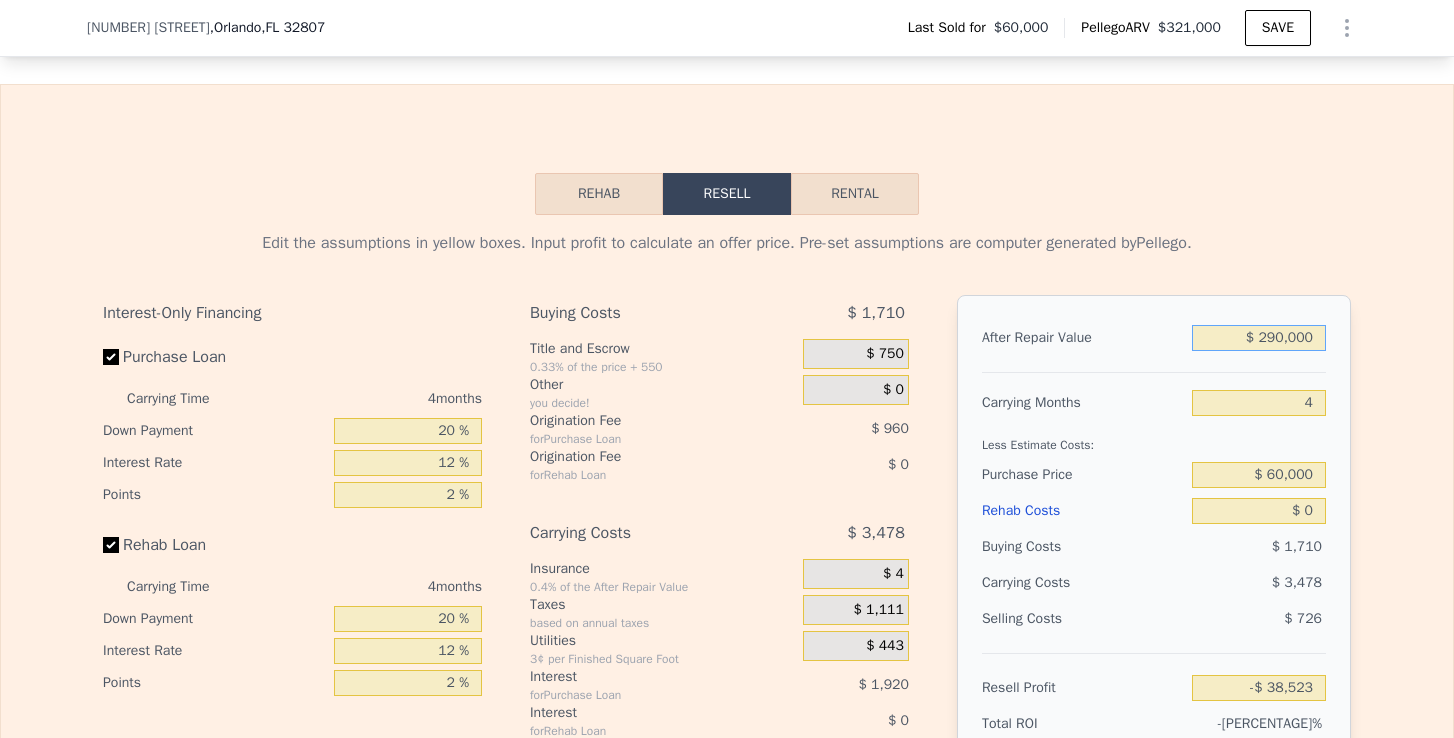 type on "$ 206,383" 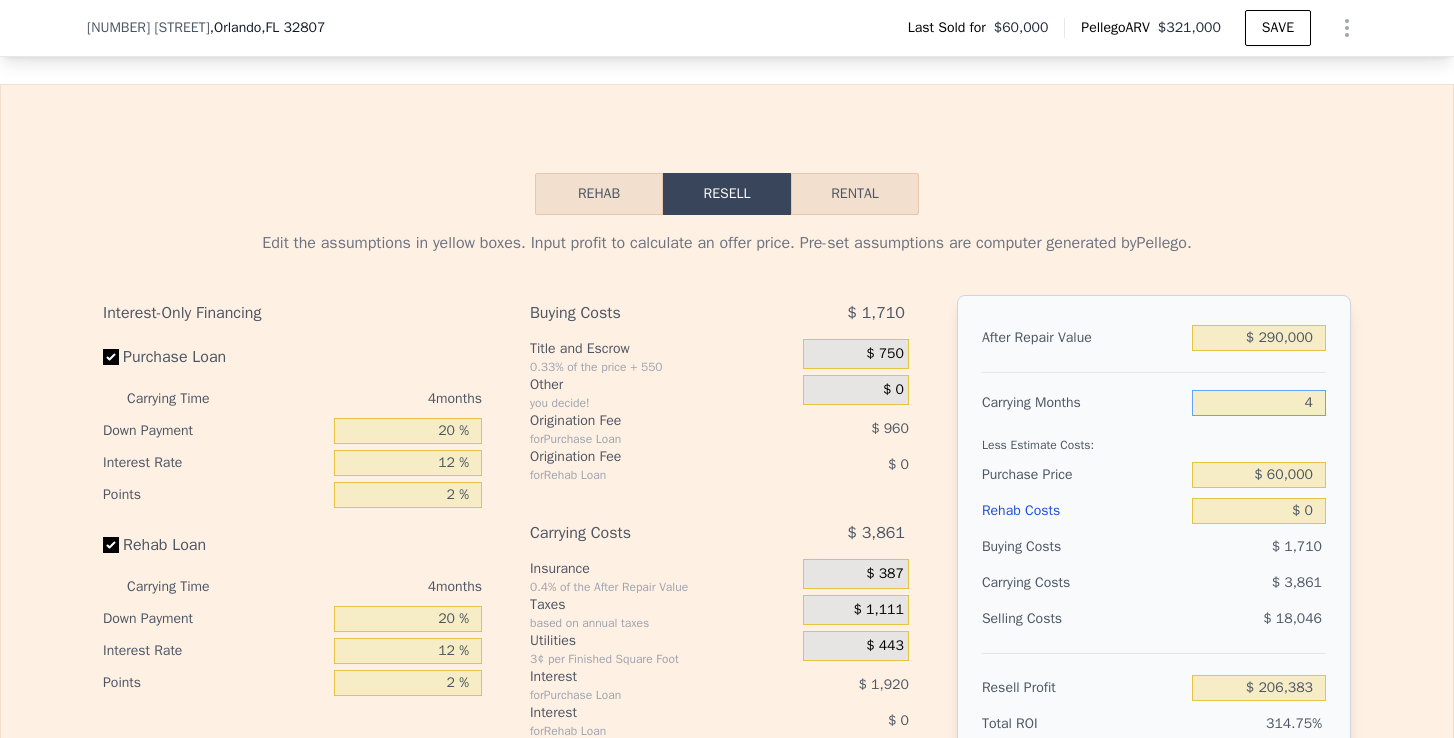 click on "4" at bounding box center (1259, 403) 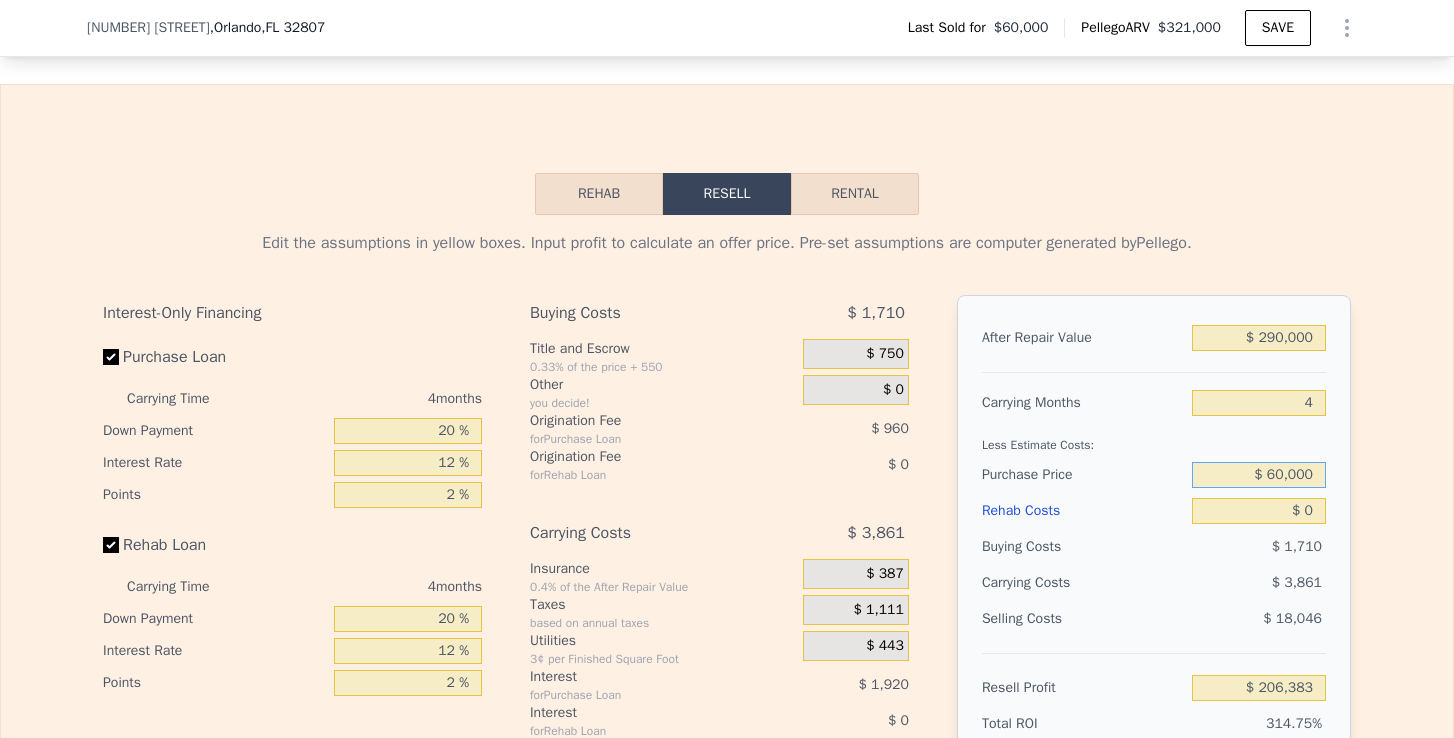click on "$ 60,000" at bounding box center [1259, 475] 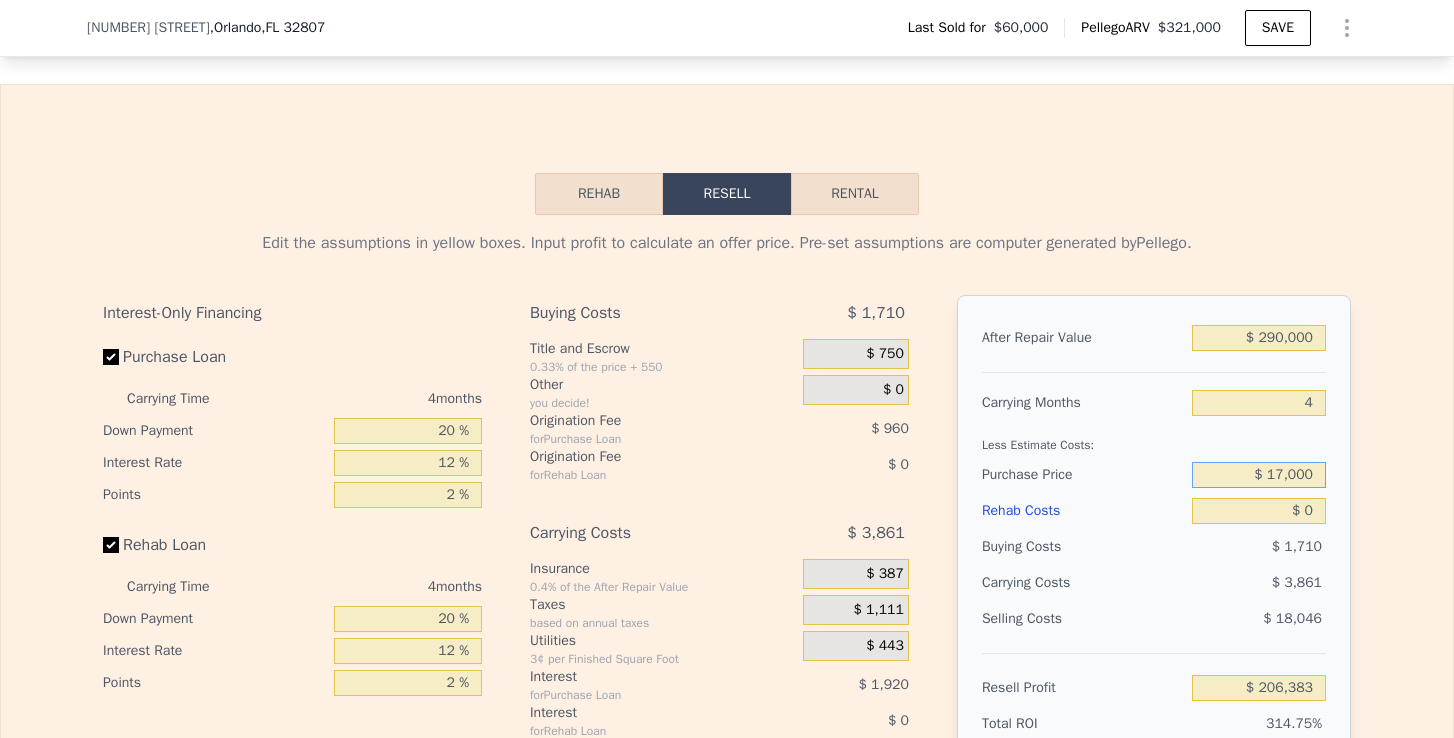 type on "$ 170,000" 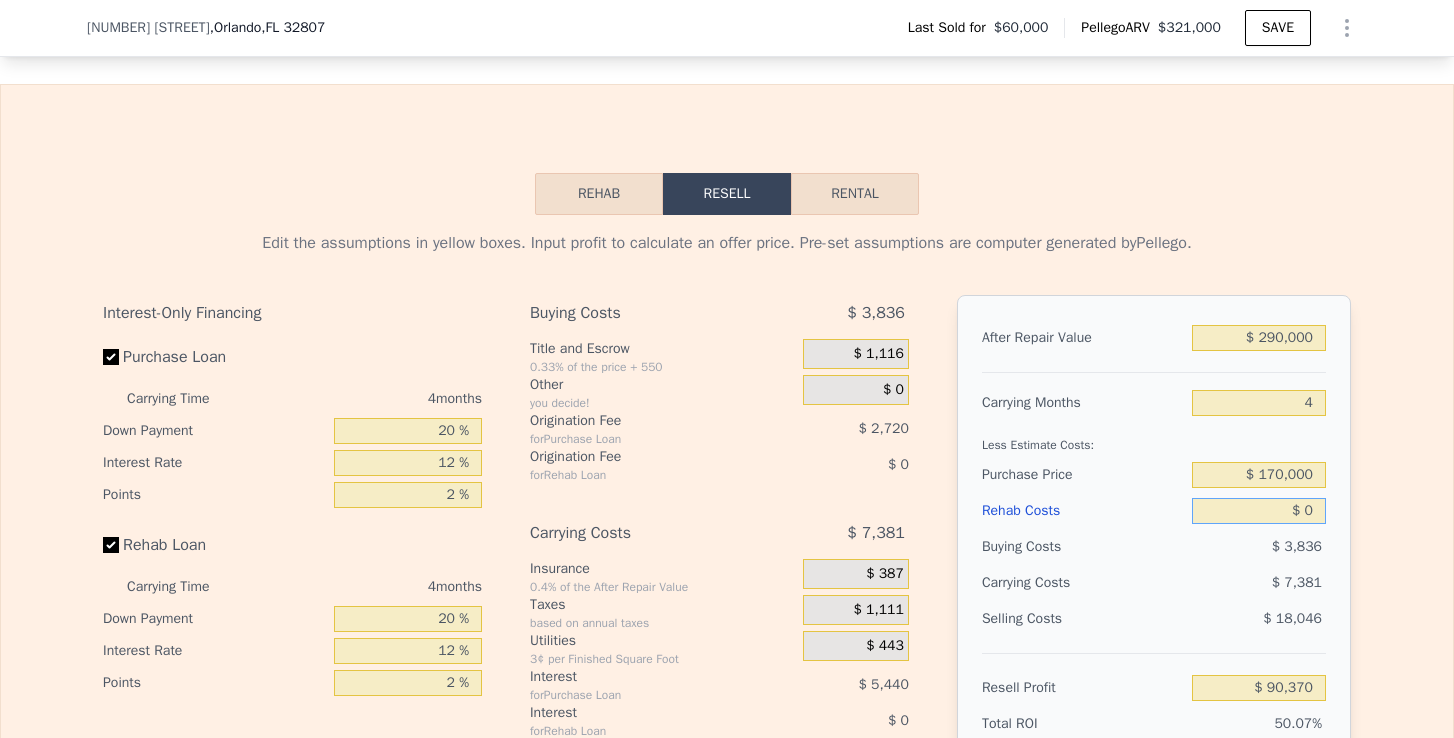 type on "$ 90,737" 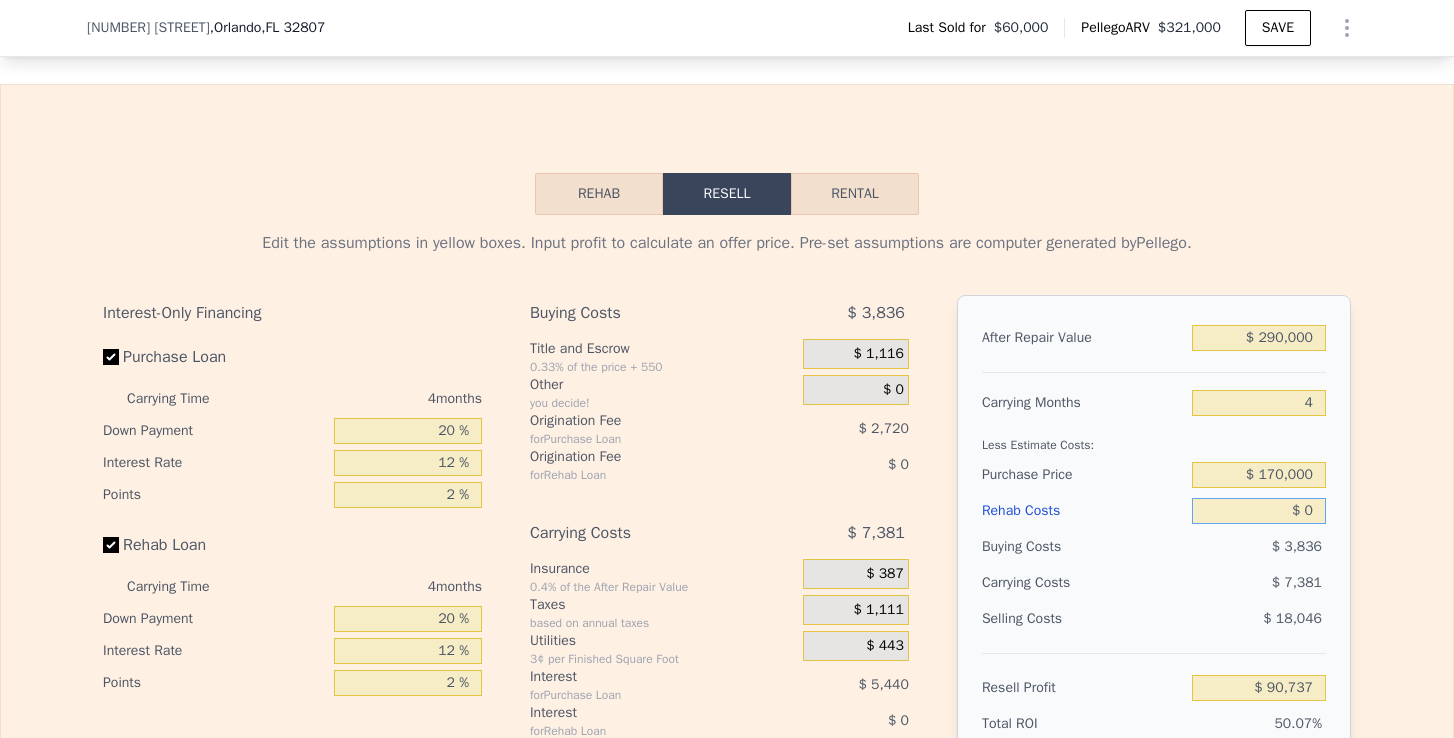 click on "$ 0" at bounding box center [1259, 511] 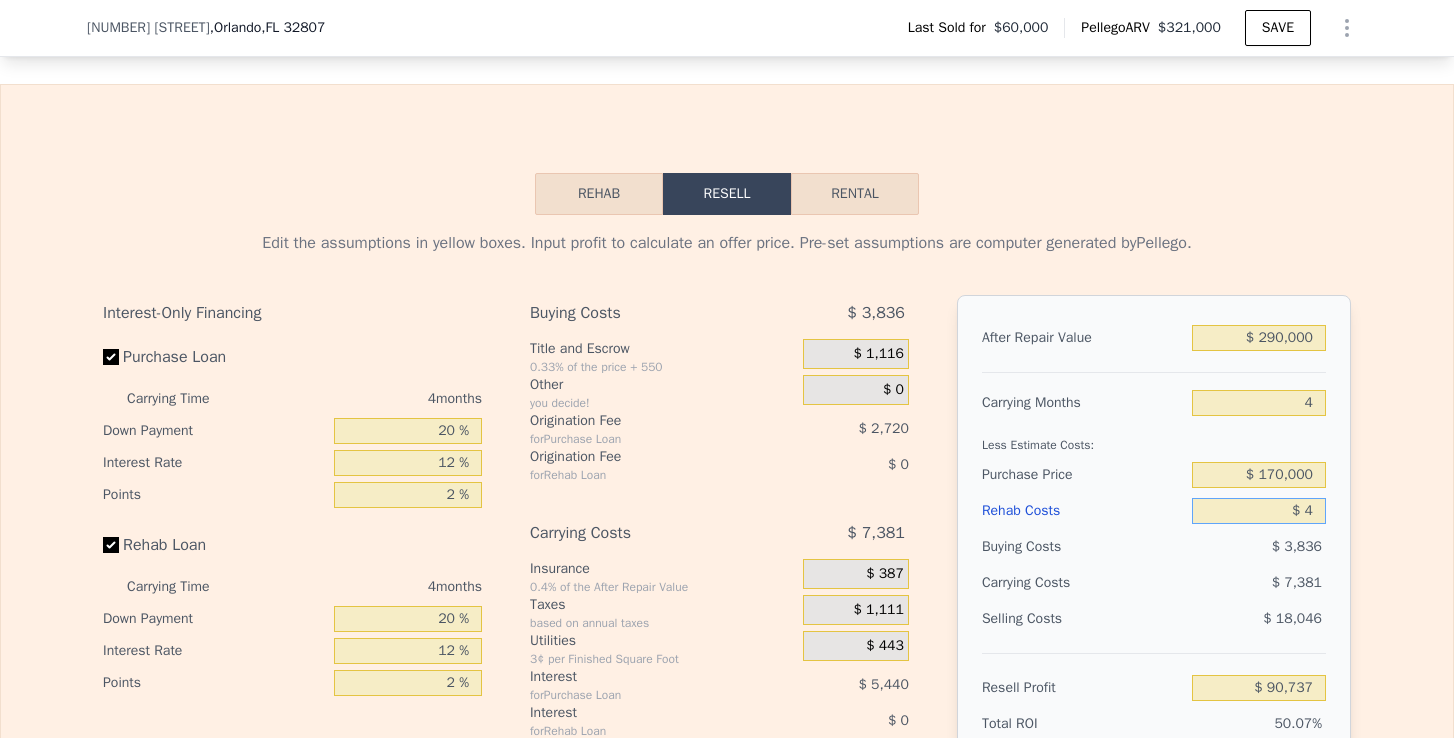type on "$ 45" 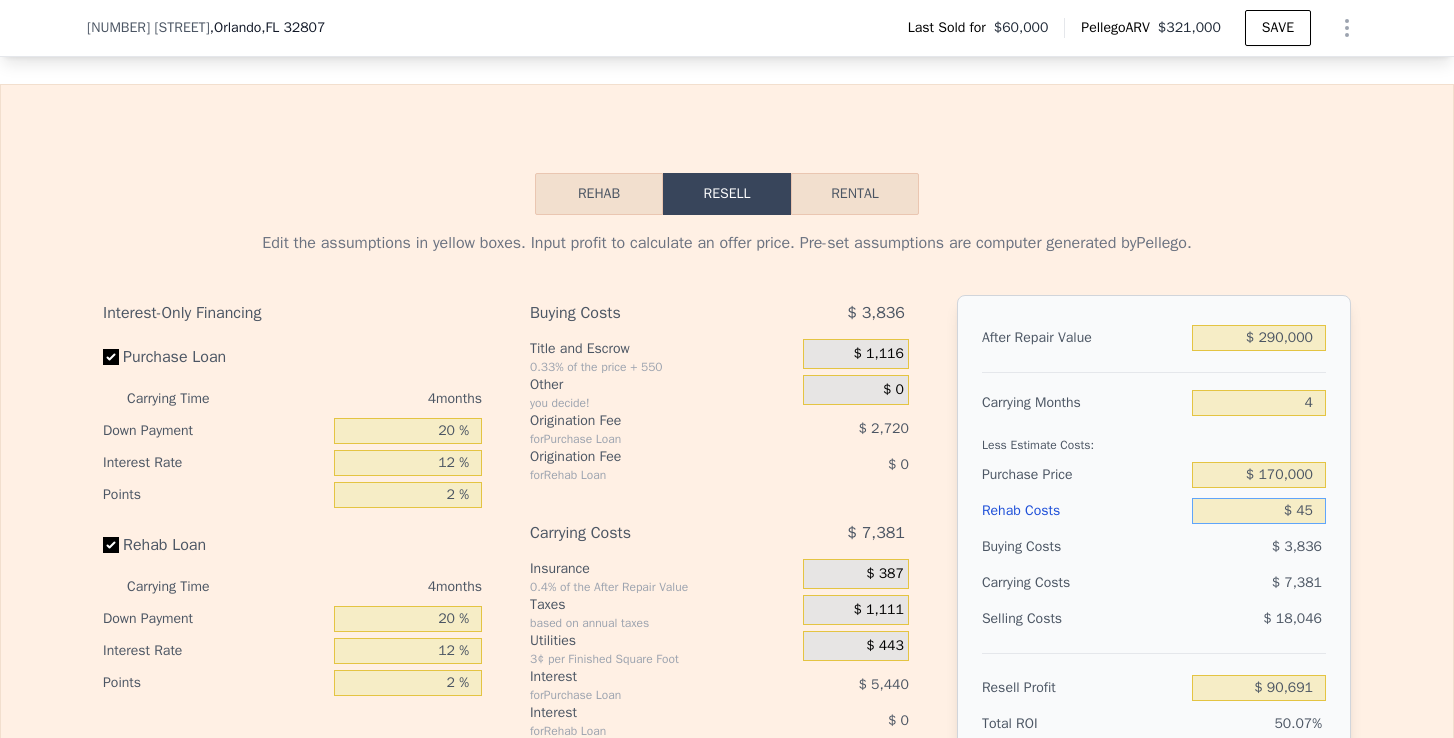 type on "$ 450" 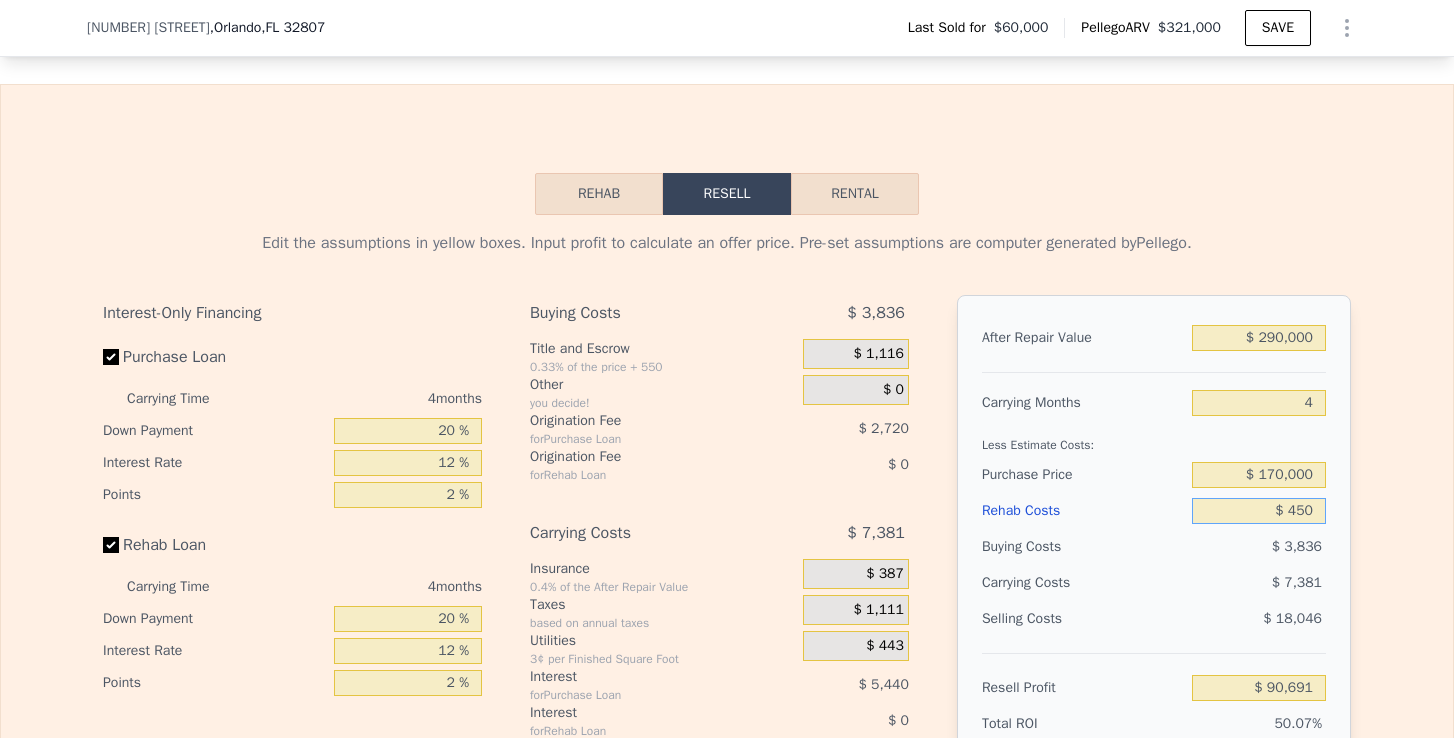 type on "$ [NUMBER]" 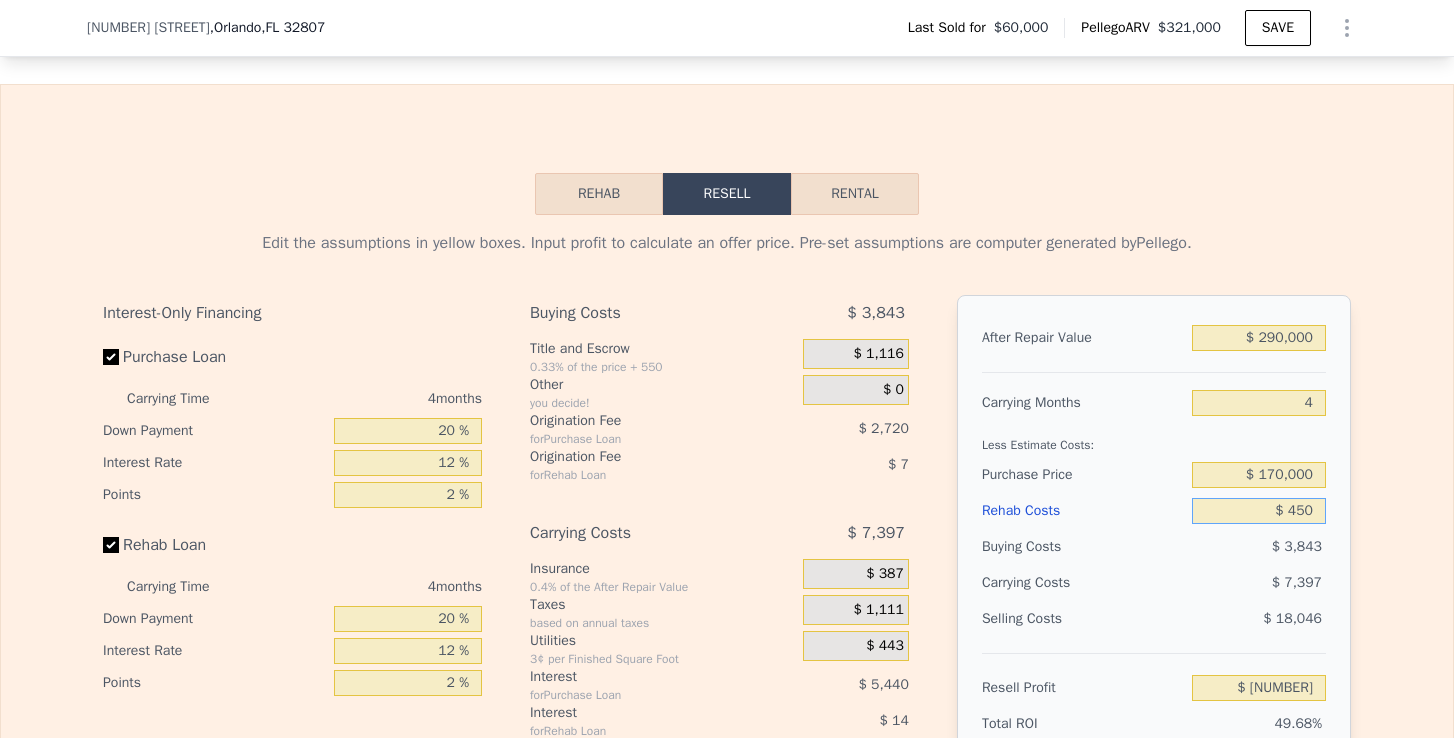 type on "$ 4,500" 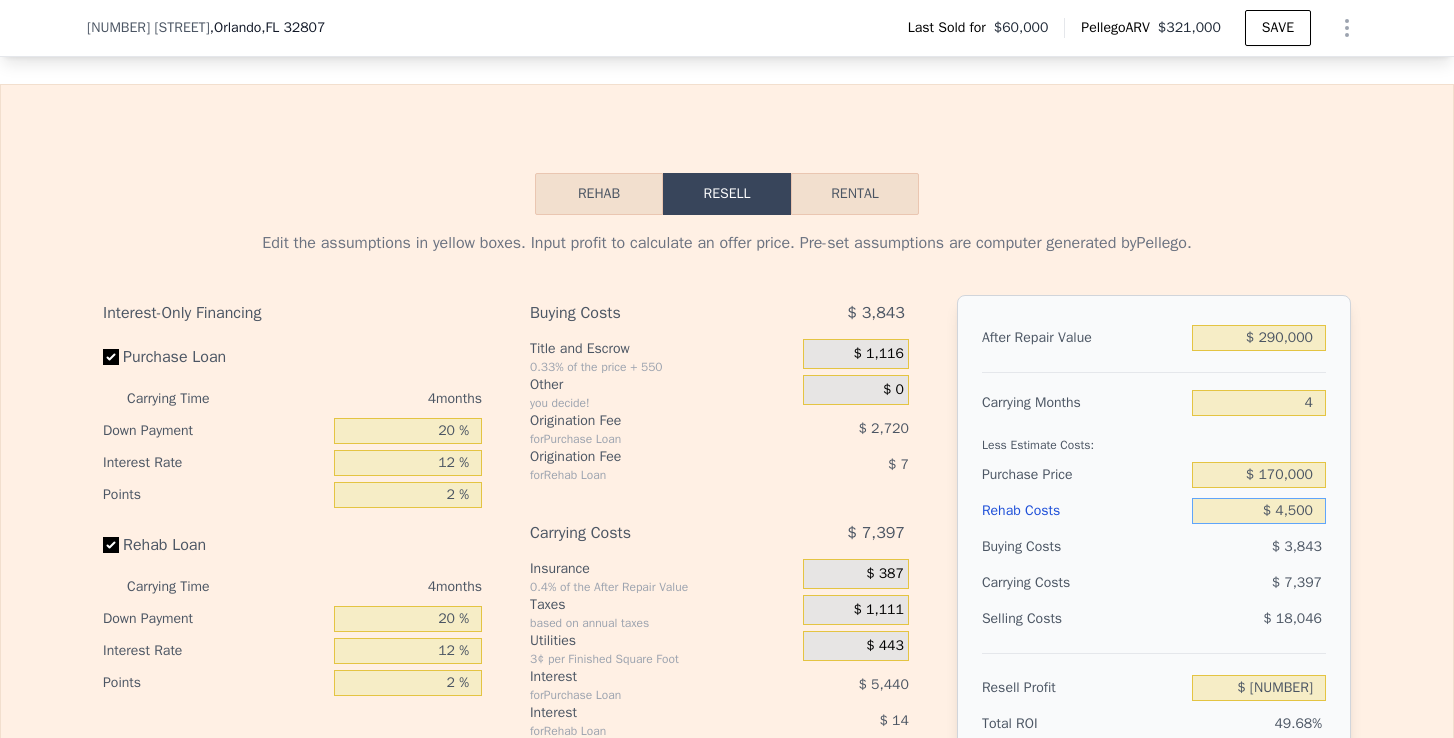 type on "$ 86,021" 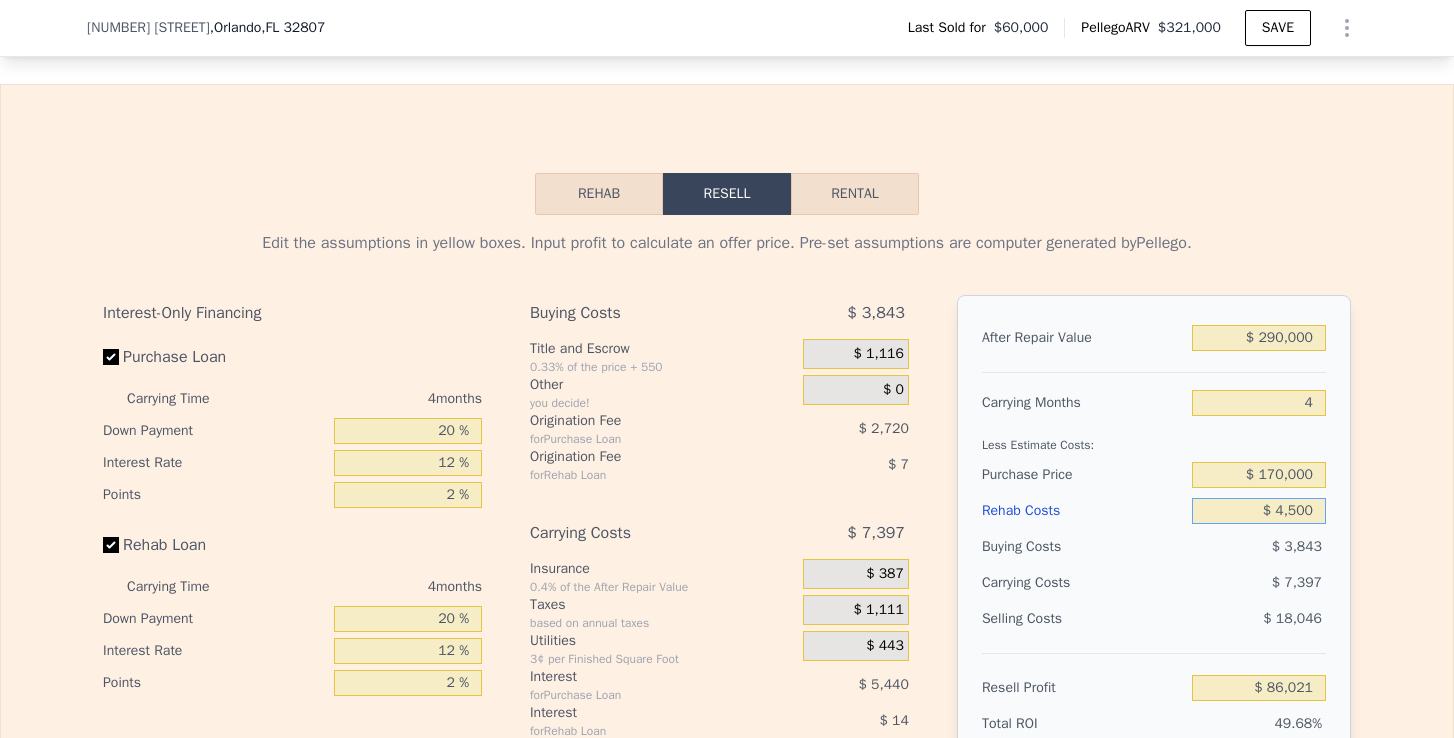 type on "$ 45,000" 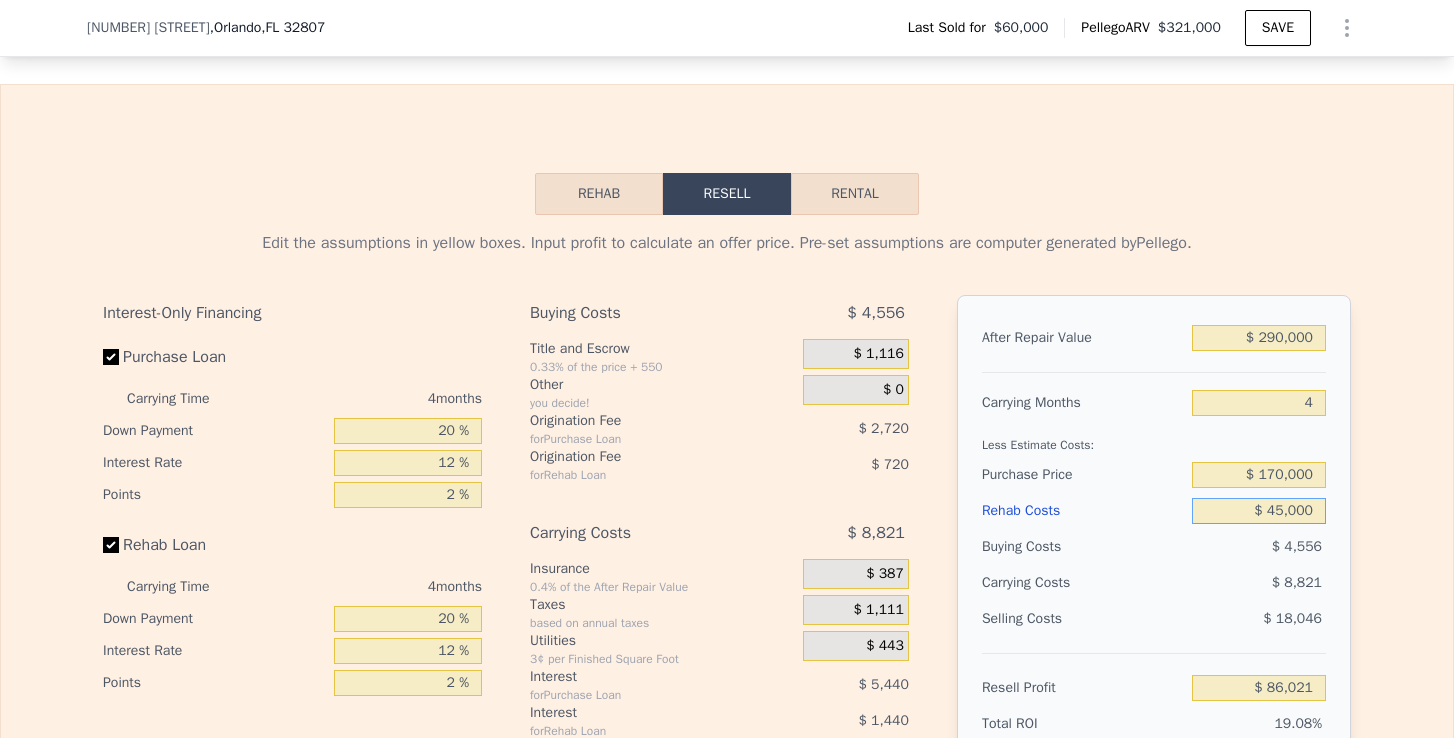 type on "$ 43,577" 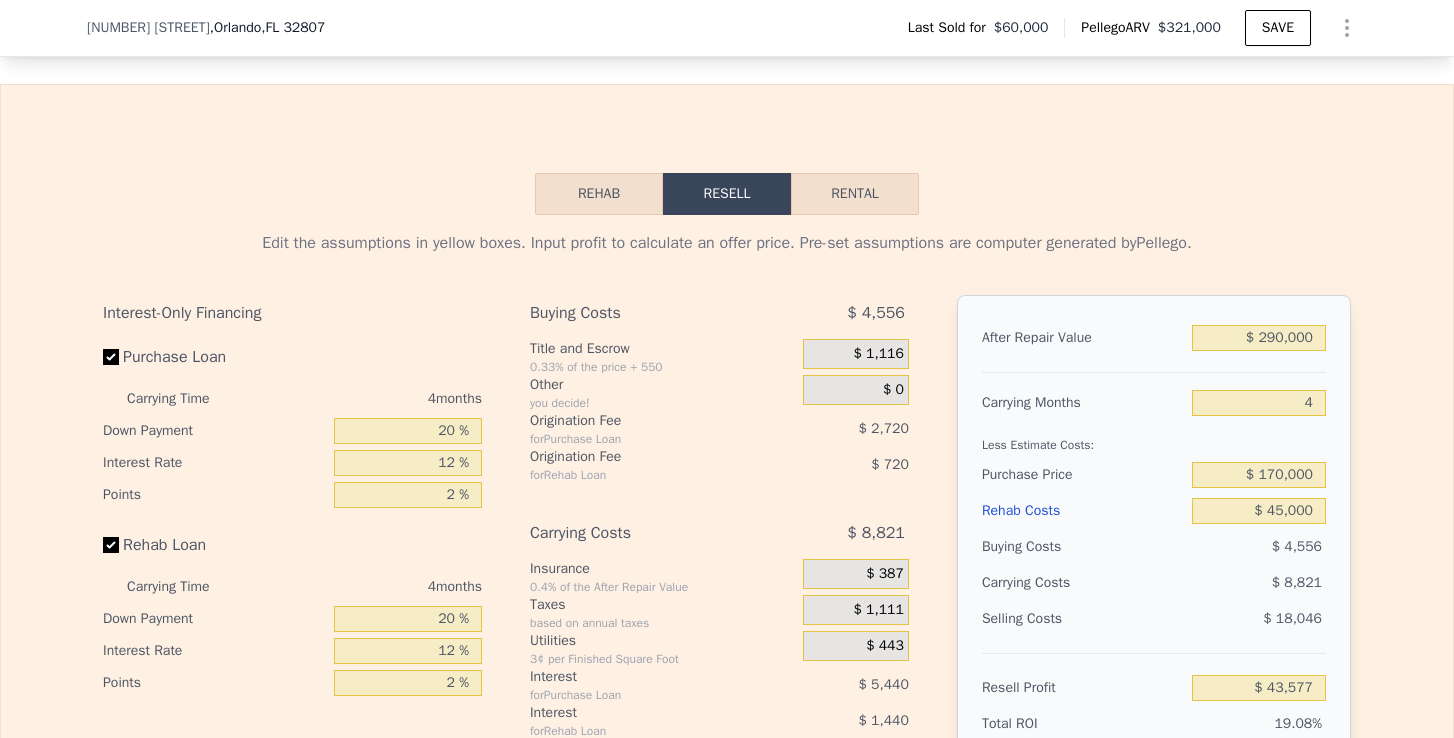 click on "Edit the assumptions in yellow boxes. Input profit to calculate an offer price. Pre-set assumptions are computer generated by Pellego. Interest-Only Financing Purchase Loan Carrying Time 4 months Down Payment 20 % Interest Rate 12 % Points 2 % Rehab Loan Carrying Time 4 months Down Payment 20 % Interest Rate 12 % Points 2 % Buying Costs $ 4,556 Title and Escrow 0.33% of the price + 550 $ 1,116 Other you decide! $ 0 Origination Fee for Purchase Loan $ 2,720 Origination Fee for Rehab Loan $ 720 Carrying Costs $ 8,821 Insurance 0.4% of the After Repair Value $ 387 Taxes based on annual taxes $ 1,111 Utilities 3¢ per Finished Square Foot $ 443 Interest for Purchase Loan $ 5,440 Interest for Rehab Loan $ 1,440 Selling Costs $ 18,046 Excise Tax 0.7% of the After Repair Value $ 2,030 Listing Commission 2.5% of the After Repair Value $ 7,250 Selling Commission 2.5% of the After Repair Value $ 7,250 Title and Escrow 0.33% of the After Repair Value $ 1,516 After Repair Value $ 290,000 Carrying Months 4 $ 4,556" at bounding box center [727, 587] 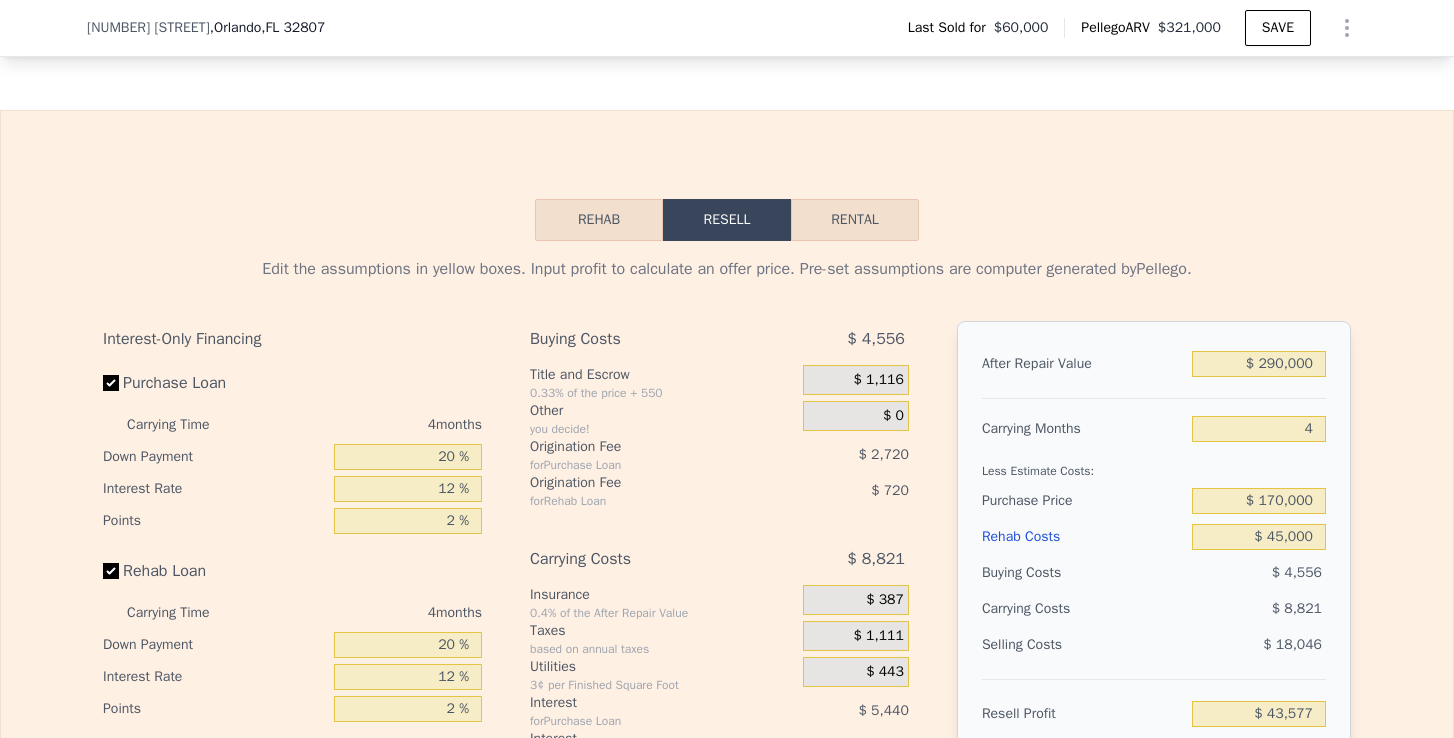 scroll, scrollTop: 2702, scrollLeft: 0, axis: vertical 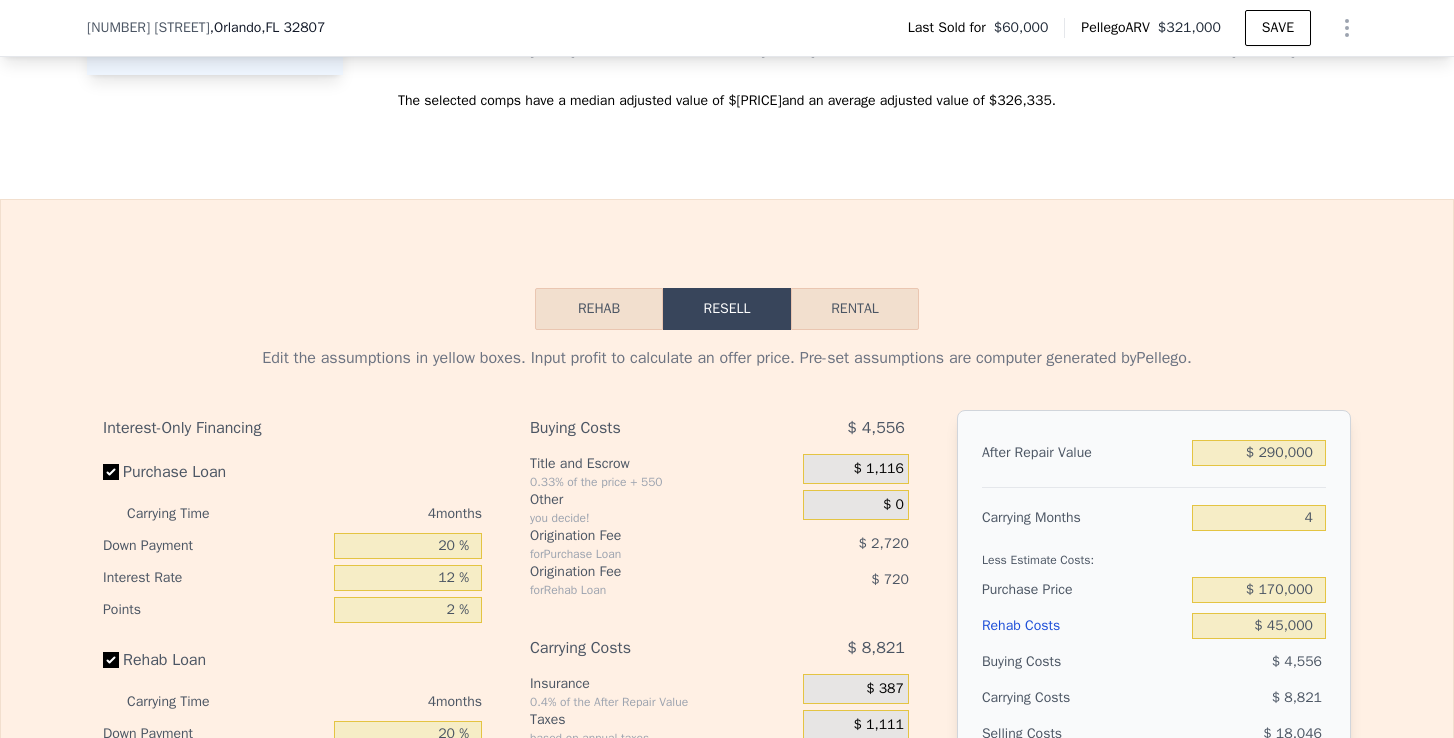 click on "Rental" at bounding box center (855, 309) 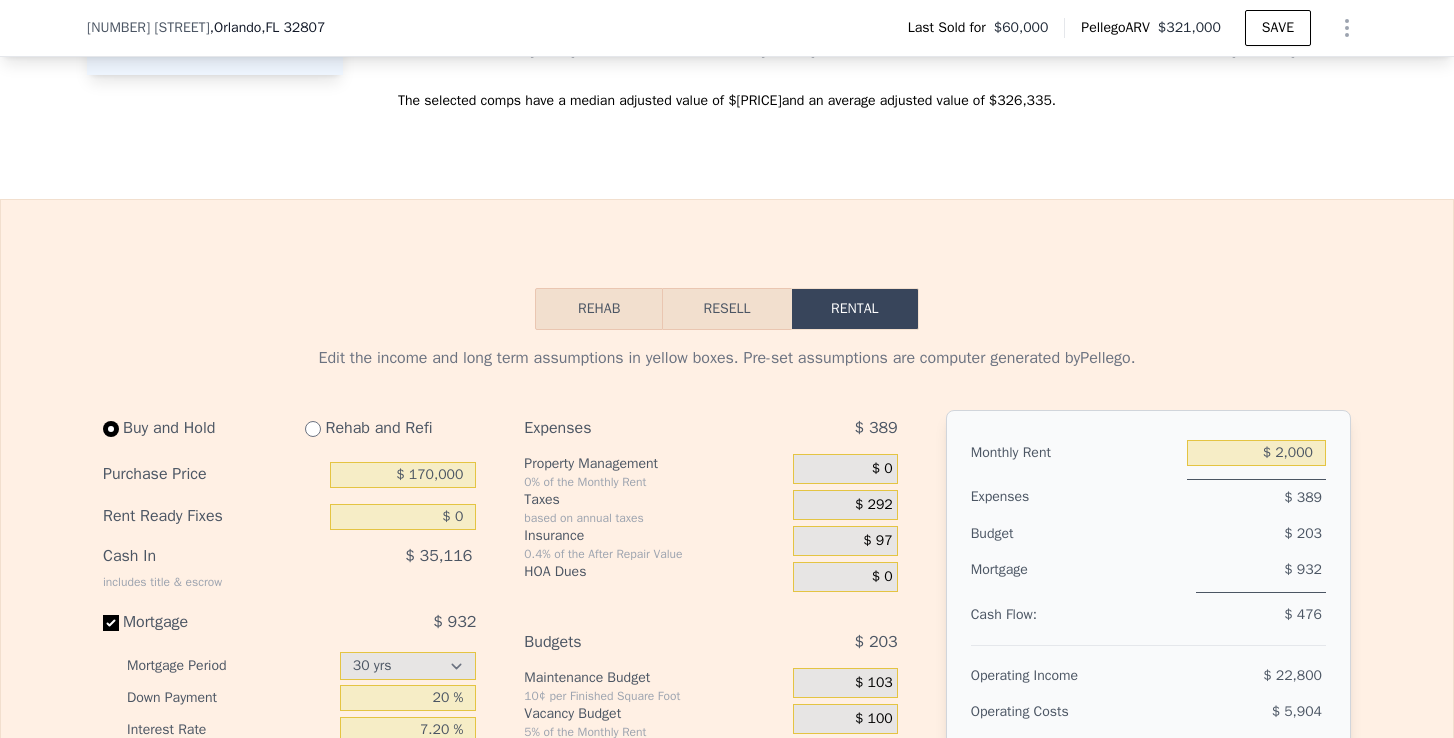 scroll, scrollTop: 2712, scrollLeft: 0, axis: vertical 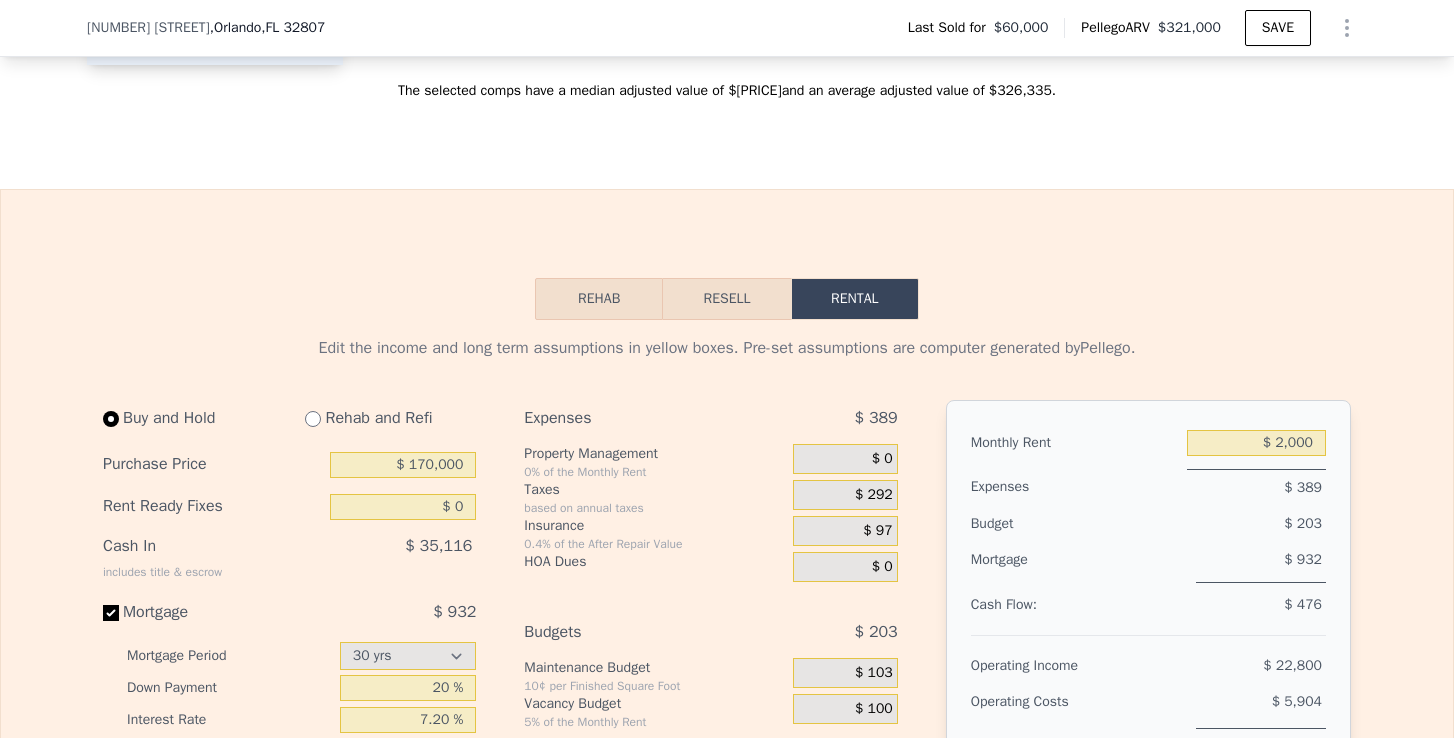 click at bounding box center [313, 419] 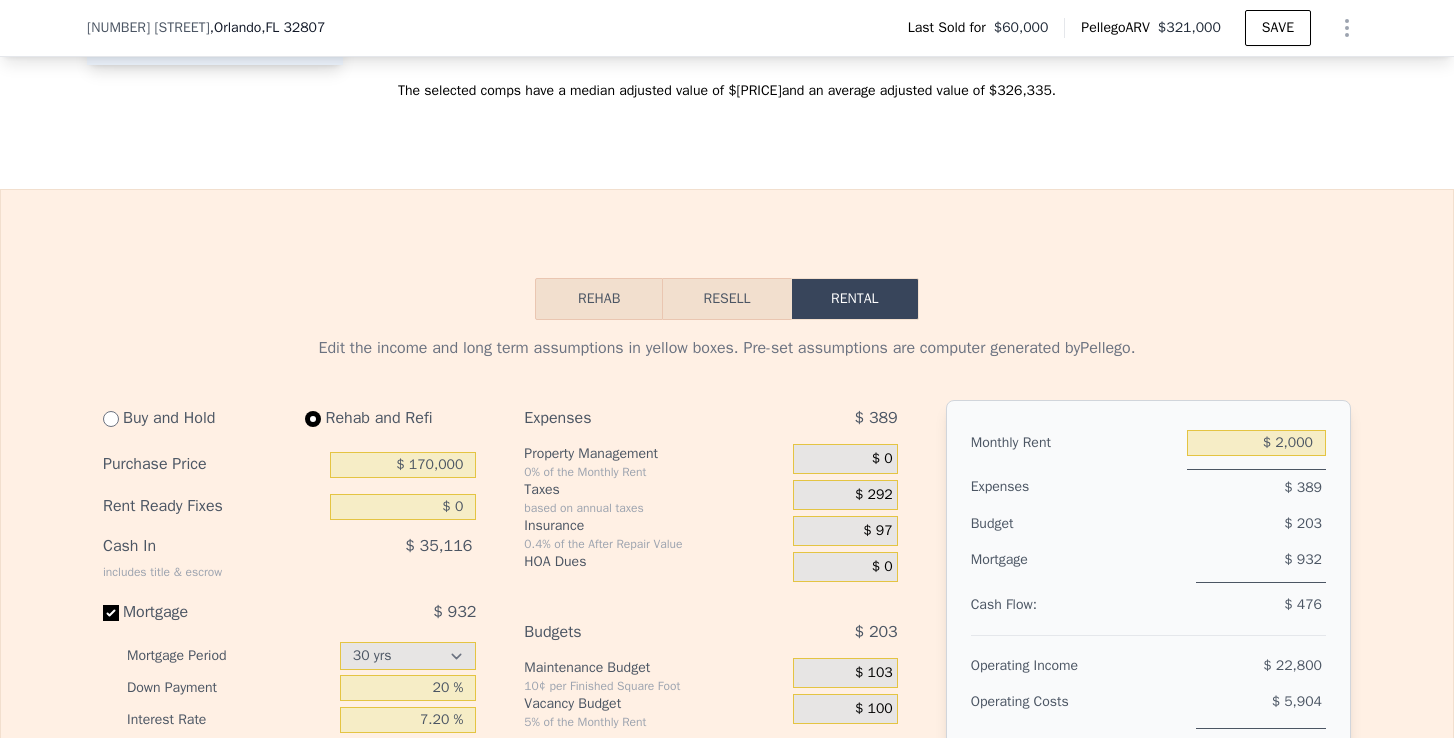 type on "$ 45,000" 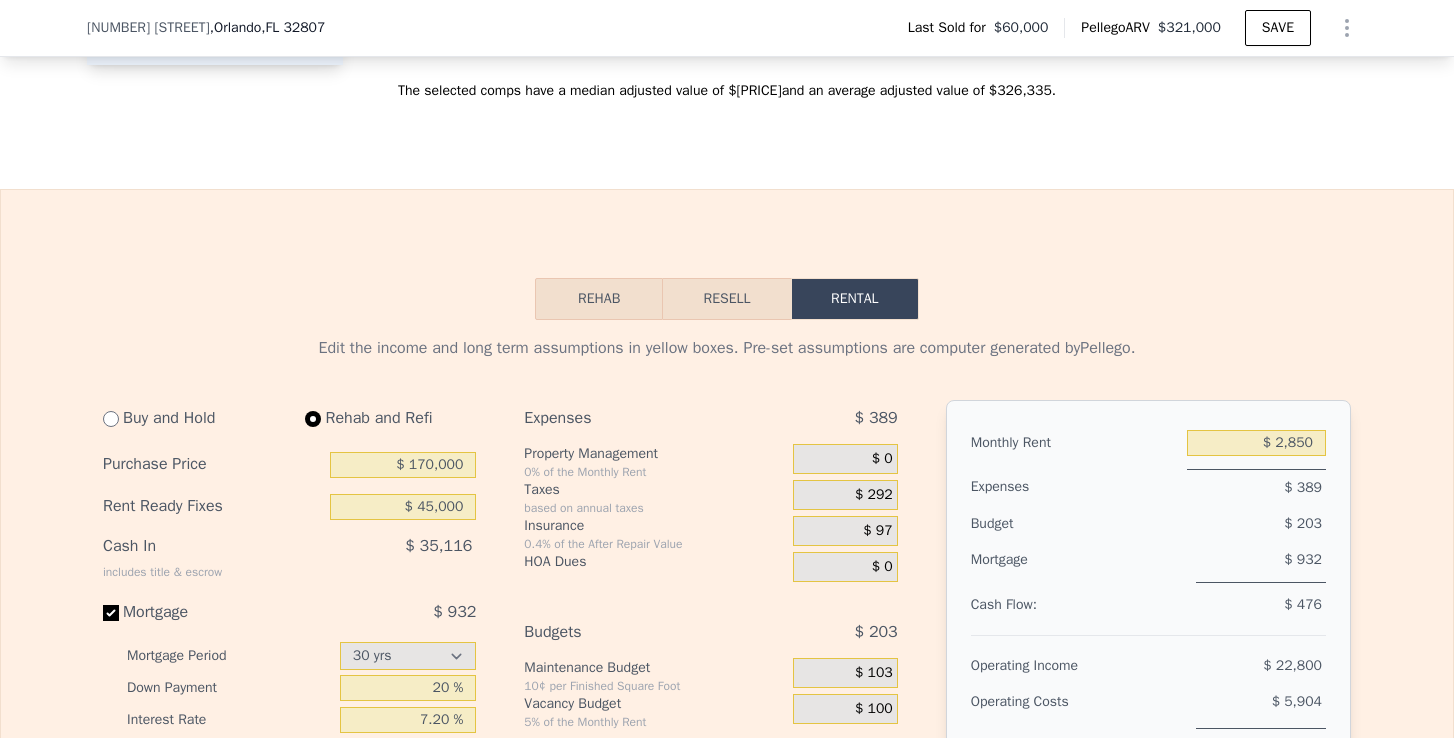 select on "30" 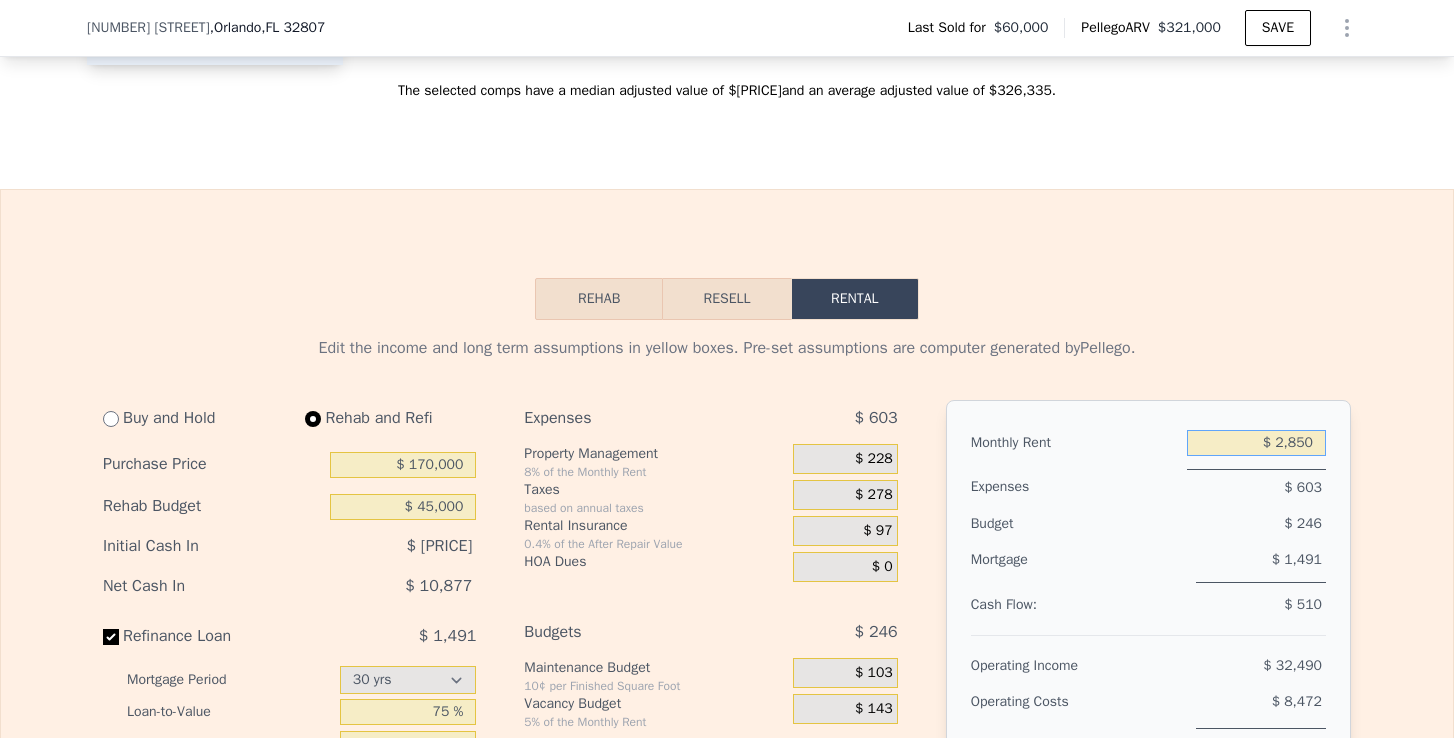 click on "$ 2,850" at bounding box center (1256, 443) 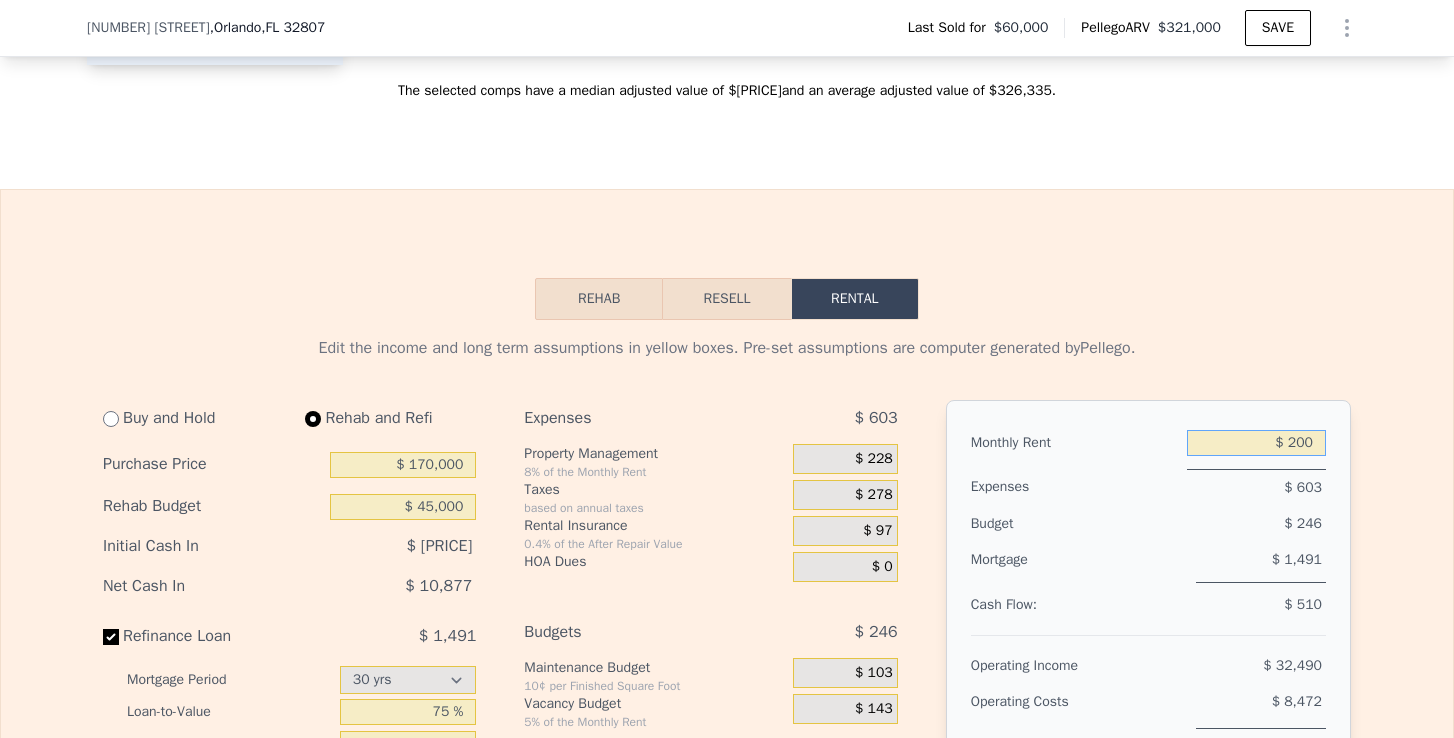 type on "$ 2,000" 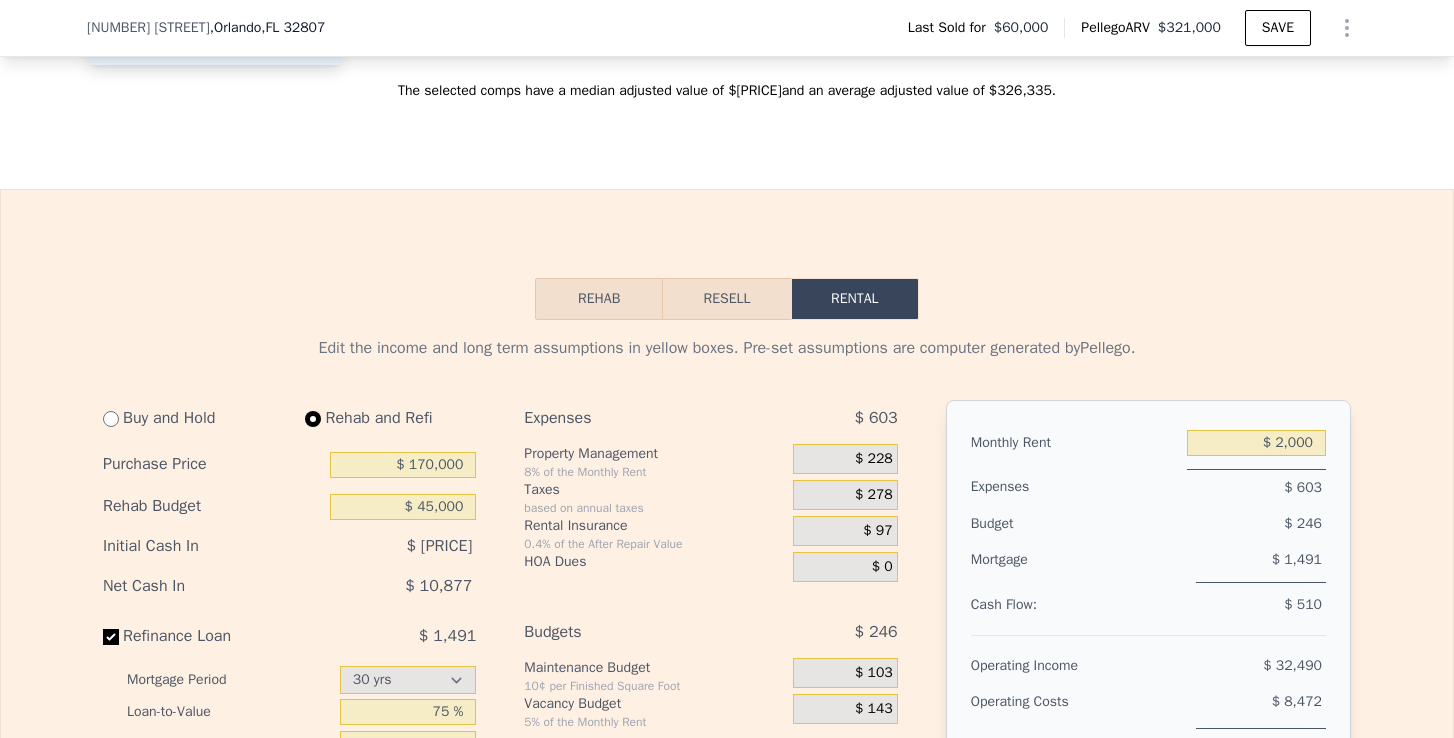 click on "$ 246" at bounding box center (1221, 524) 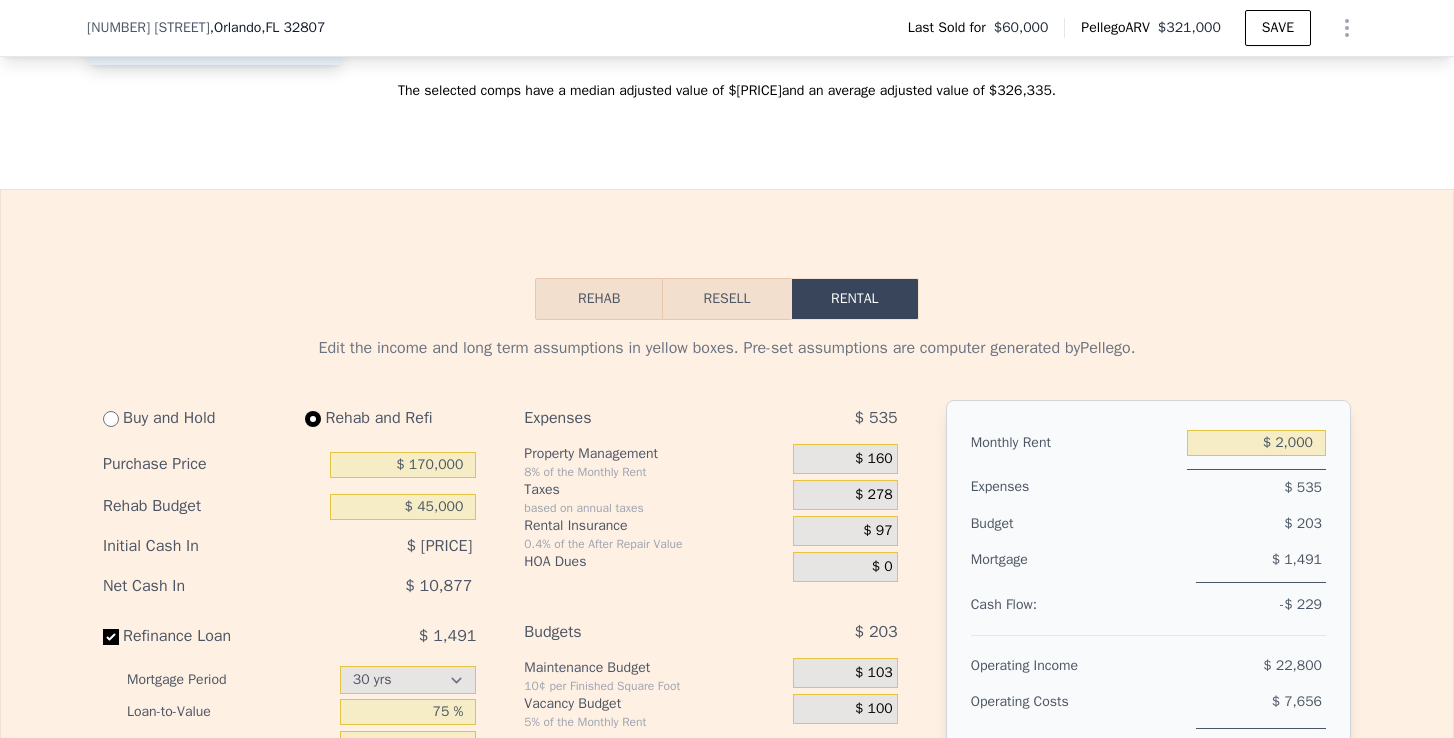 click on "$ 160" at bounding box center [874, 459] 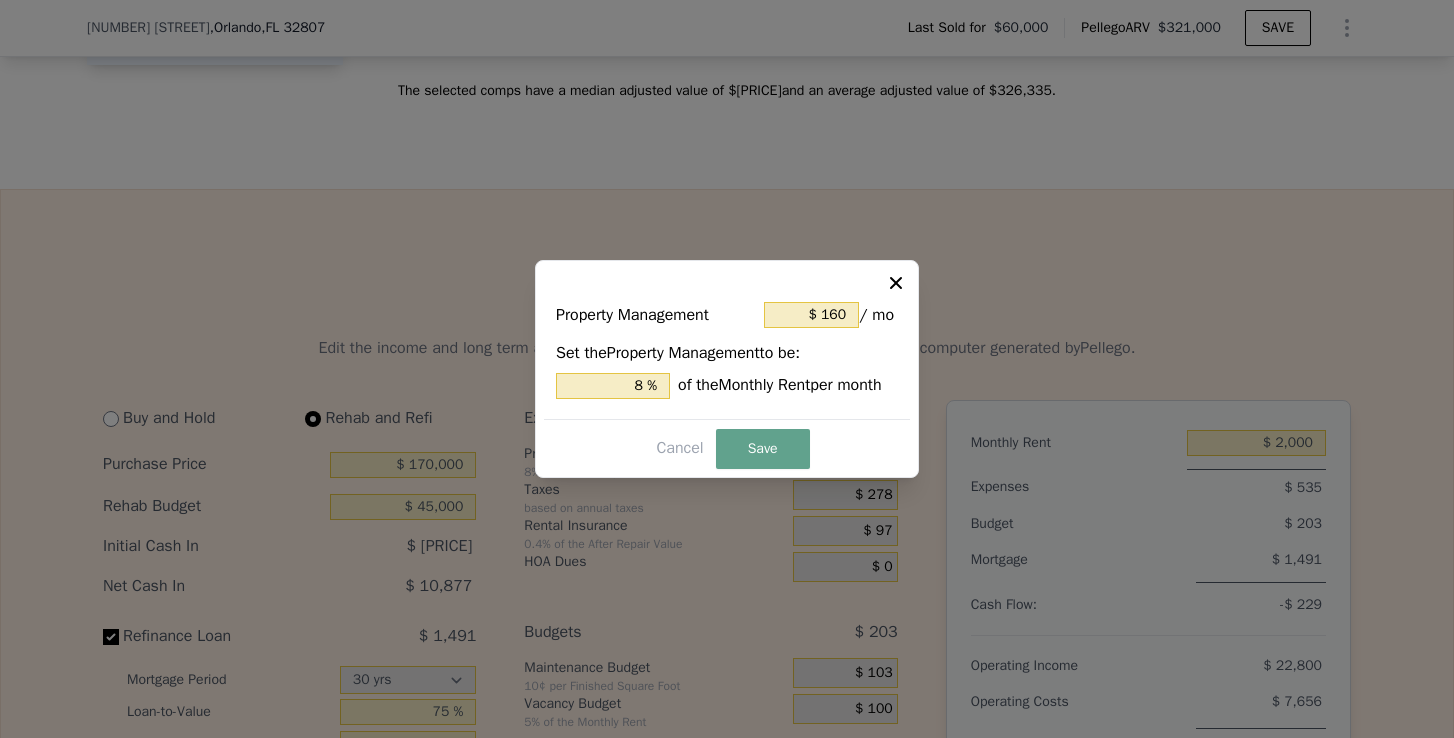 click on "$ 160  / mo" at bounding box center [831, 315] 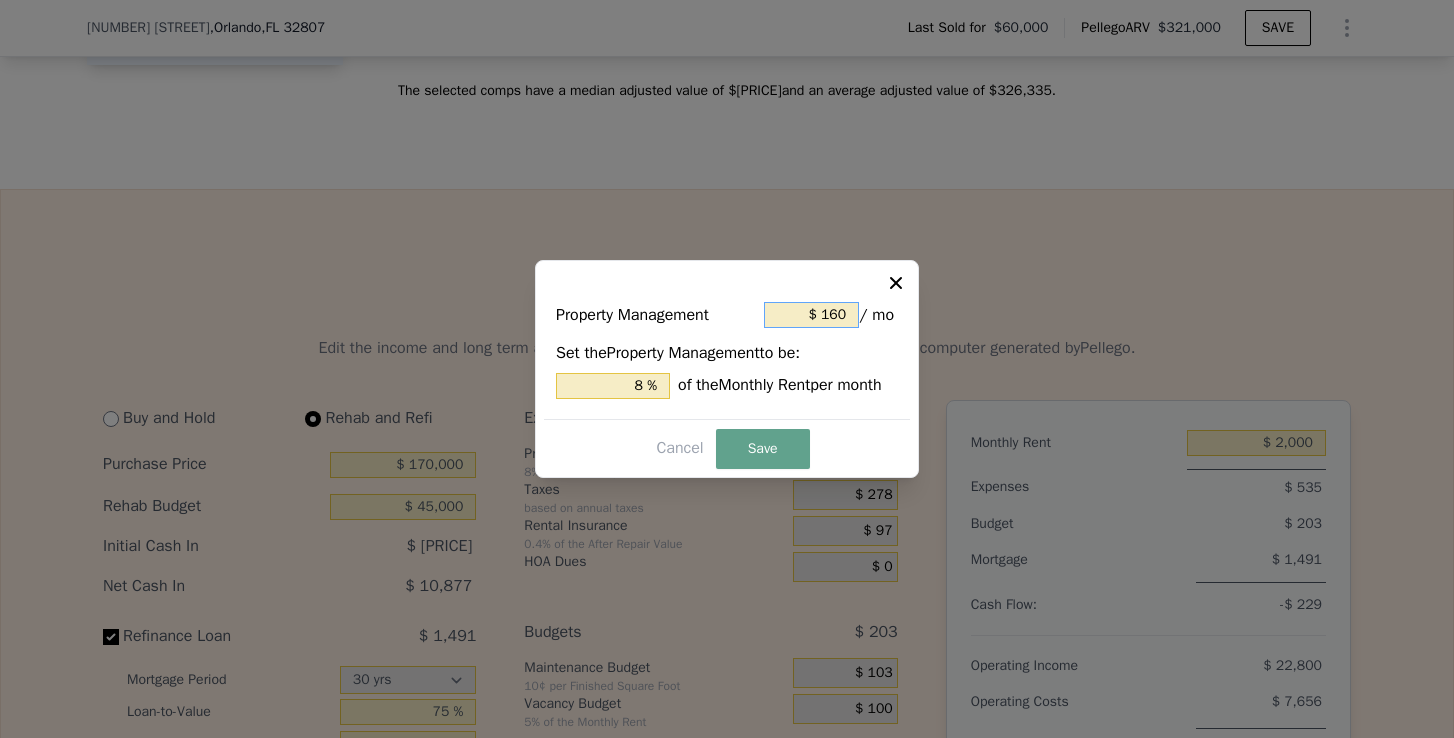 click on "$ 160" at bounding box center [811, 315] 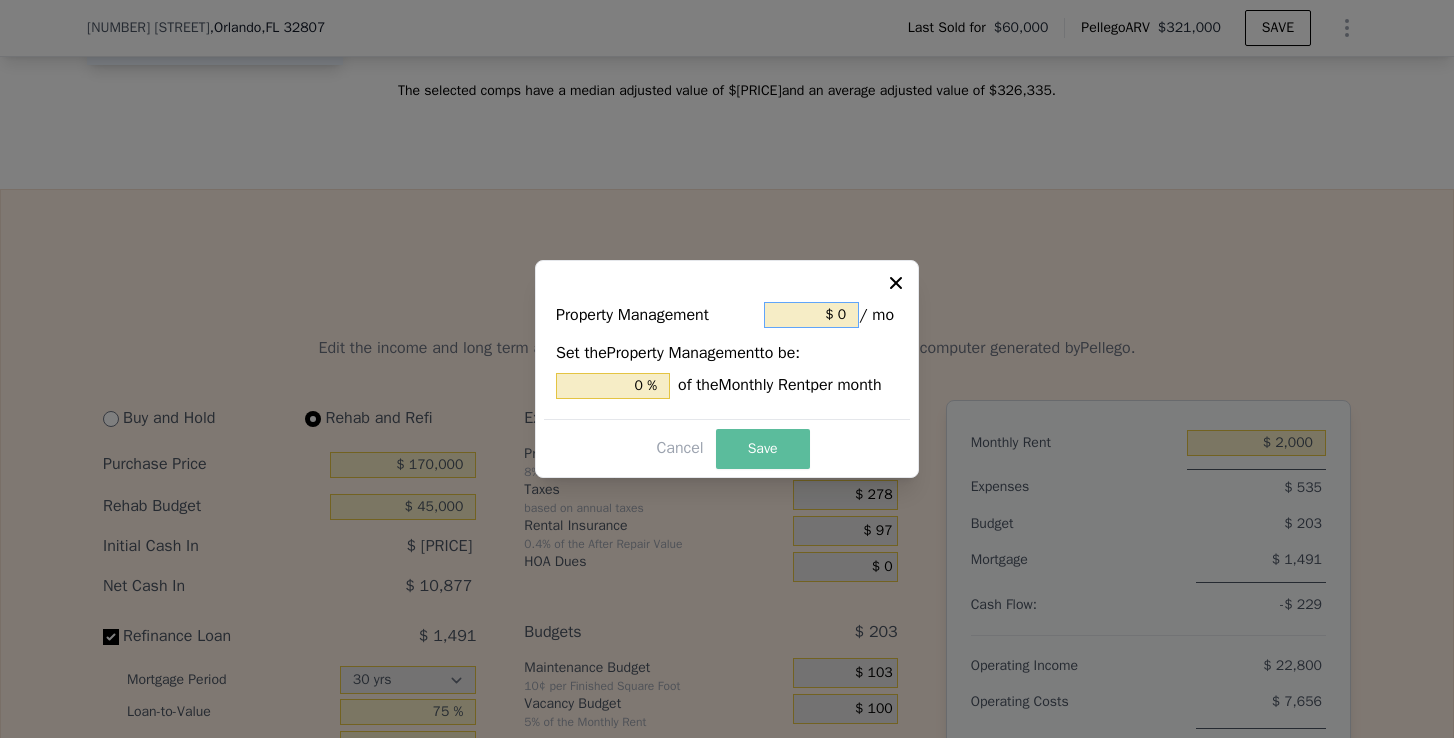 type on "$ 0" 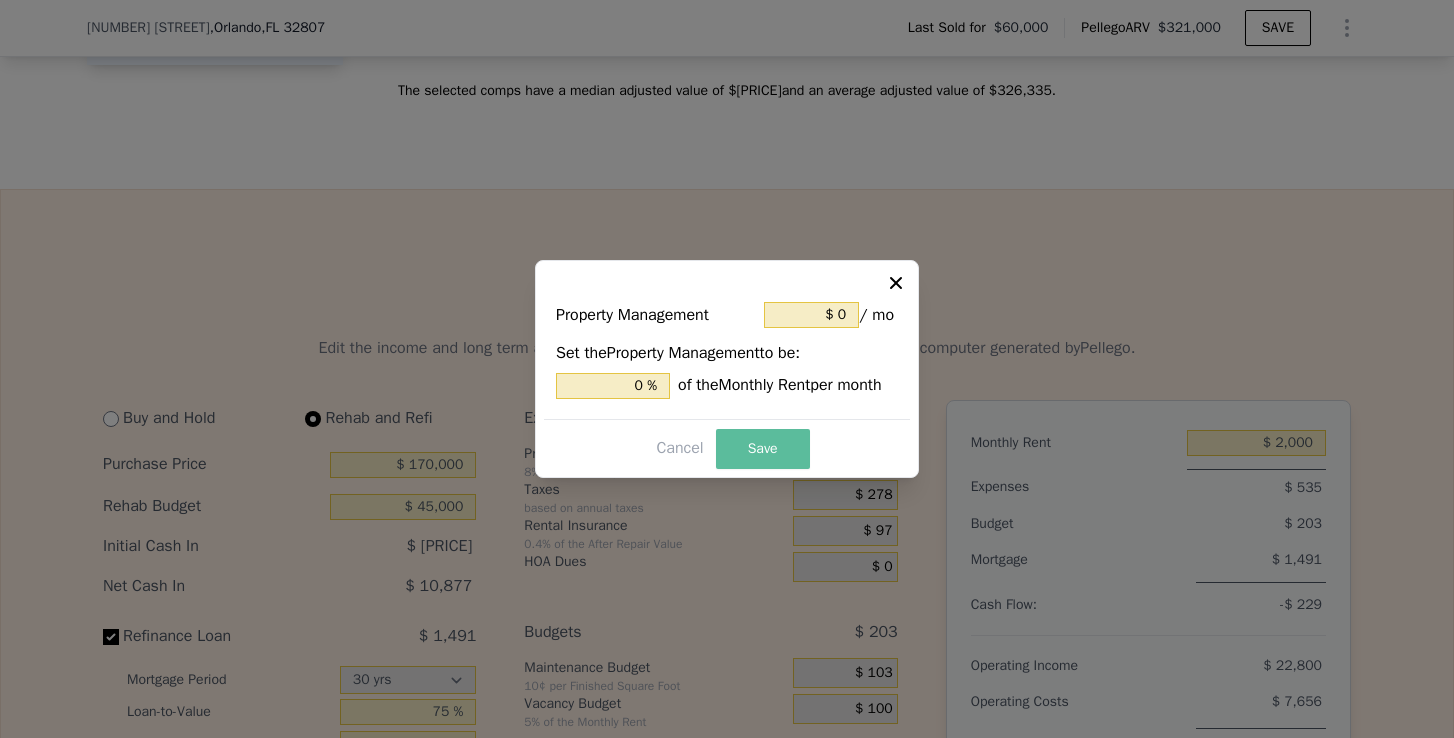 click on "Save" at bounding box center [763, 449] 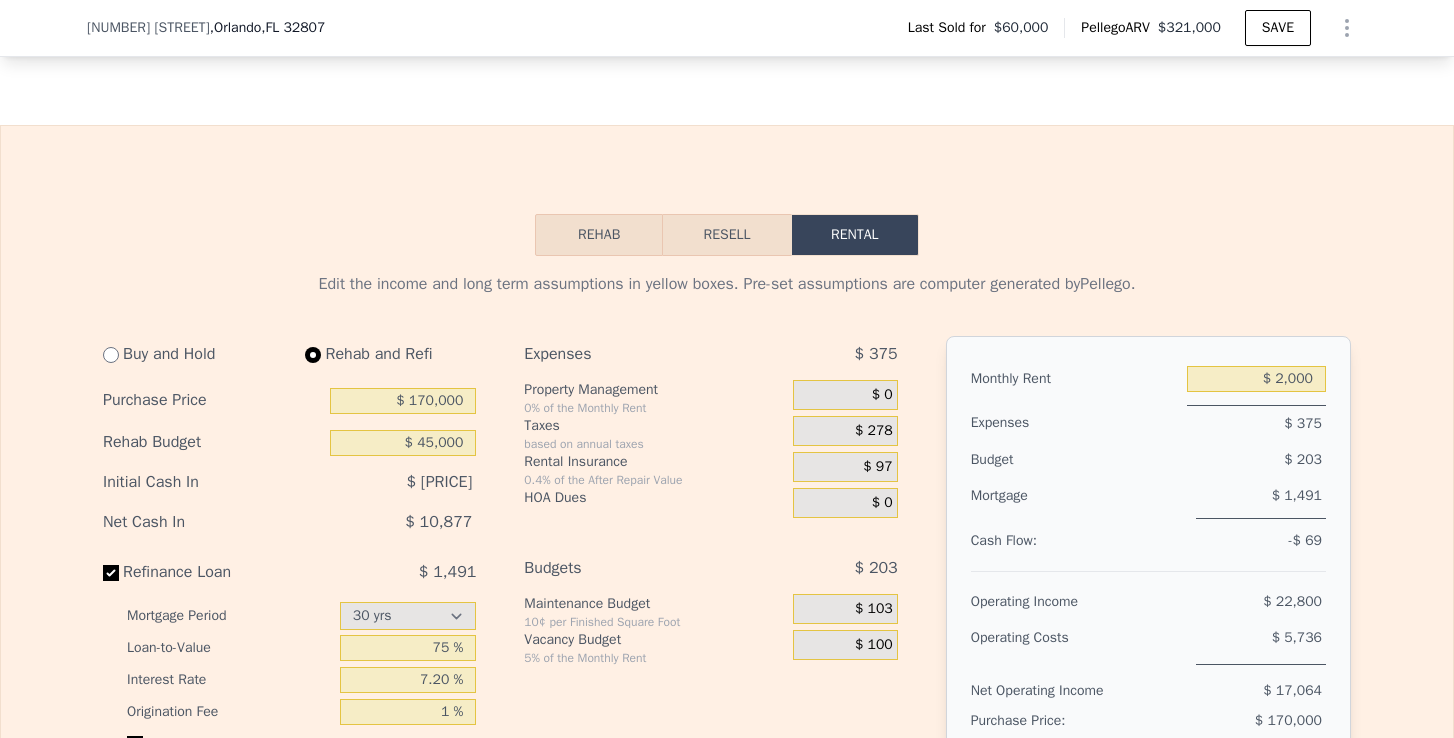 scroll, scrollTop: 2783, scrollLeft: 0, axis: vertical 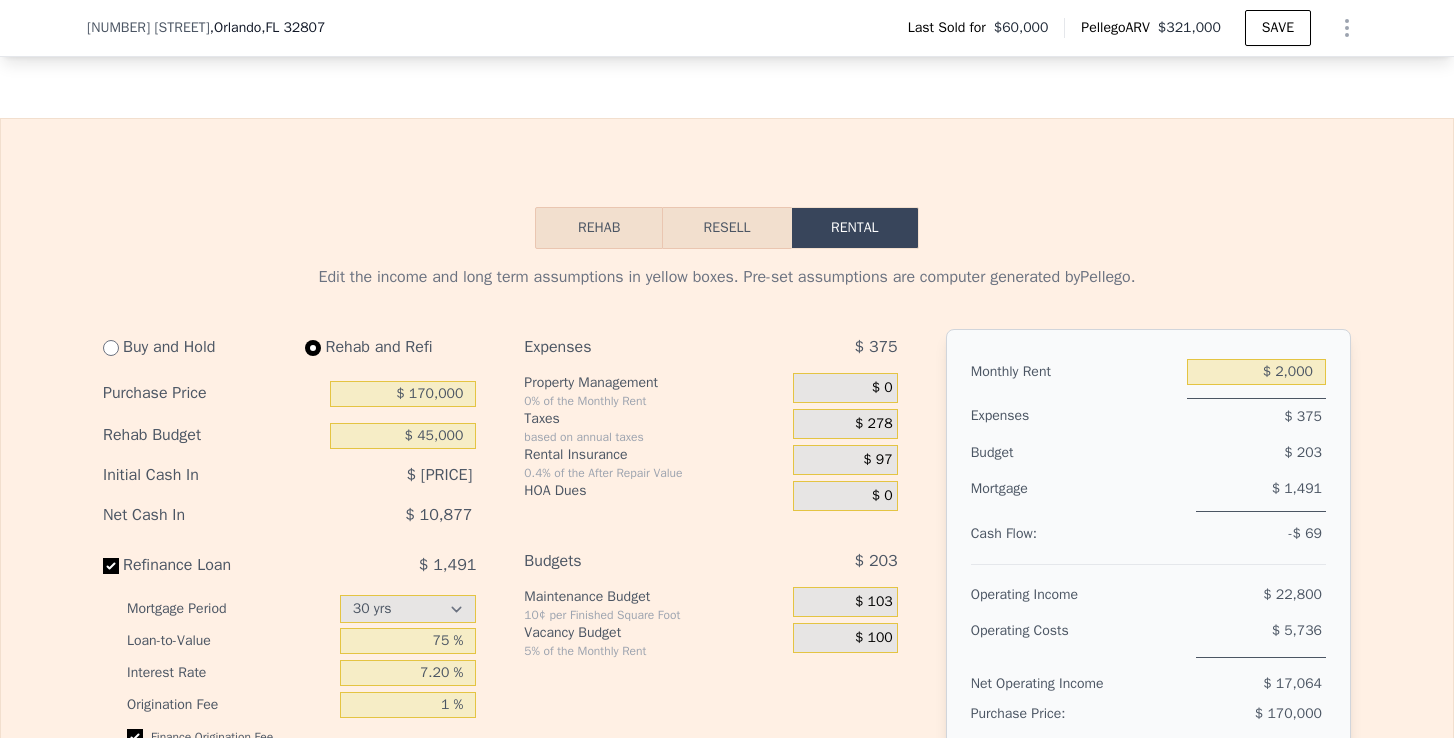 click on "$ 97" at bounding box center (845, 460) 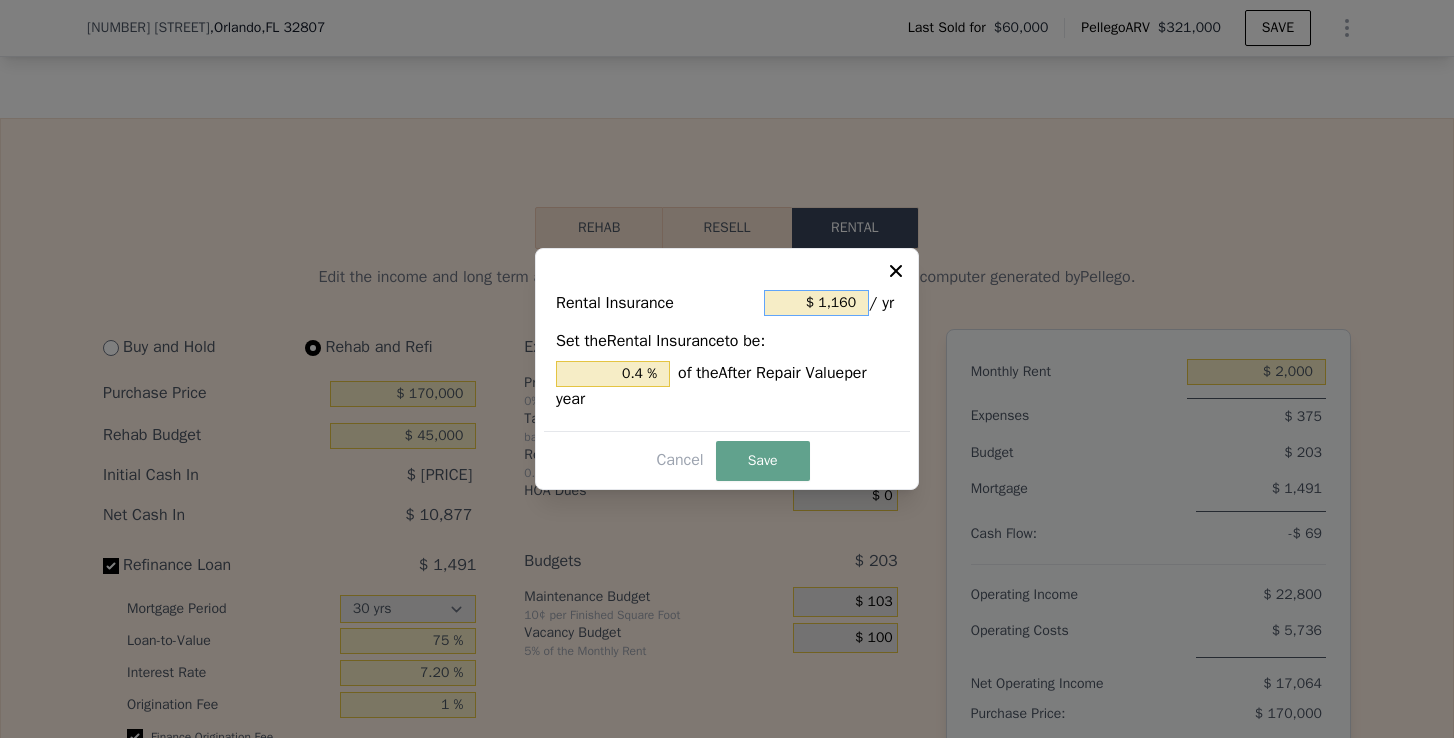 click on "$ 1,160" at bounding box center (816, 303) 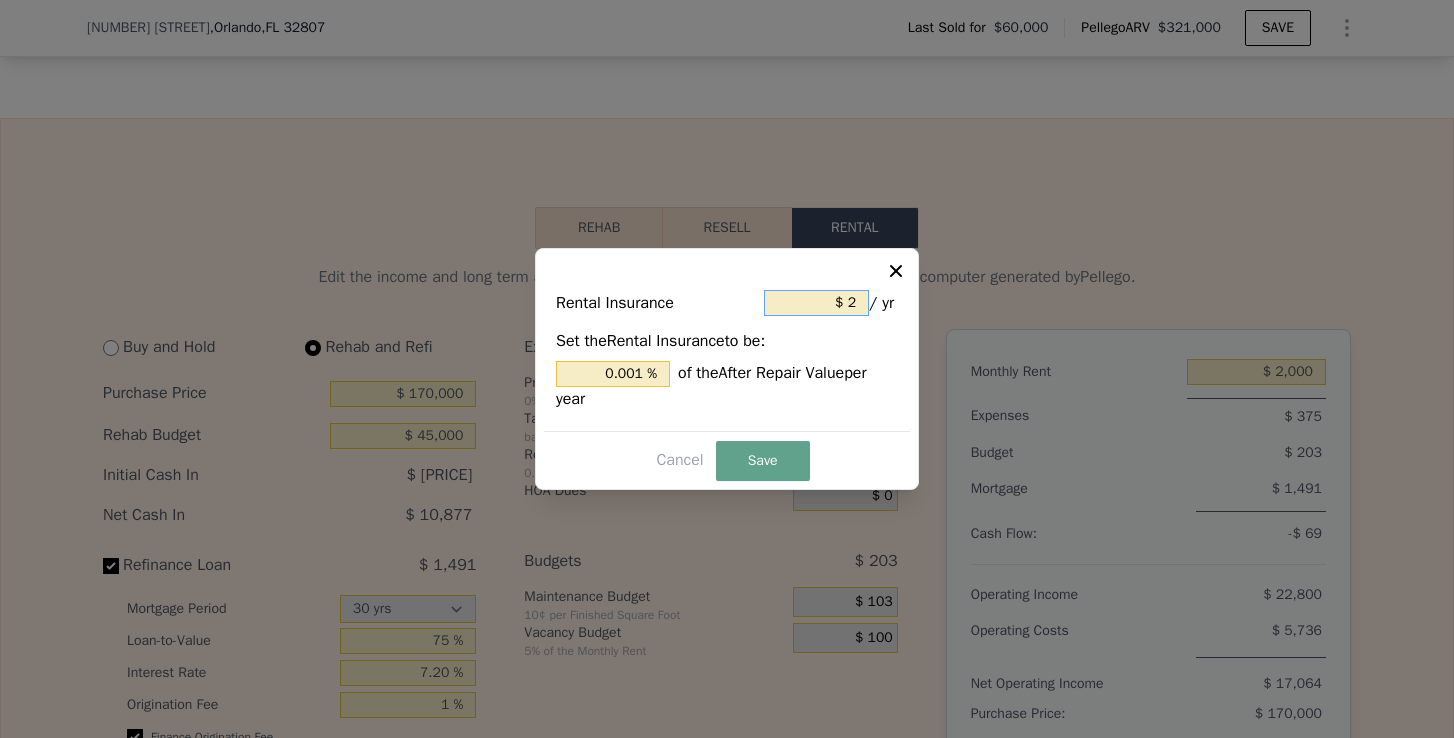 type on "$ 24" 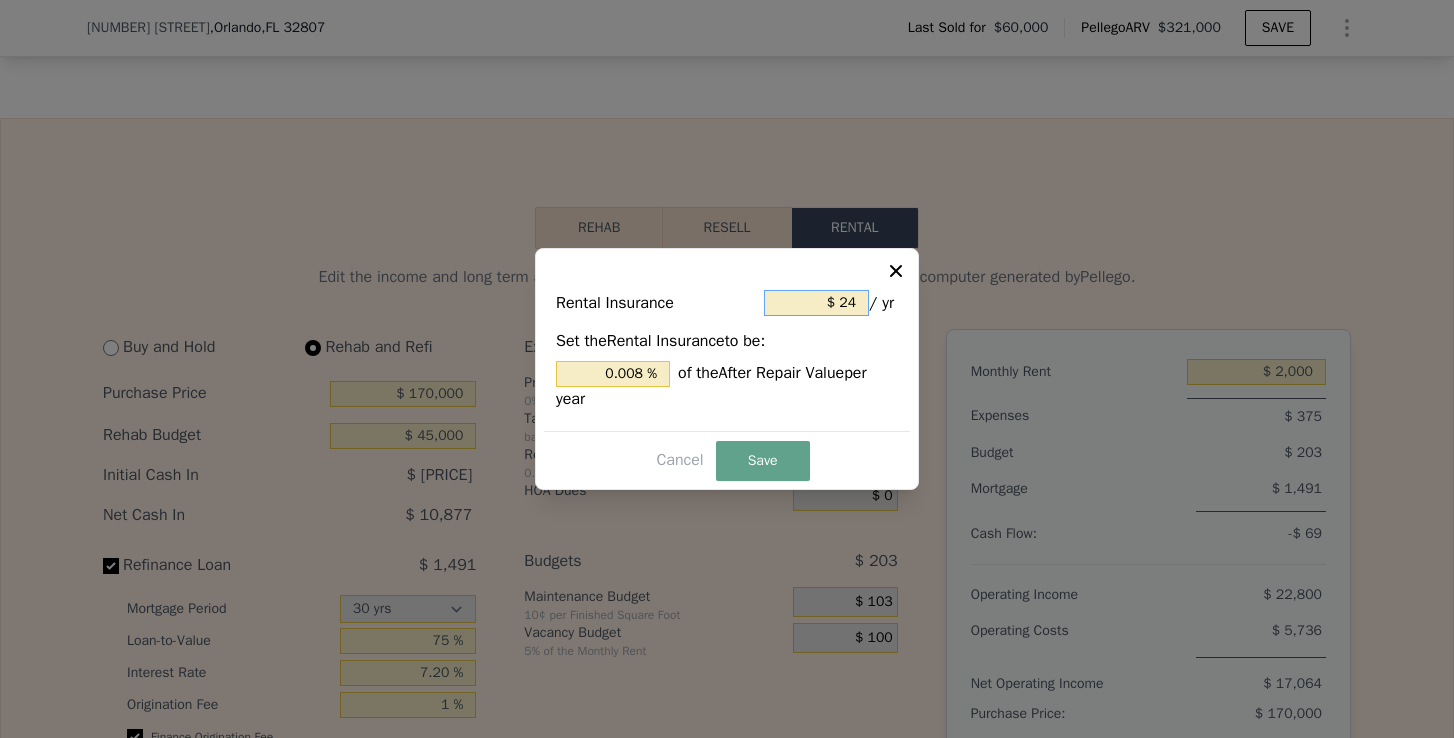 type on "$ 240" 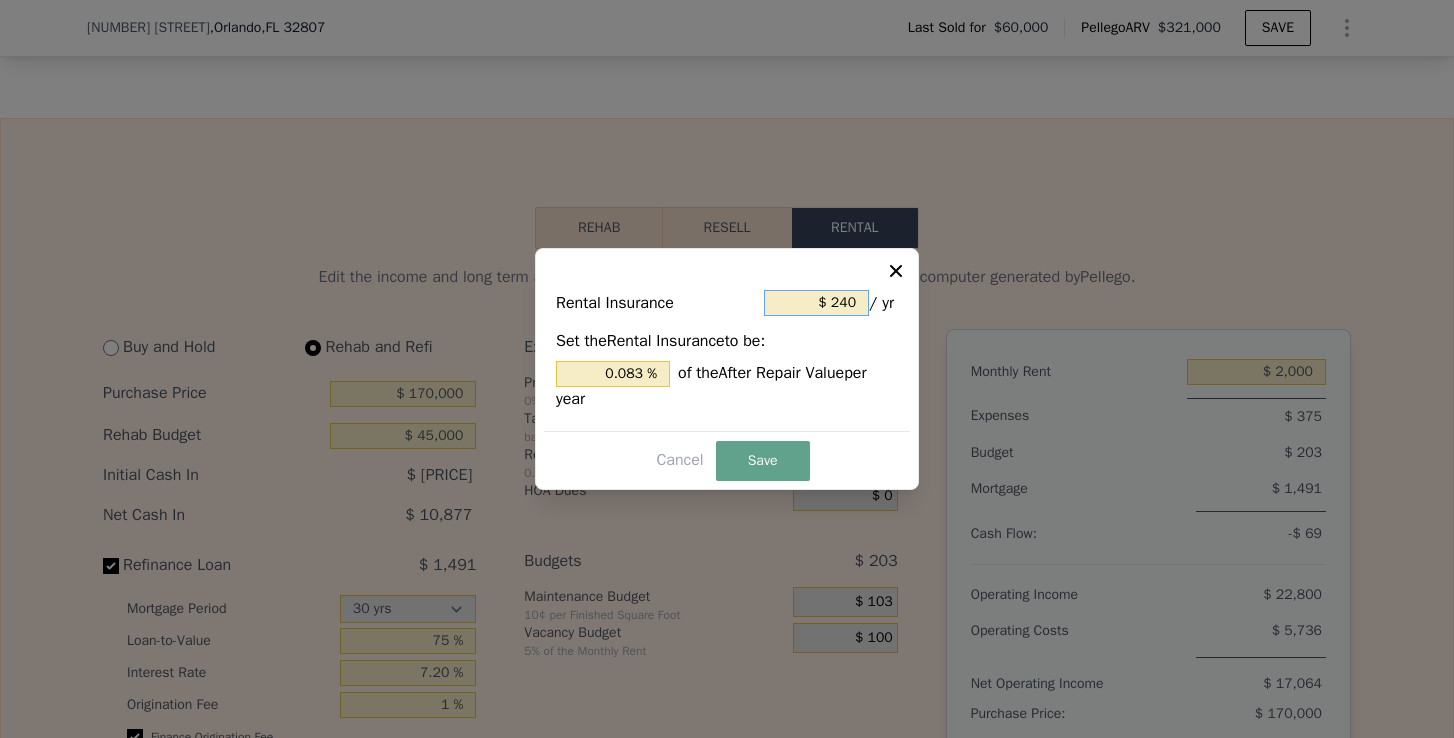 type on "$ 2,400" 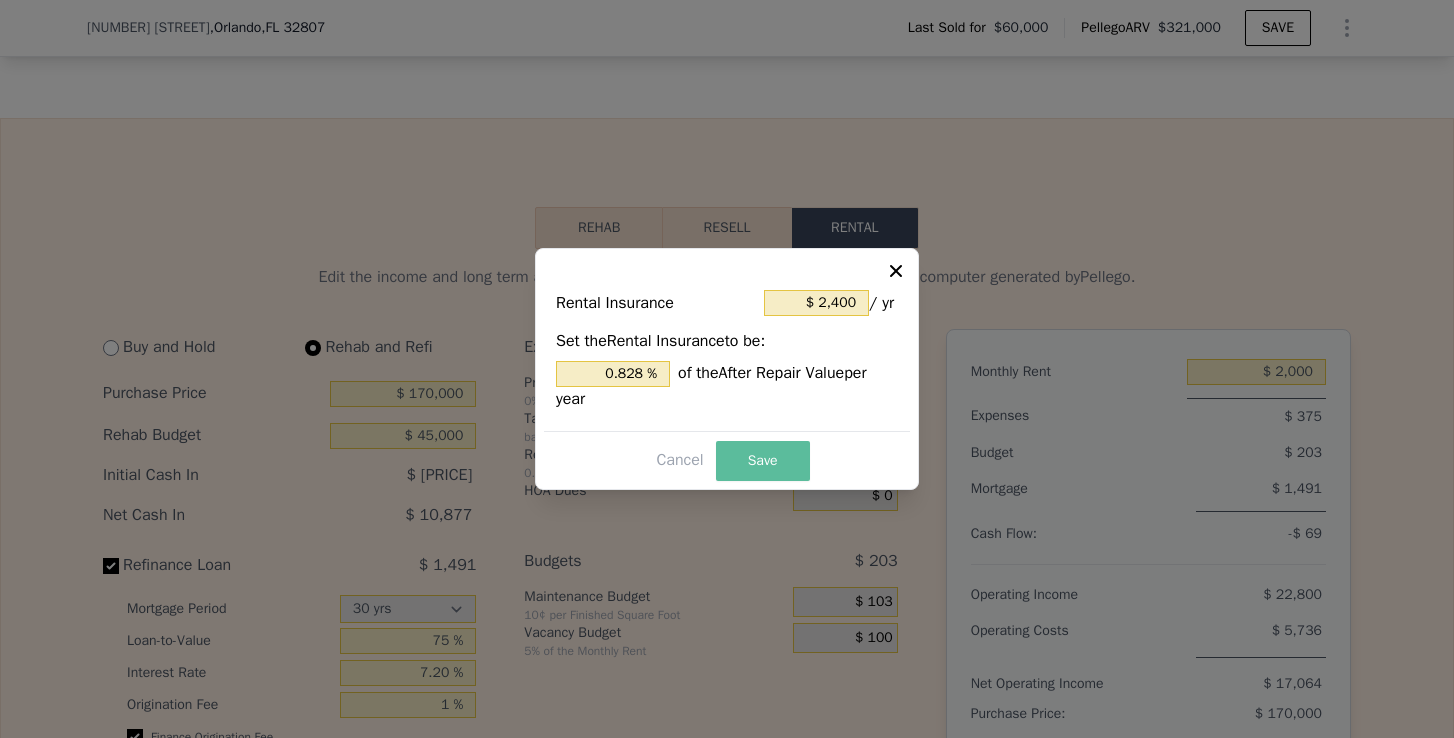 click on "Save" at bounding box center [763, 461] 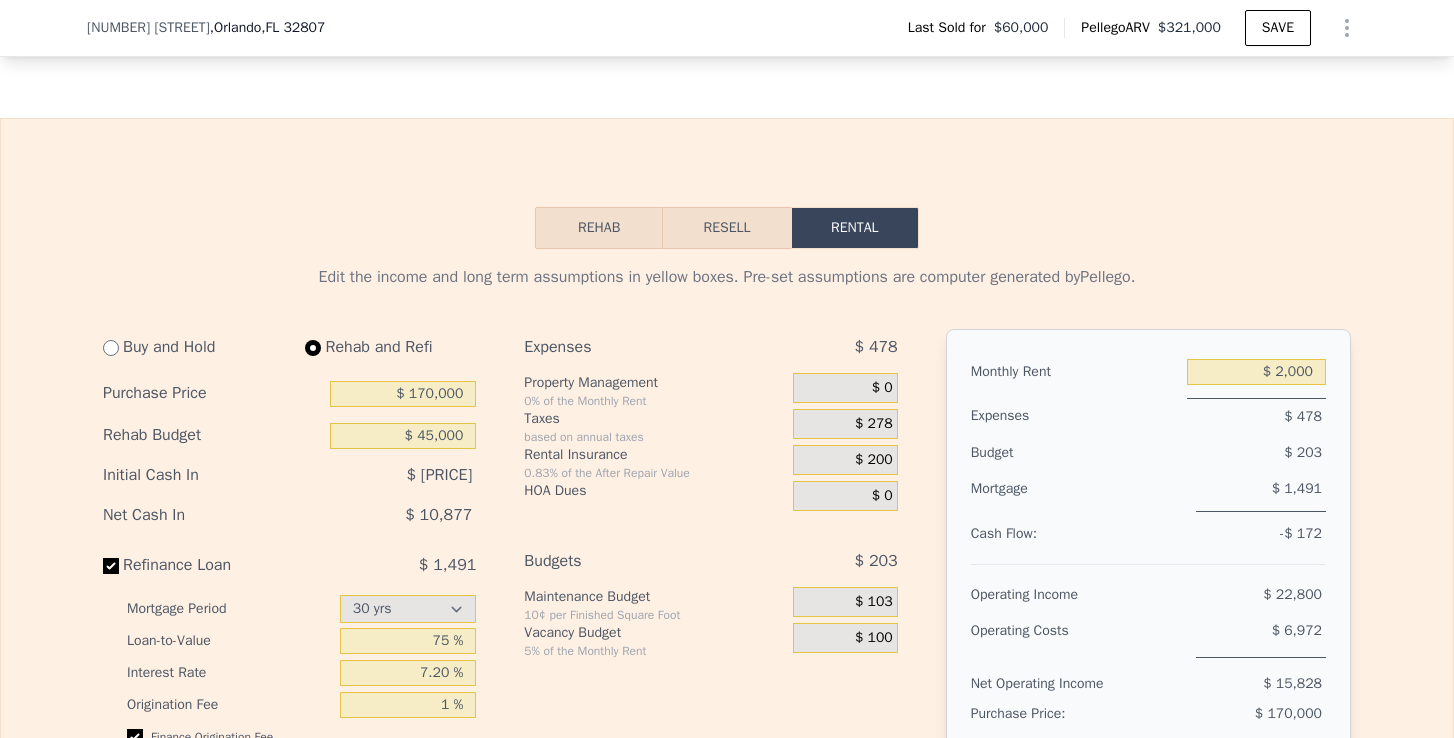 click on "$ 200" at bounding box center [845, 460] 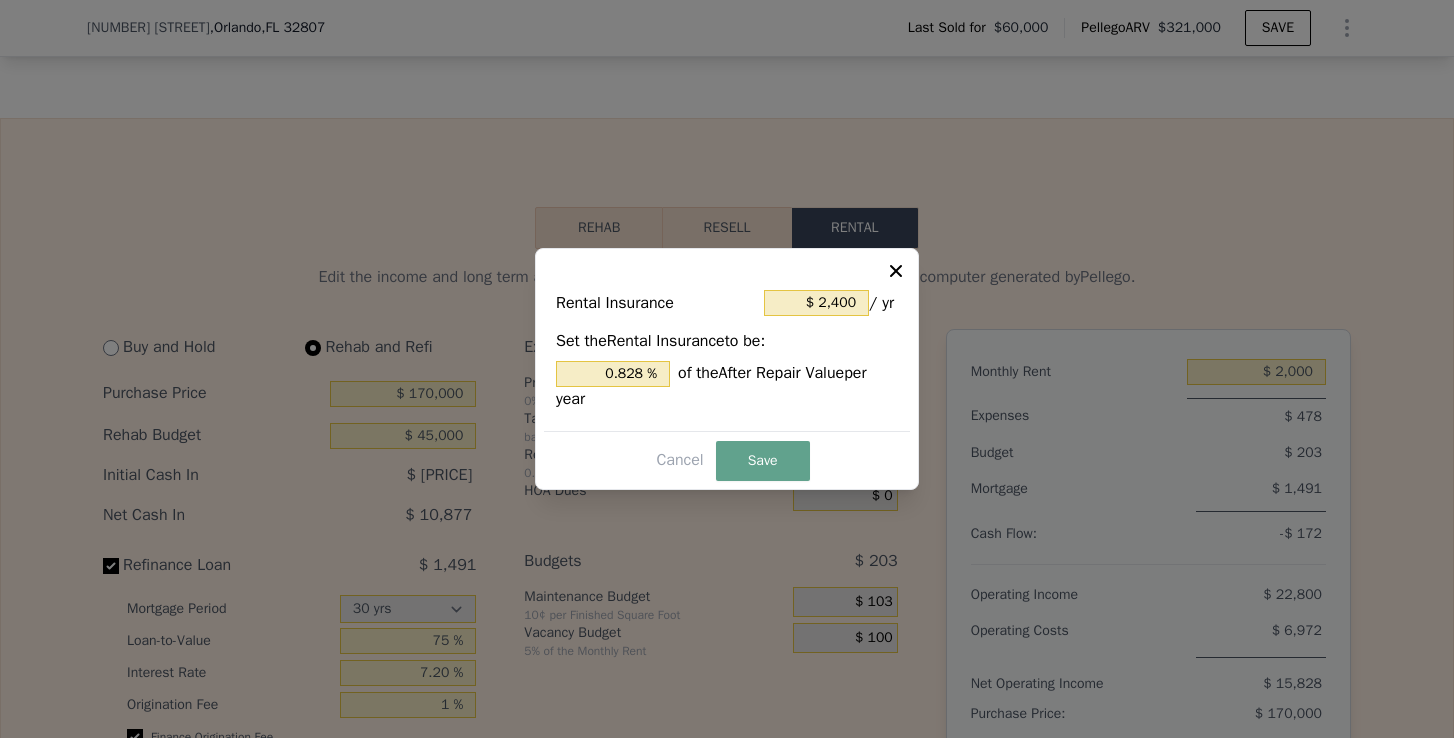 click 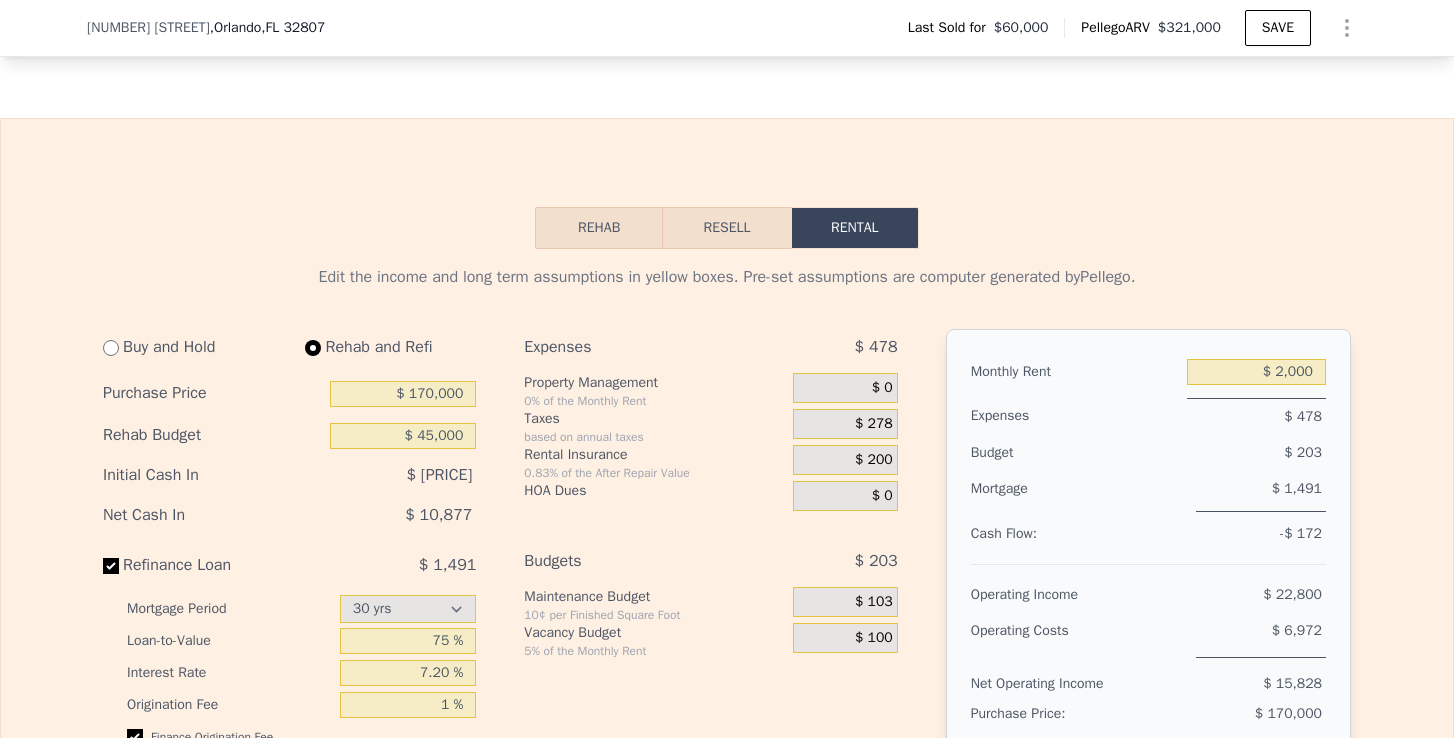 click on "$ 278" at bounding box center [874, 424] 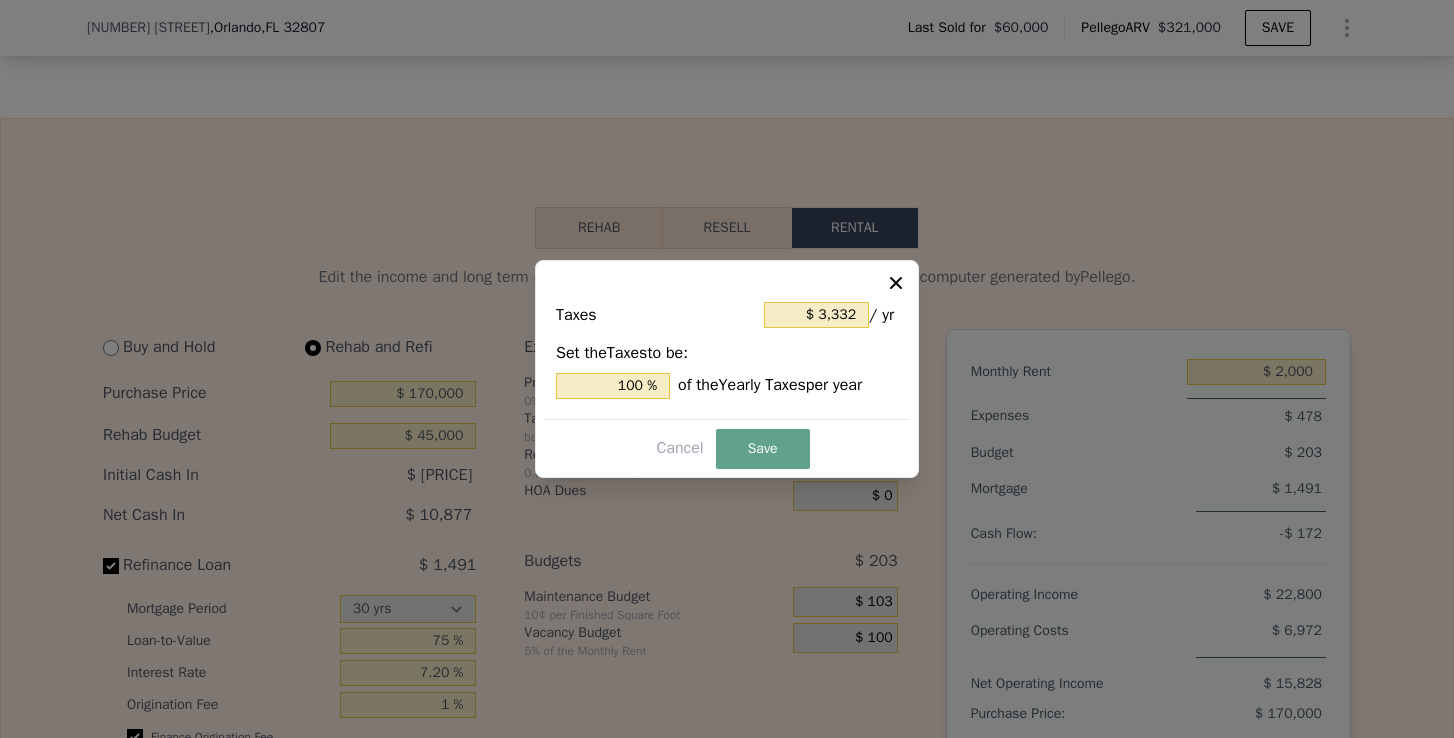 click 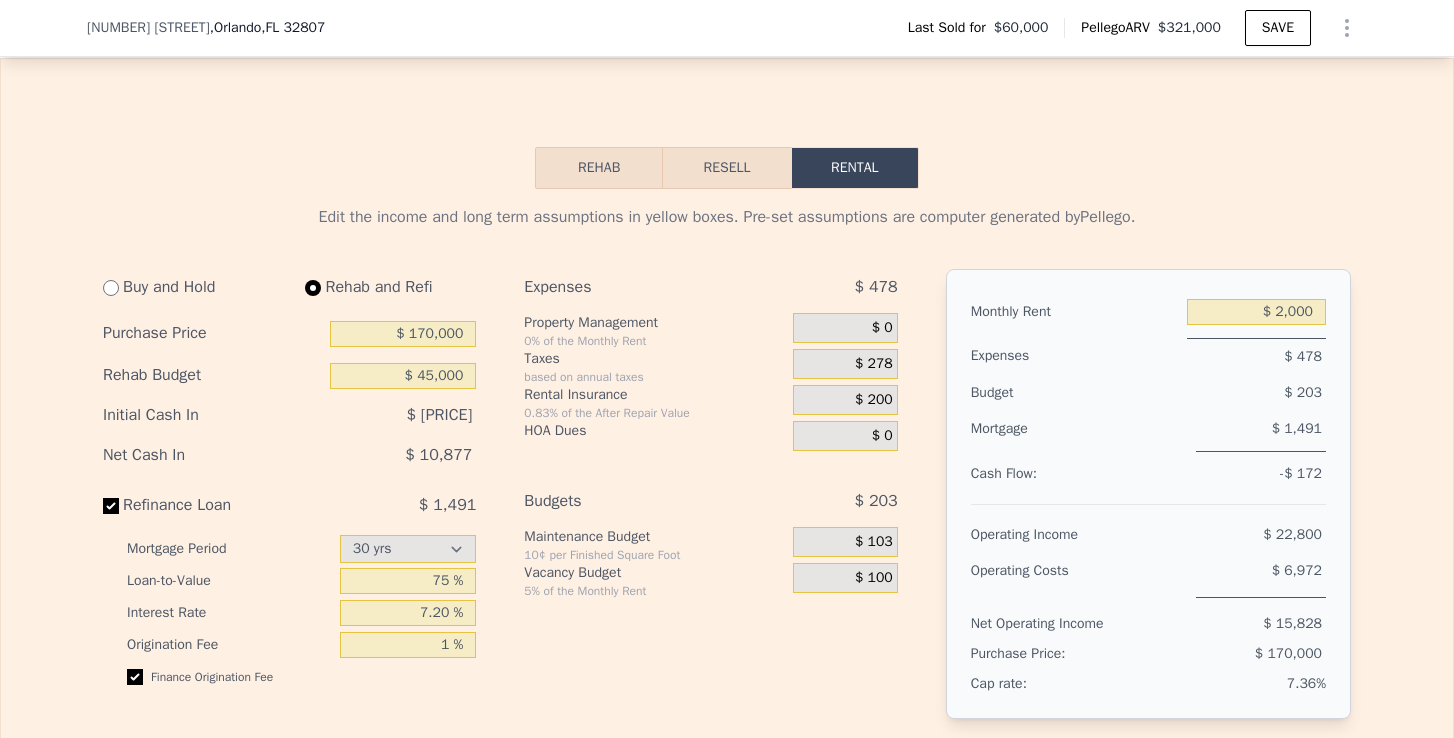 scroll, scrollTop: 2882, scrollLeft: 0, axis: vertical 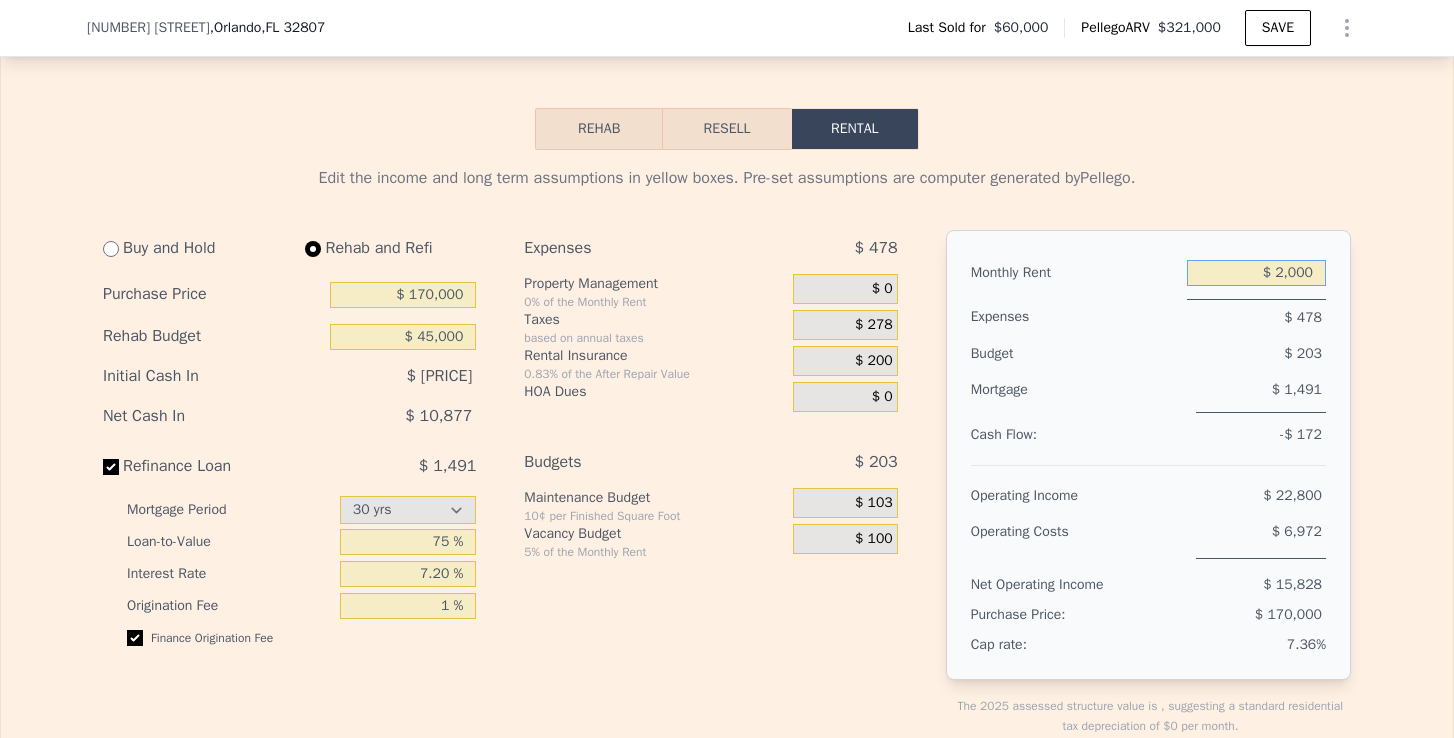 click on "$ 2,000" at bounding box center [1256, 273] 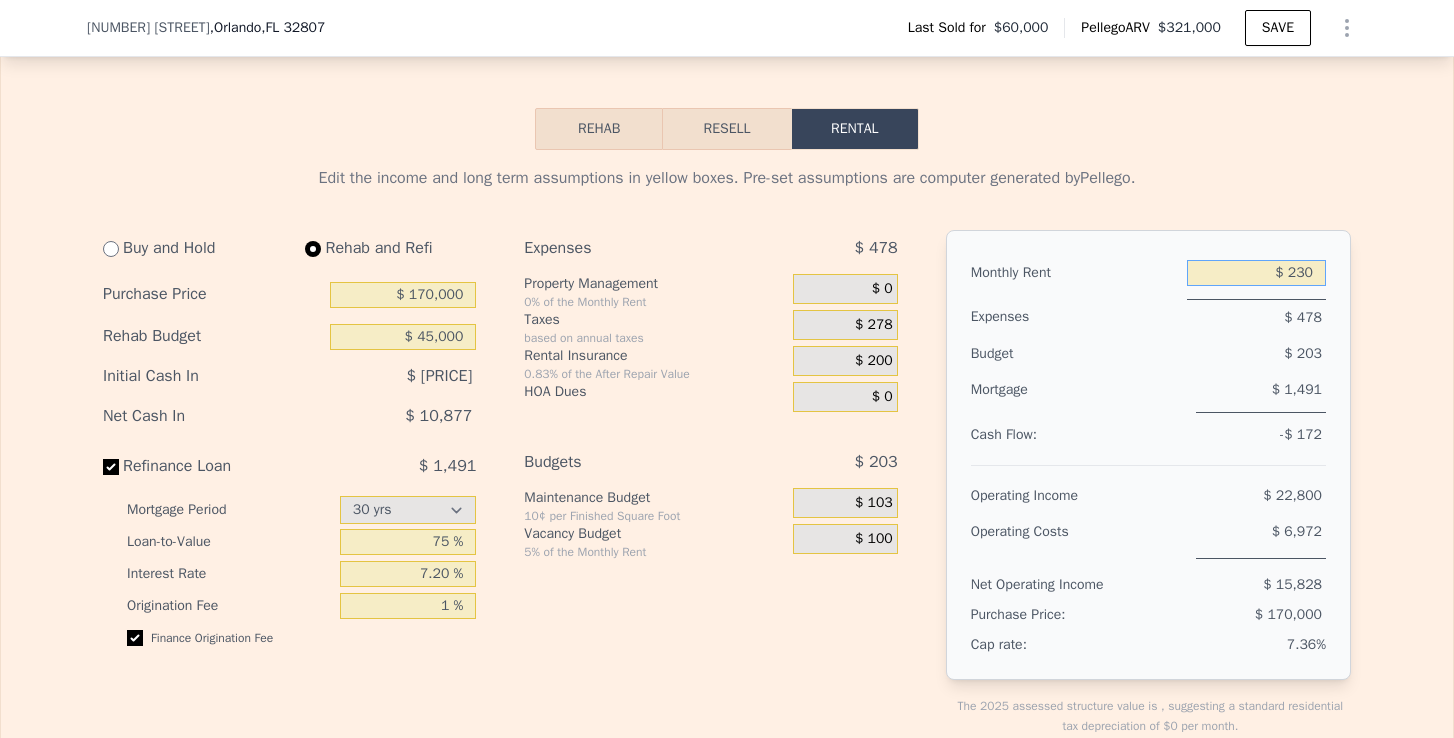type on "$ 2,300" 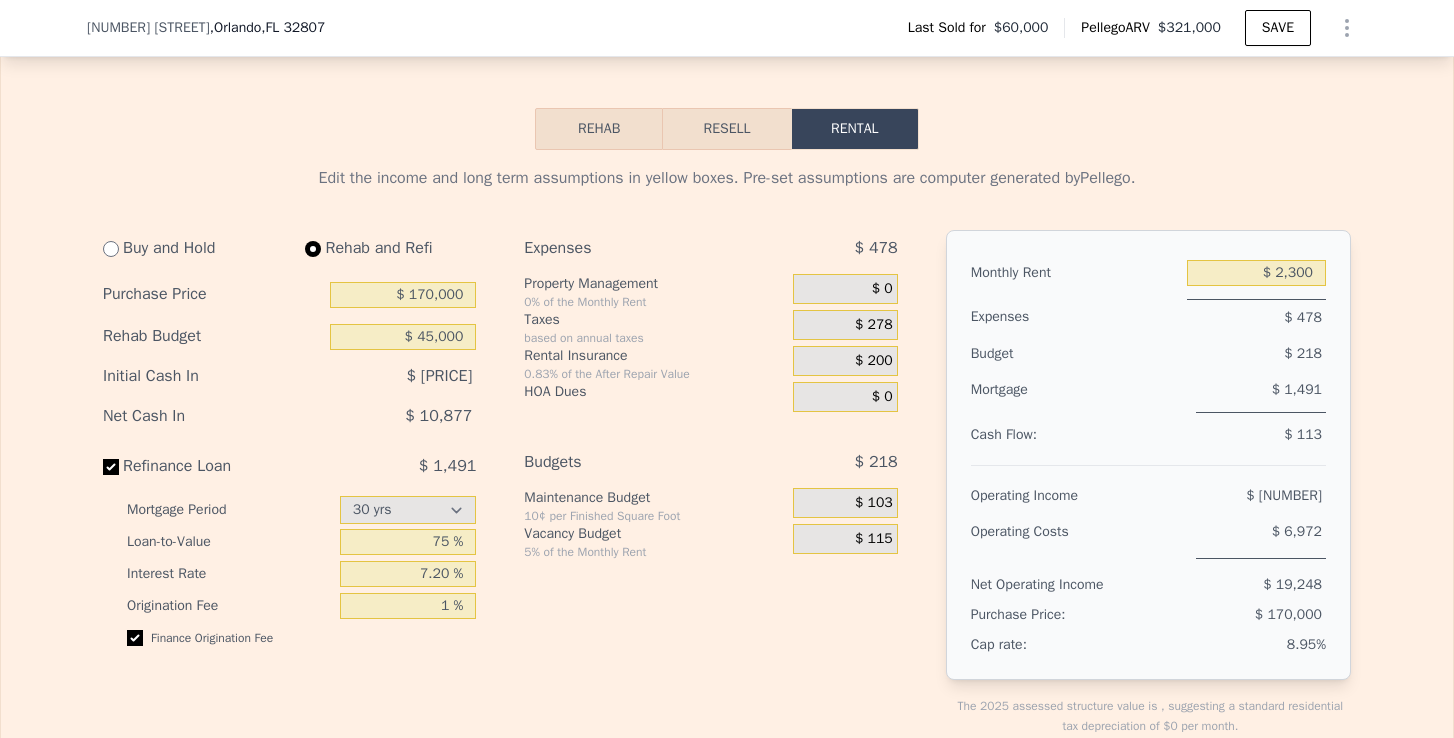 click on "Edit the income and long term assumptions in yellow boxes. Pre-set assumptions are computer generated by Pellego . Buy and Hold Rehab and Refi Purchase Price $ [PRICE] Rehab Budget $ [PRICE] Initial Cash In $ [PRICE] Net Cash In $ [PRICE] Refinance Loan $ [PRICE] Mortgage Period 15 yrs 30 yrs Loan-to-Value 75 % Interest Rate 7.20 % Origination Fee 1 % Finance Origination Fee Expenses $ [PRICE] Property Management 0% of the Monthly Rent $ [PRICE] Taxes based on annual taxes $ [PRICE] Rental Insurance 0.83% of the After Repair Value $ [PRICE] HOA Dues $ [PRICE] Budgets $ [PRICE] Maintenance Budget 10¢ per Finished Square Foot $ [PRICE] Vacancy Budget 5% of the Monthly Rent $ [PRICE] Monthly Rent $ [PRICE] Expenses $ [PRICE] Budget $ [PRICE] Mortgage $ [PRICE] Cash Flow: $ [PRICE] Operating Income $ [PRICE] Operating Costs $ [PRICE] Net Operating Income $ [PRICE] Purchase Price: $ [PRICE] Cap rate: 8.95% The 2025 assessed structure value is
, suggesting a standard residential tax
depreciation of $0 per month. Long Term Assumption $ [PRICE] 2" at bounding box center (727, 821) 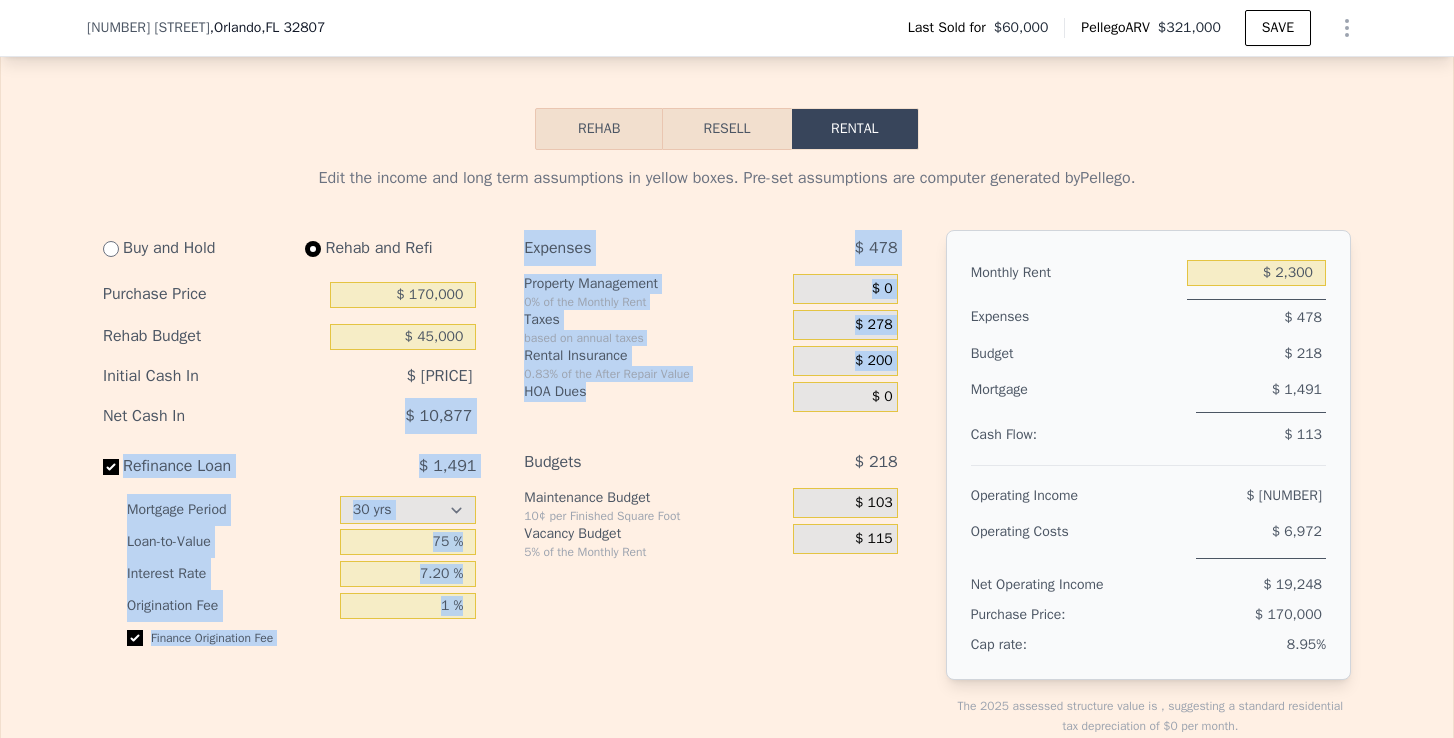 drag, startPoint x: 406, startPoint y: 368, endPoint x: 526, endPoint y: 370, distance: 120.01666 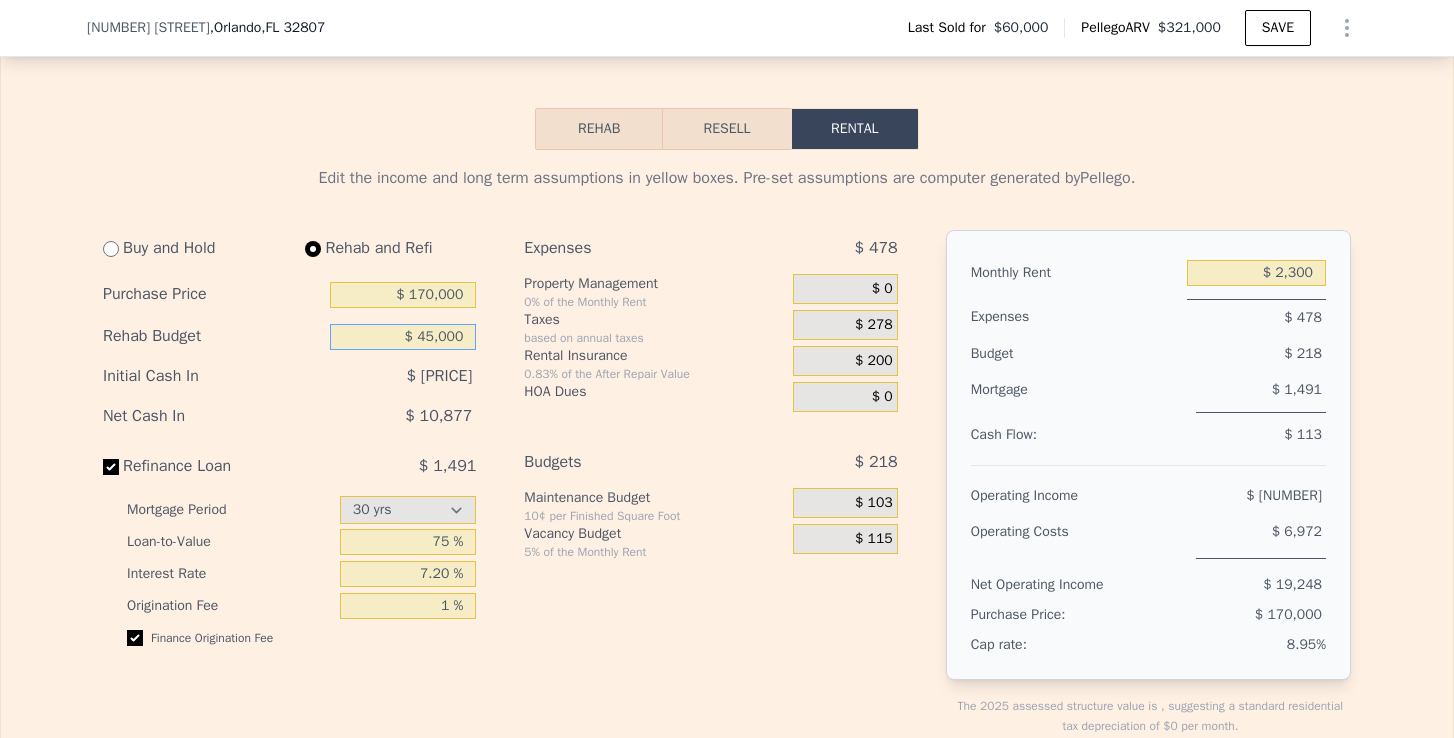 click on "$ 45,000" at bounding box center (403, 337) 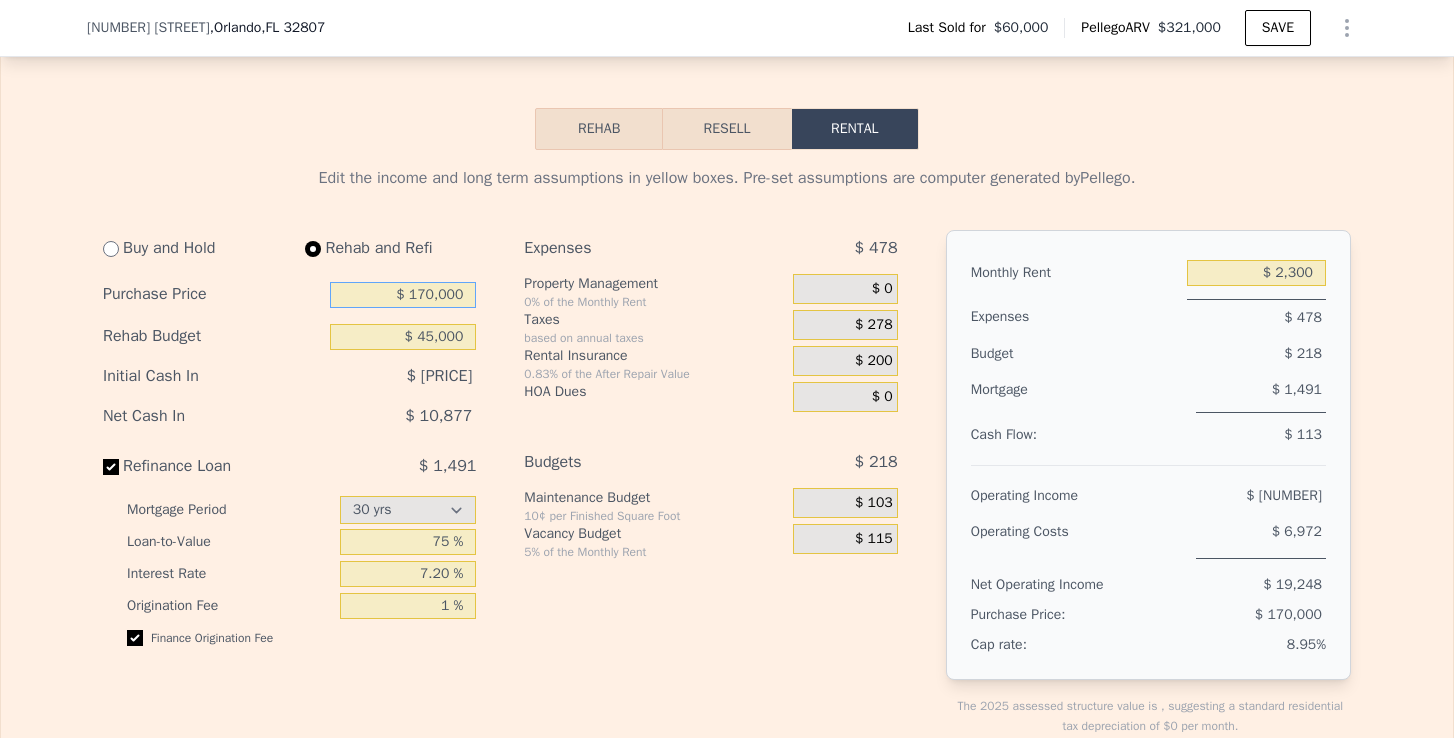 click on "$ 170,000" at bounding box center (403, 295) 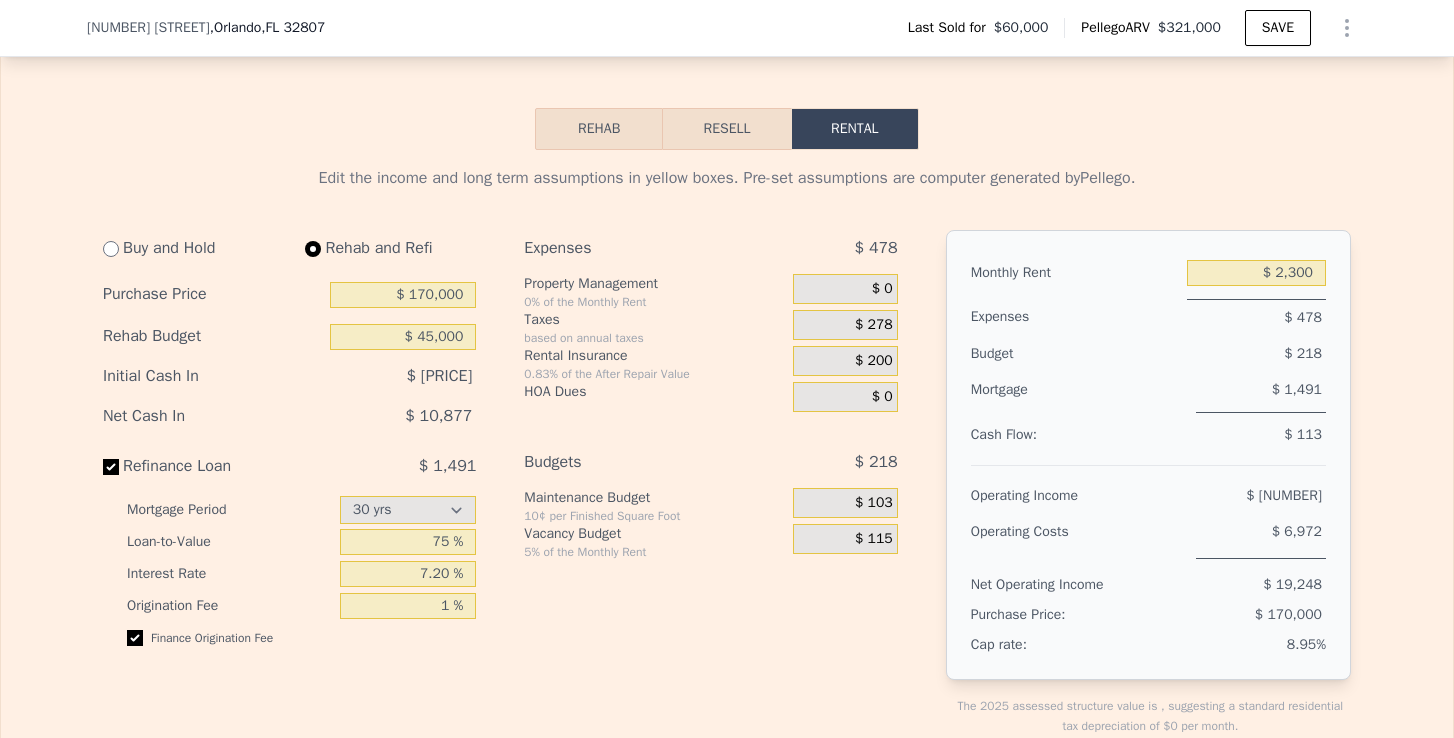click on "0.83% of the After Repair Value" at bounding box center [654, 374] 